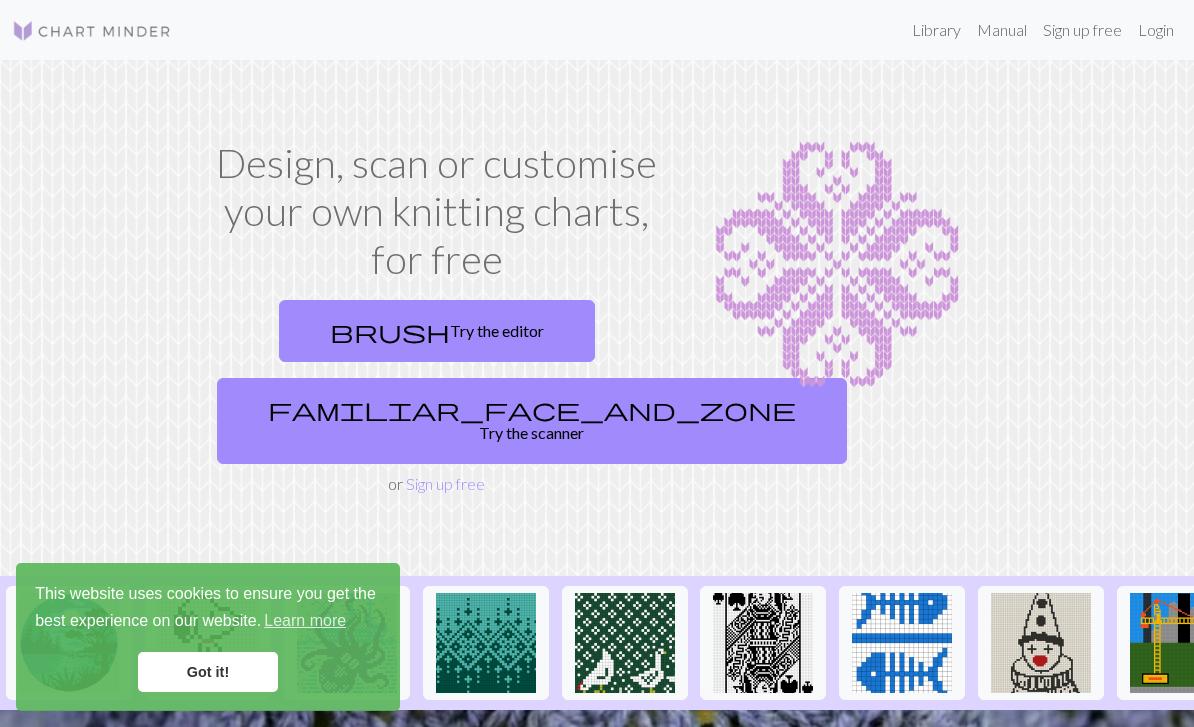 scroll, scrollTop: 0, scrollLeft: 0, axis: both 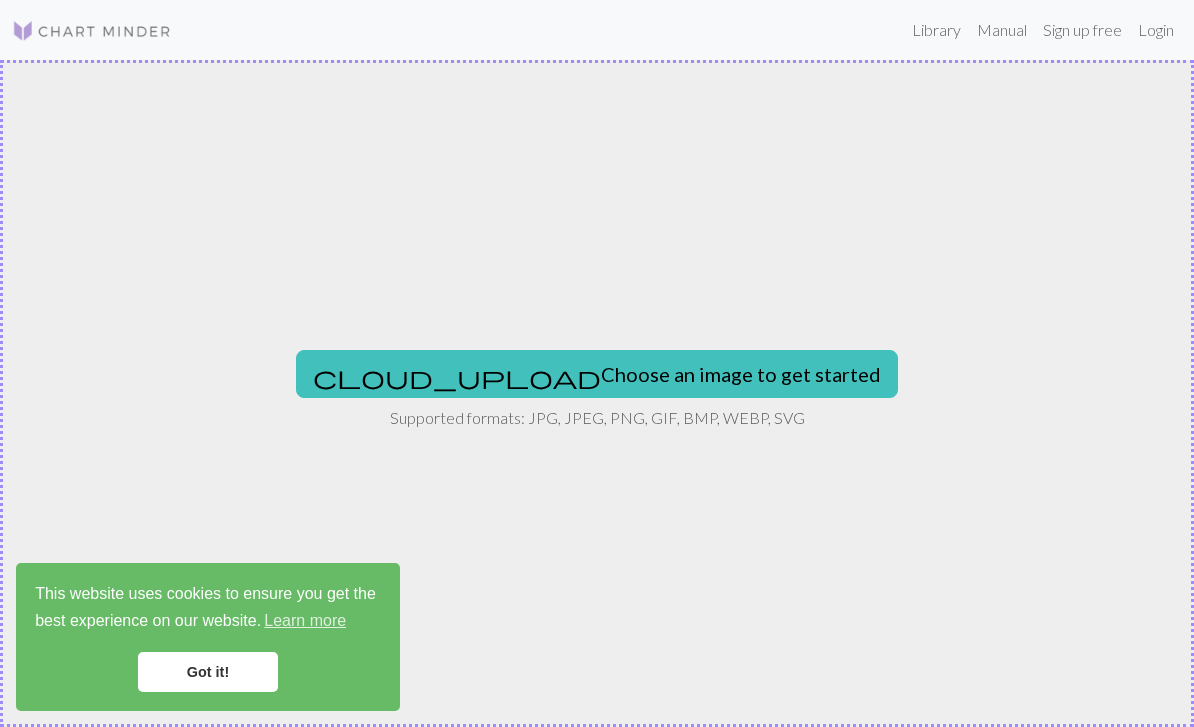 click on "cloud_upload  Choose an image to get started" at bounding box center (597, 374) 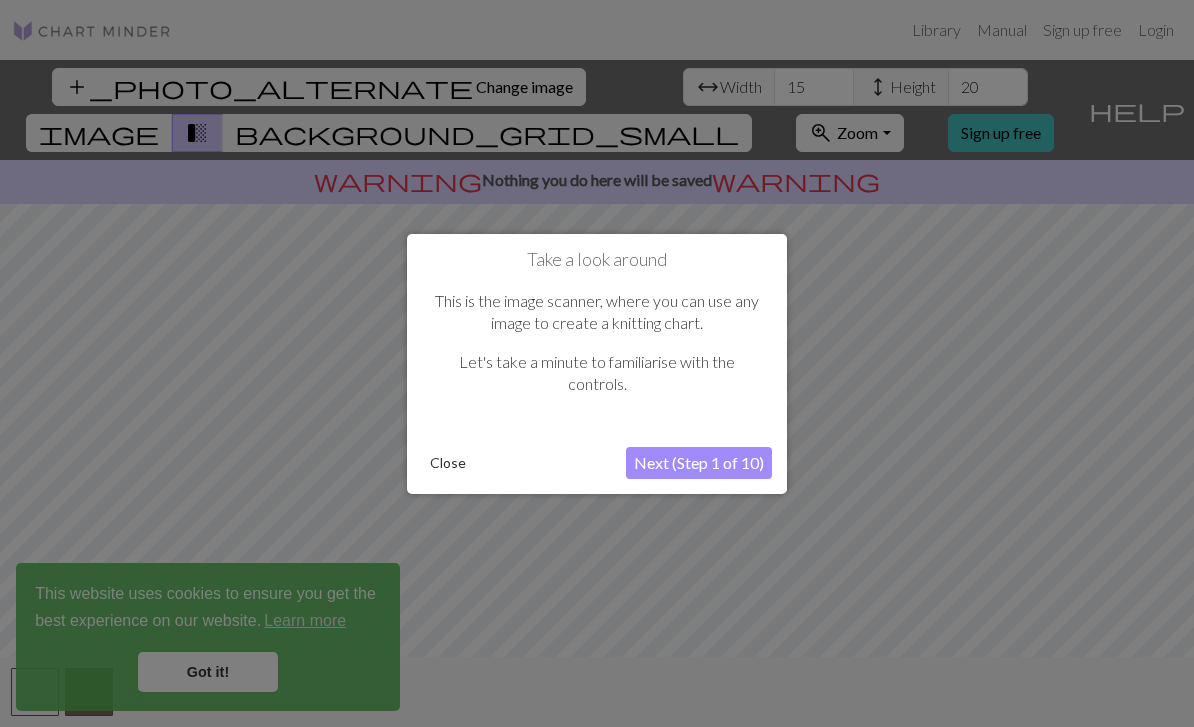 click on "Next (Step 1 of 10)" at bounding box center [699, 463] 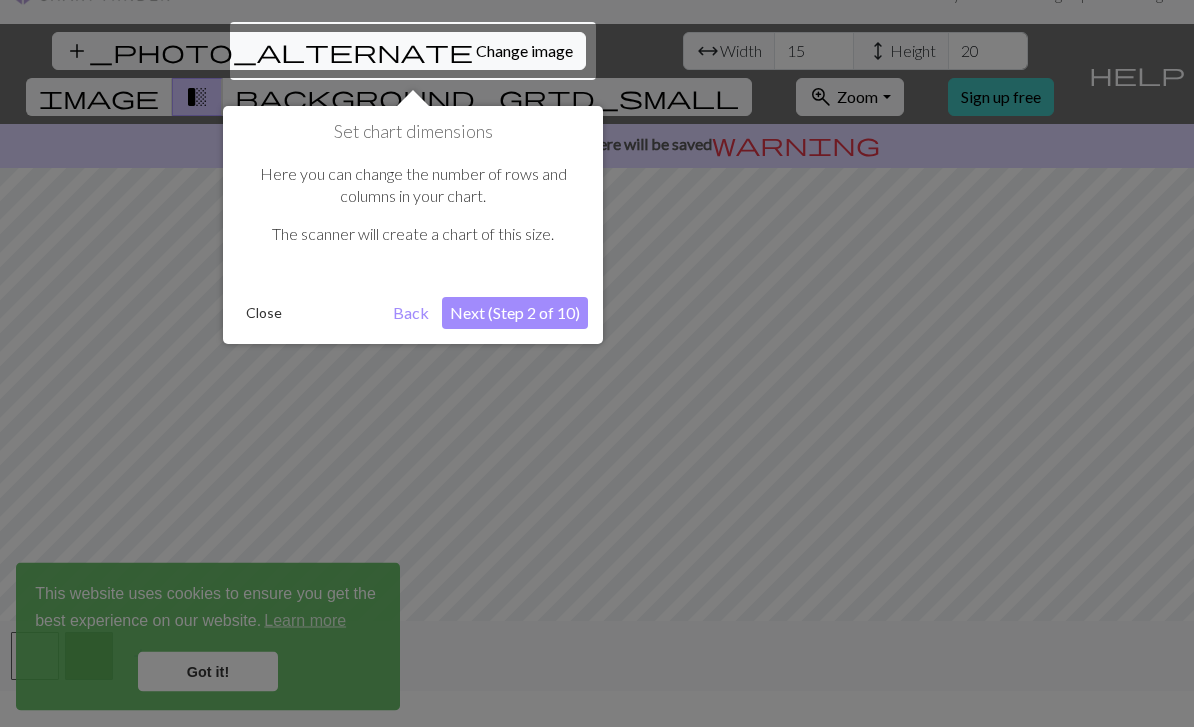 scroll, scrollTop: 38, scrollLeft: 0, axis: vertical 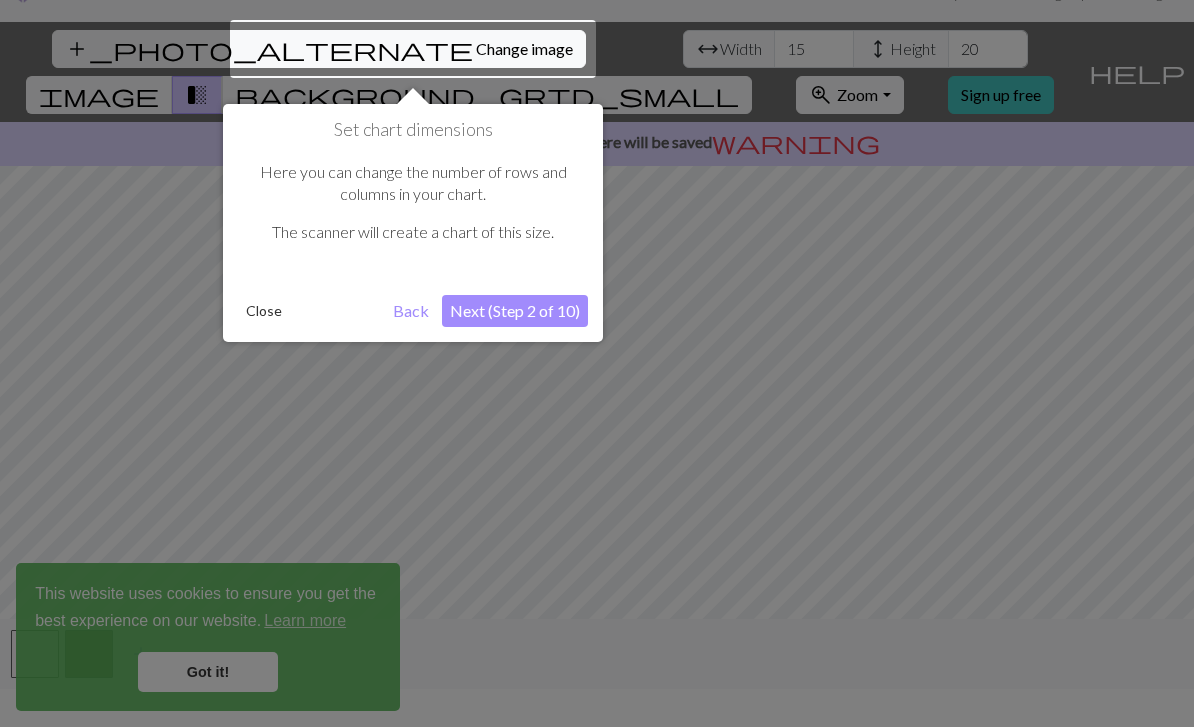click on "Next (Step 2 of 10)" at bounding box center (515, 311) 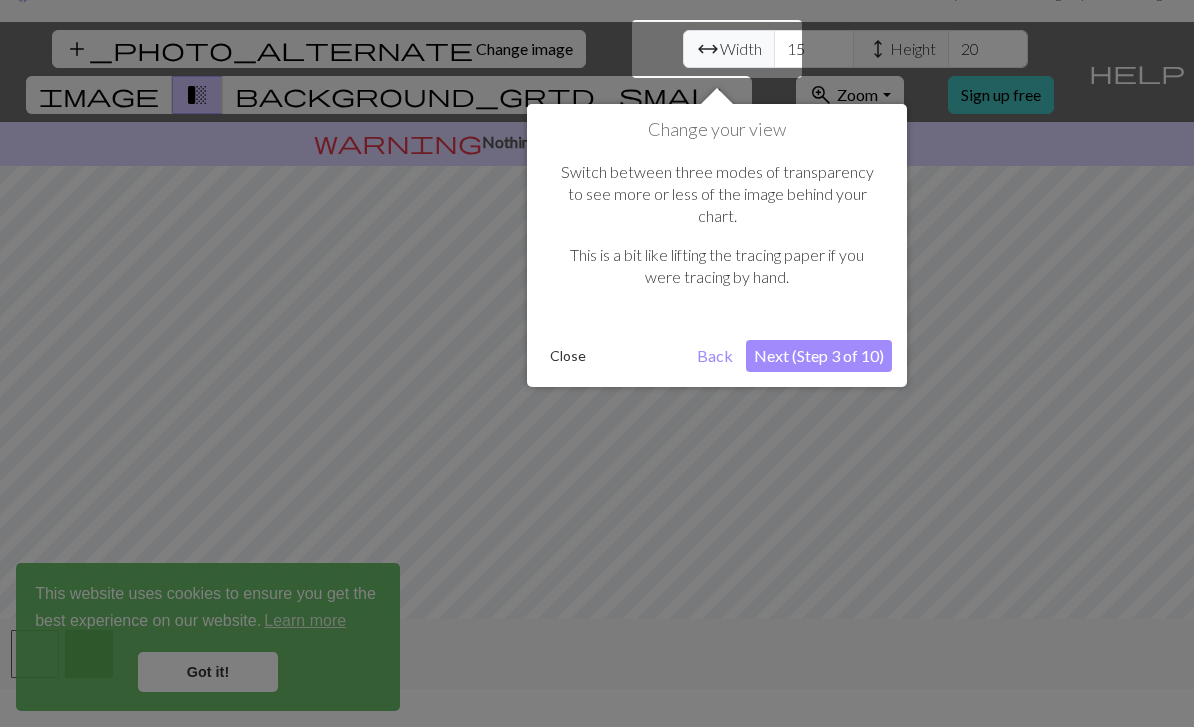 click on "Next (Step 3 of 10)" at bounding box center (819, 356) 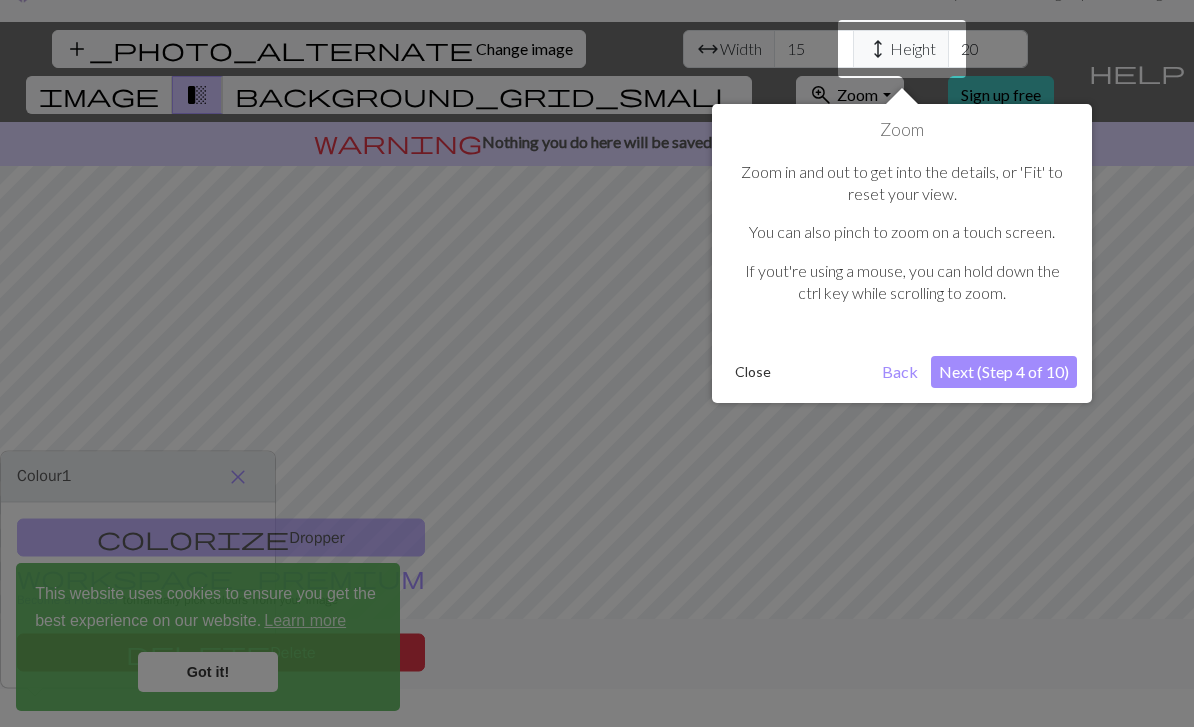click on "Next (Step 4 of 10)" at bounding box center (1004, 372) 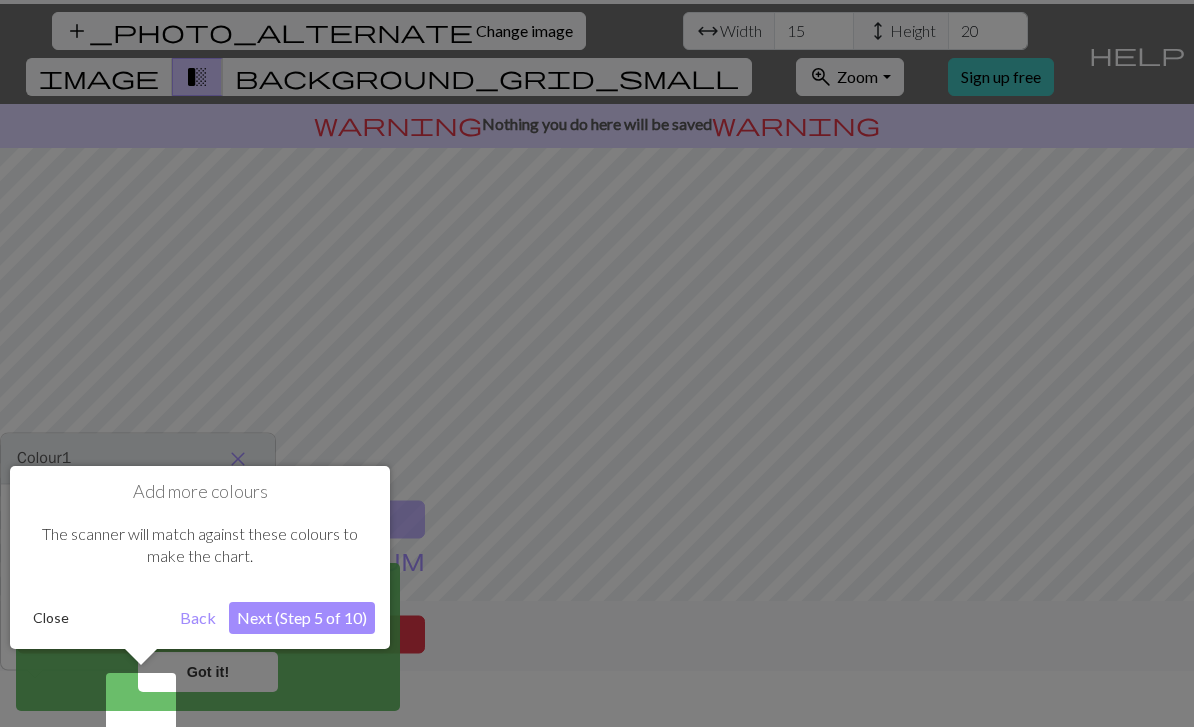 scroll, scrollTop: 67, scrollLeft: 0, axis: vertical 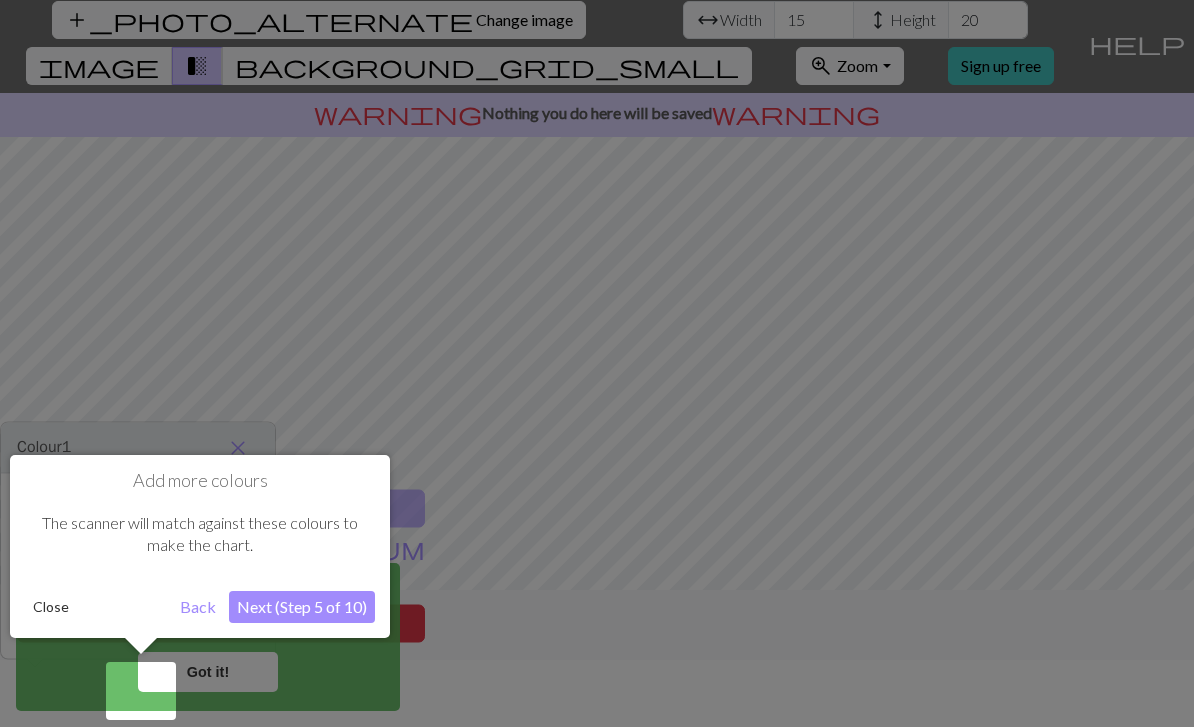 click on "Next (Step 5 of 10)" at bounding box center [302, 607] 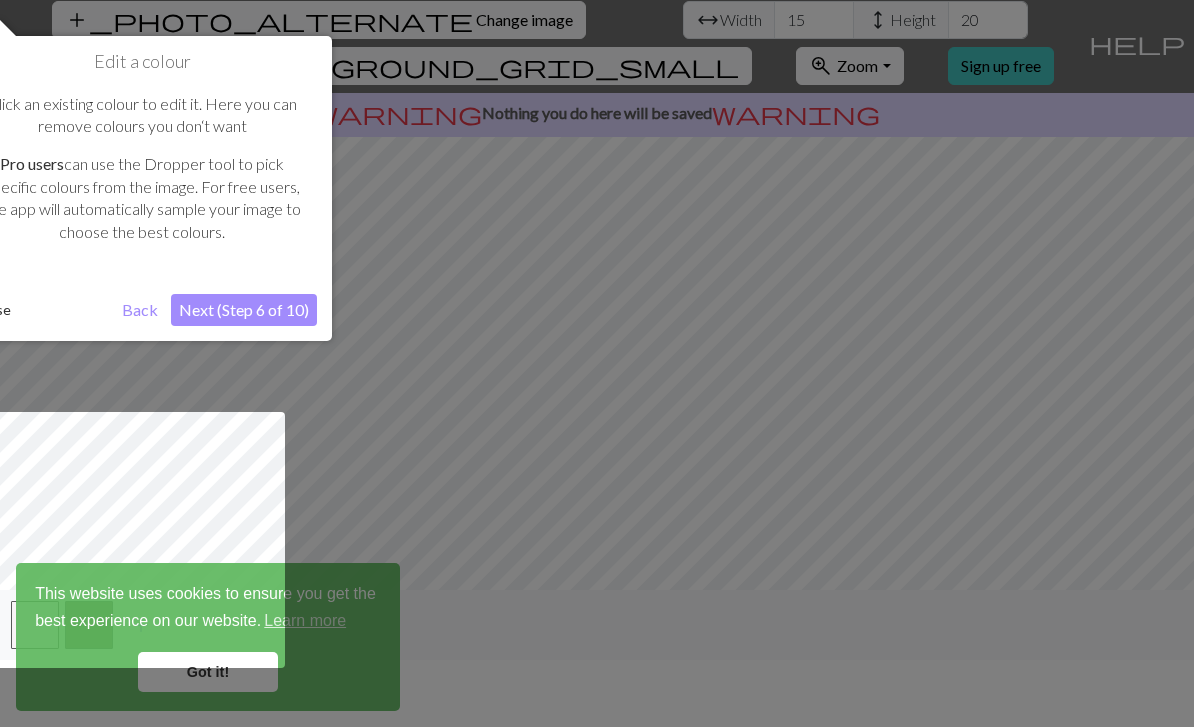 click on "Next (Step 6 of 10)" at bounding box center [244, 310] 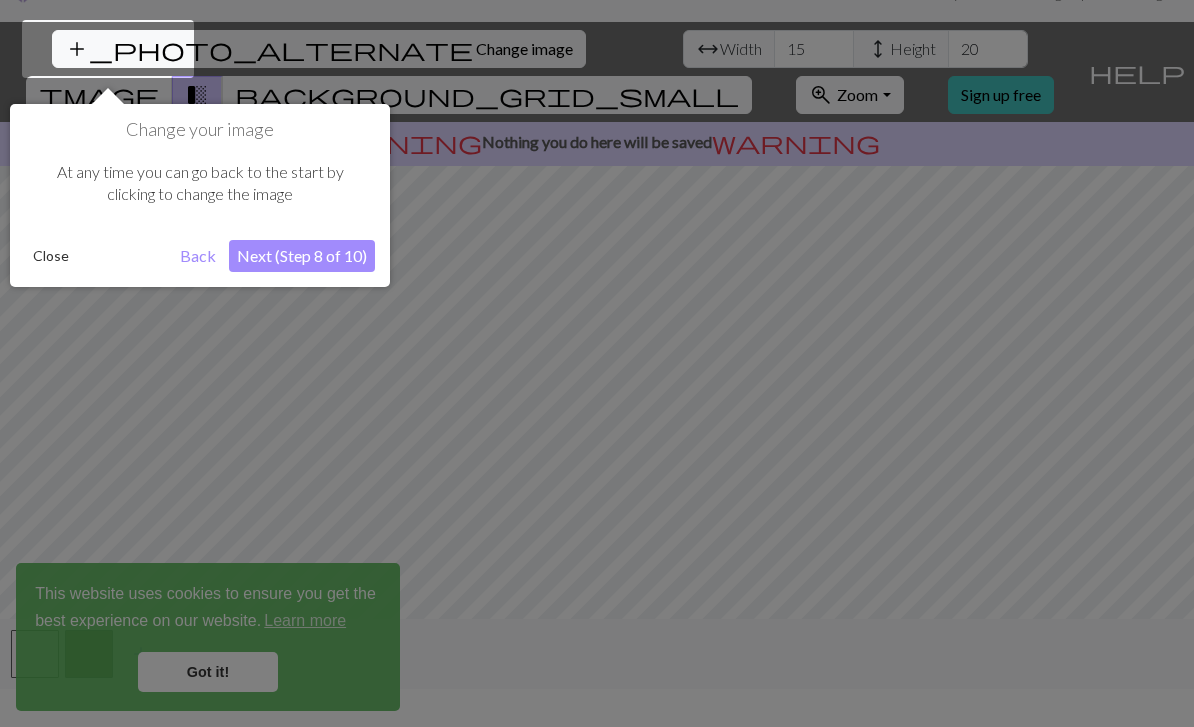 click on "Next (Step 8 of 10)" at bounding box center (302, 256) 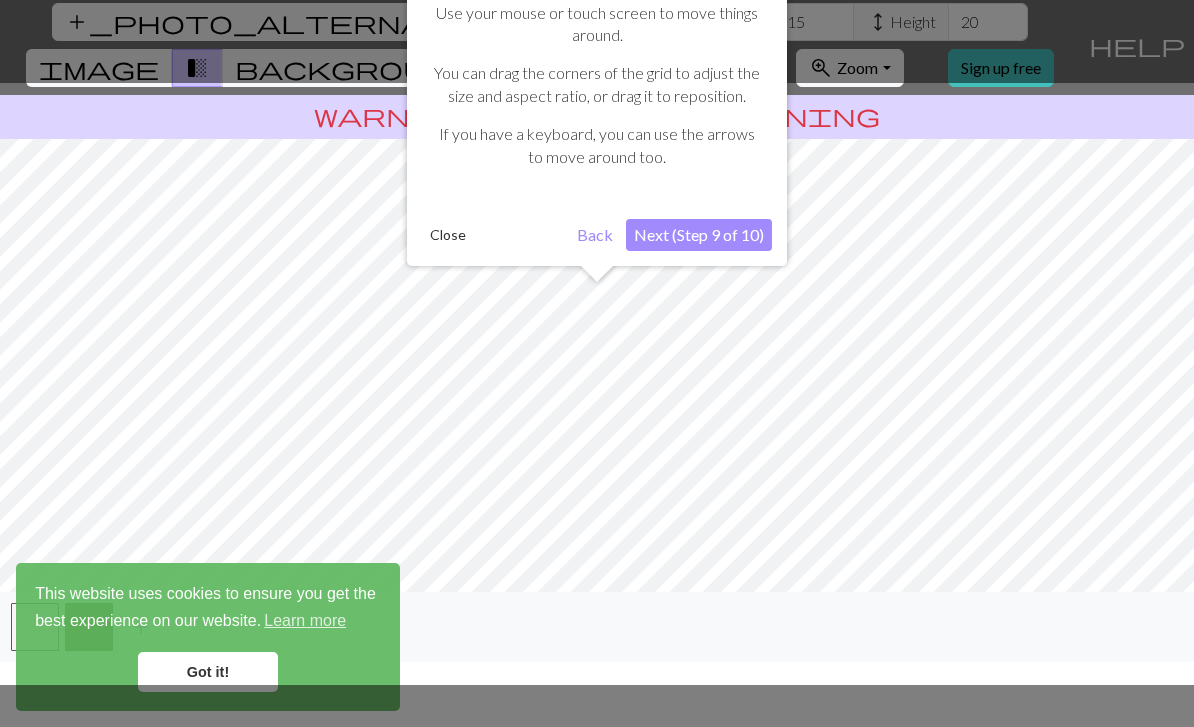 scroll, scrollTop: 67, scrollLeft: 0, axis: vertical 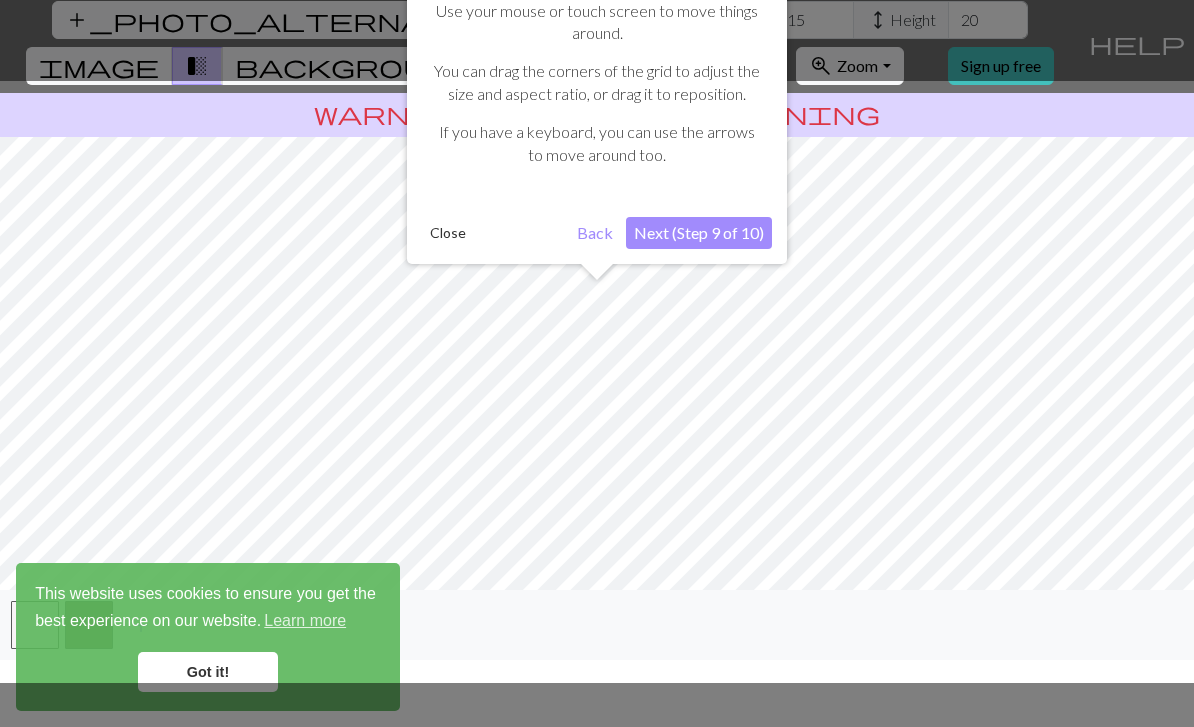 click on "Next (Step 9 of 10)" at bounding box center (699, 233) 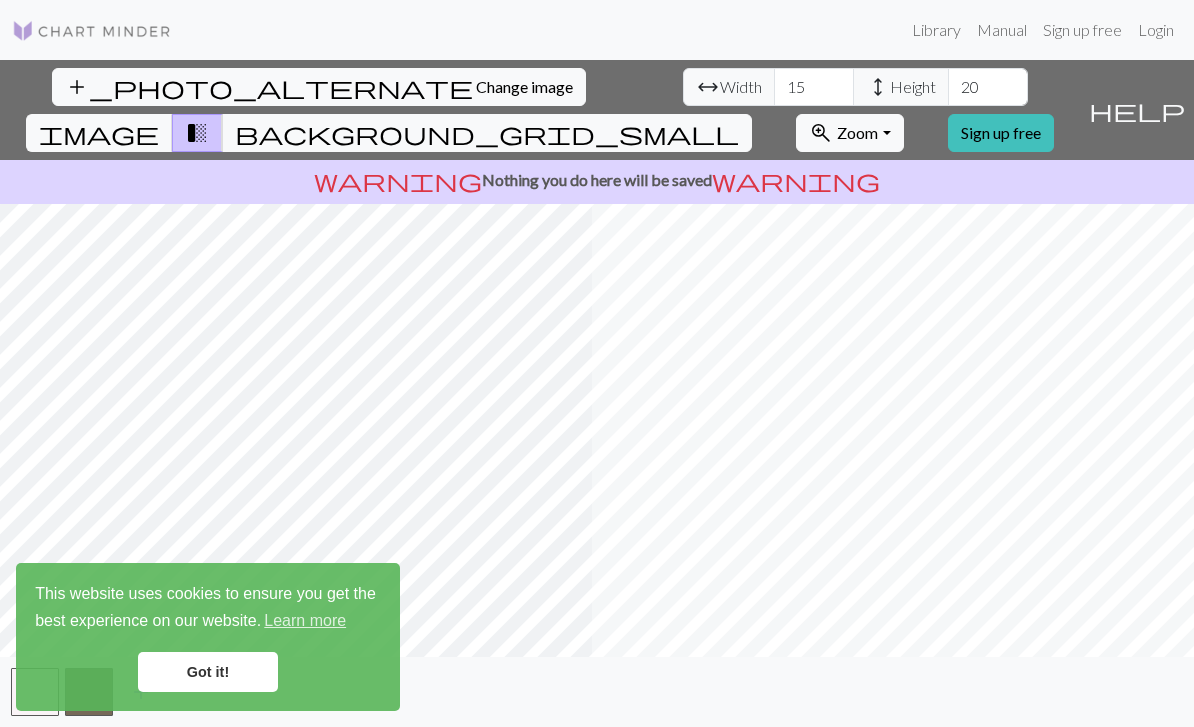 click on "background_grid_small" at bounding box center [487, 133] 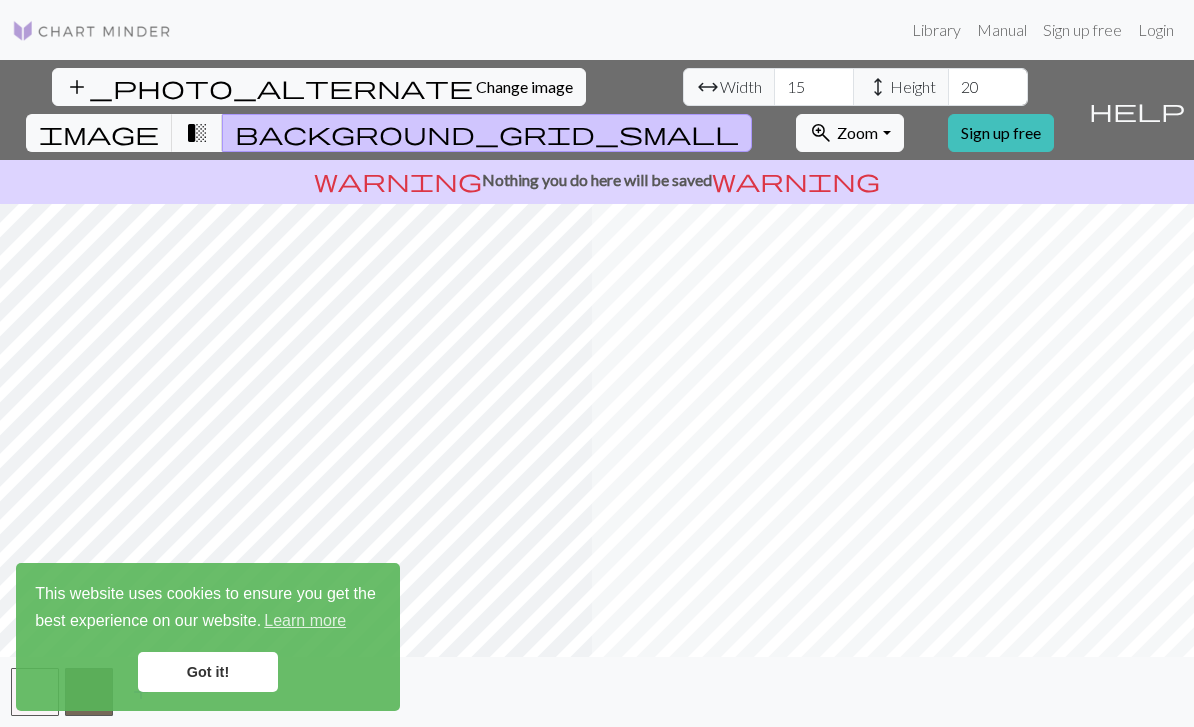 click on "transition_fade" at bounding box center [197, 133] 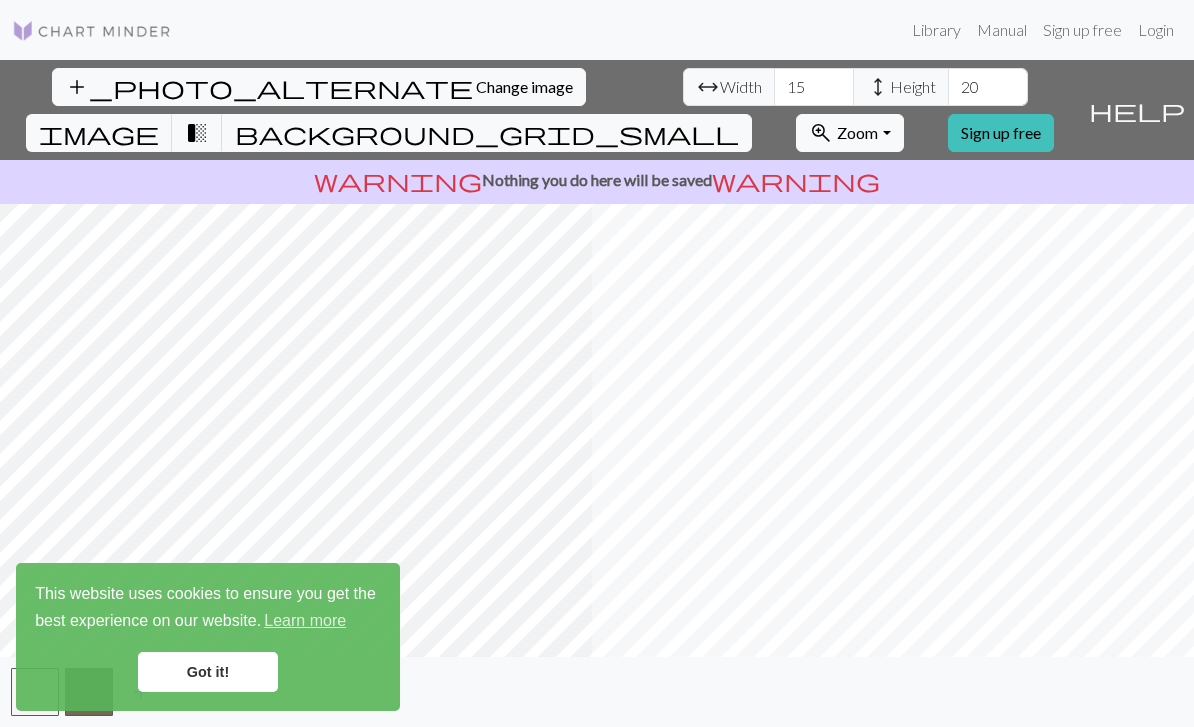 click on "background_grid_small" at bounding box center (487, 133) 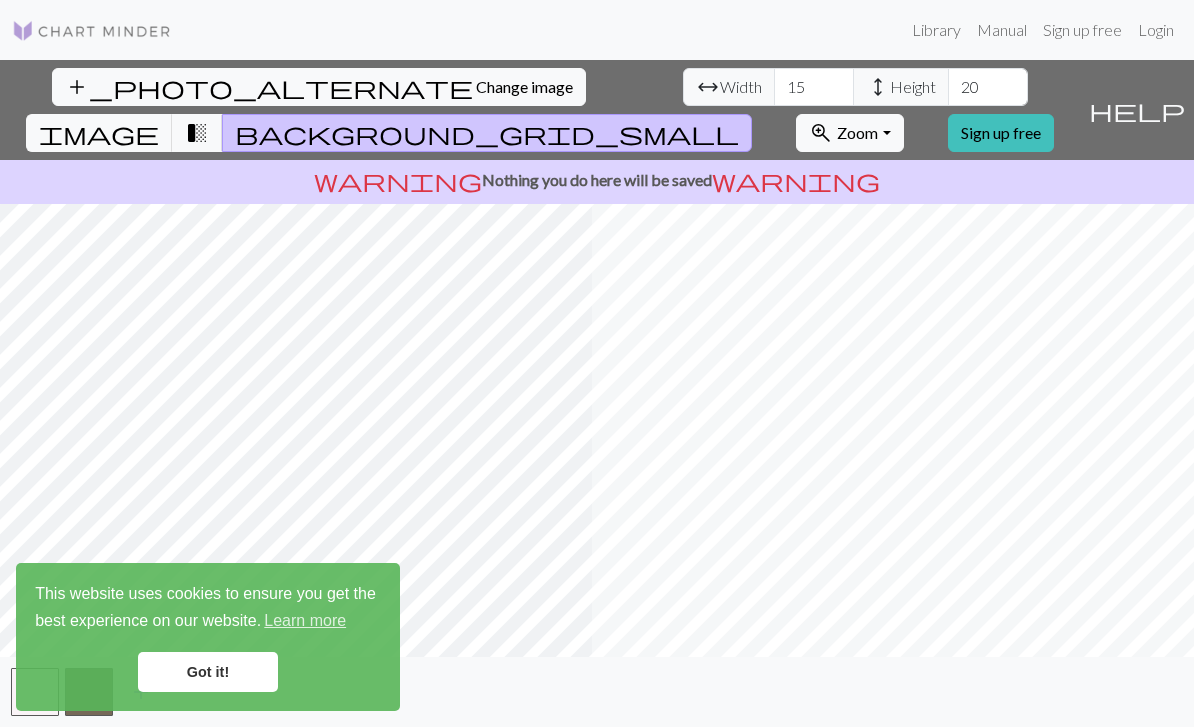 click on "background_grid_small" at bounding box center [487, 133] 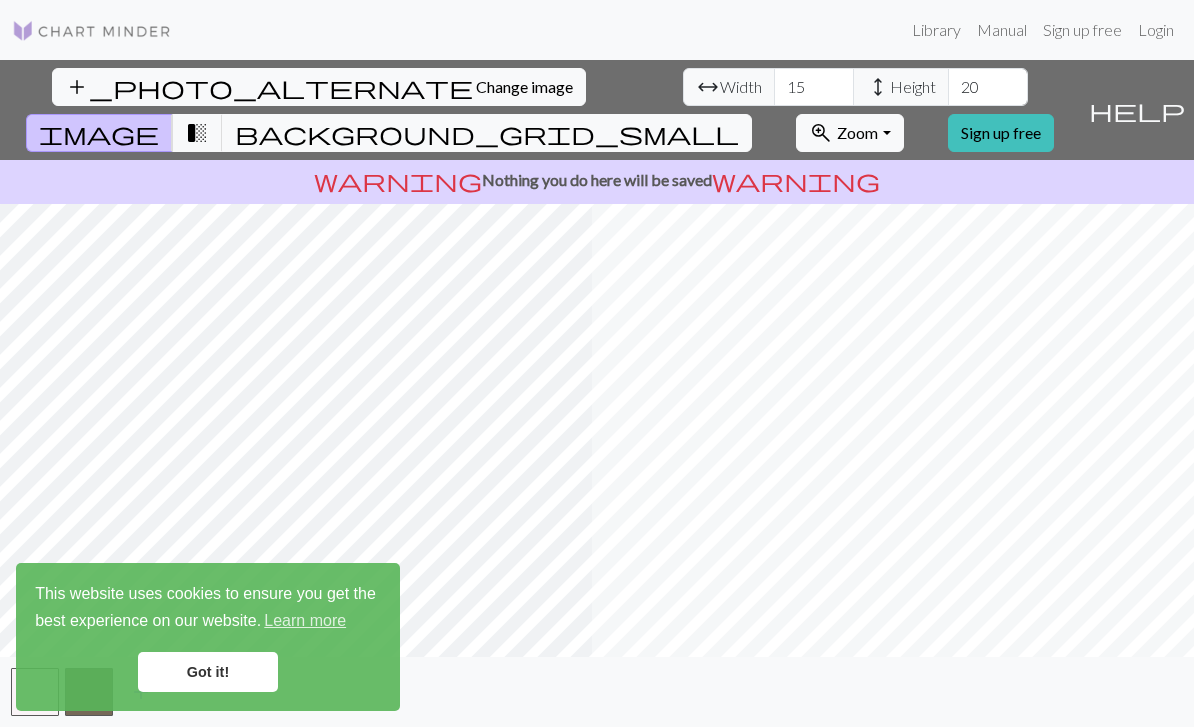 click on "Got it!" at bounding box center [208, 672] 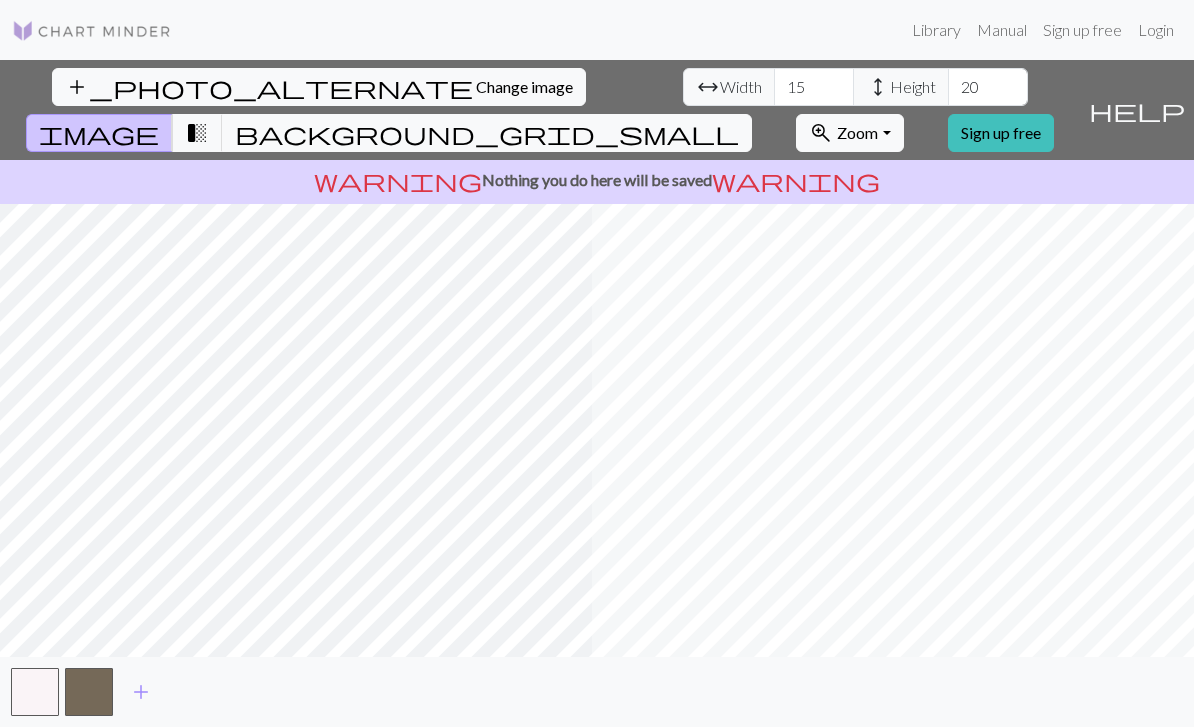 scroll, scrollTop: 0, scrollLeft: 0, axis: both 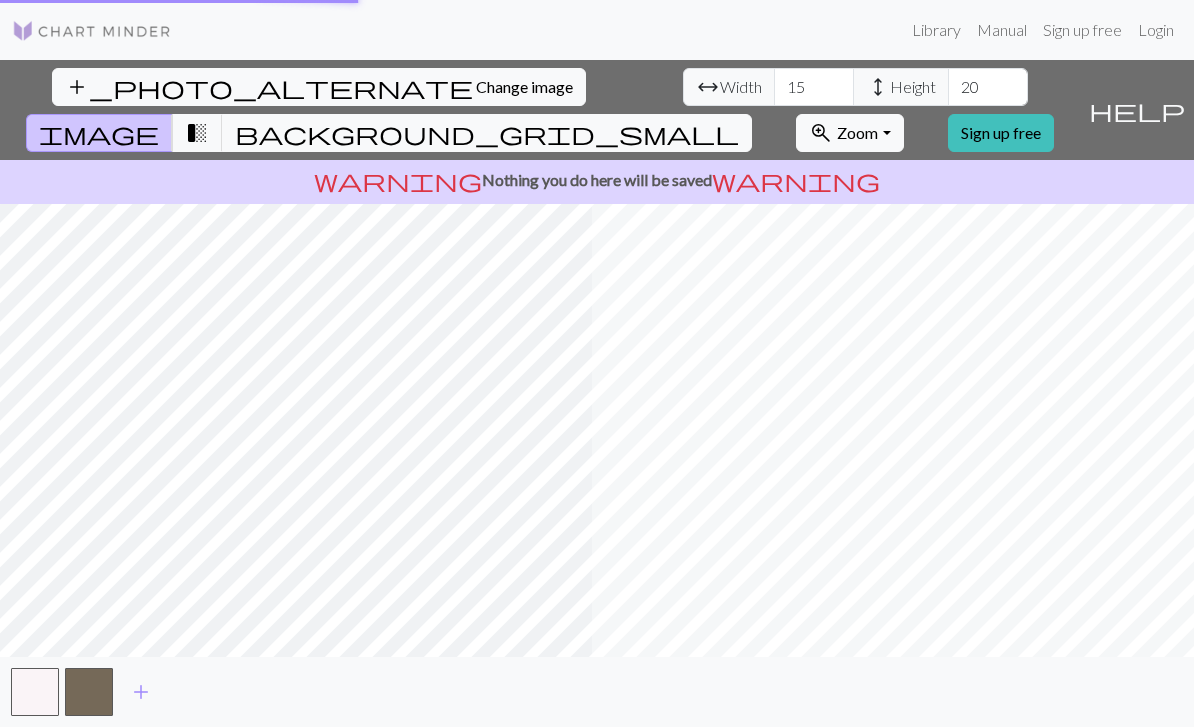 click on "Manual" at bounding box center (1002, 30) 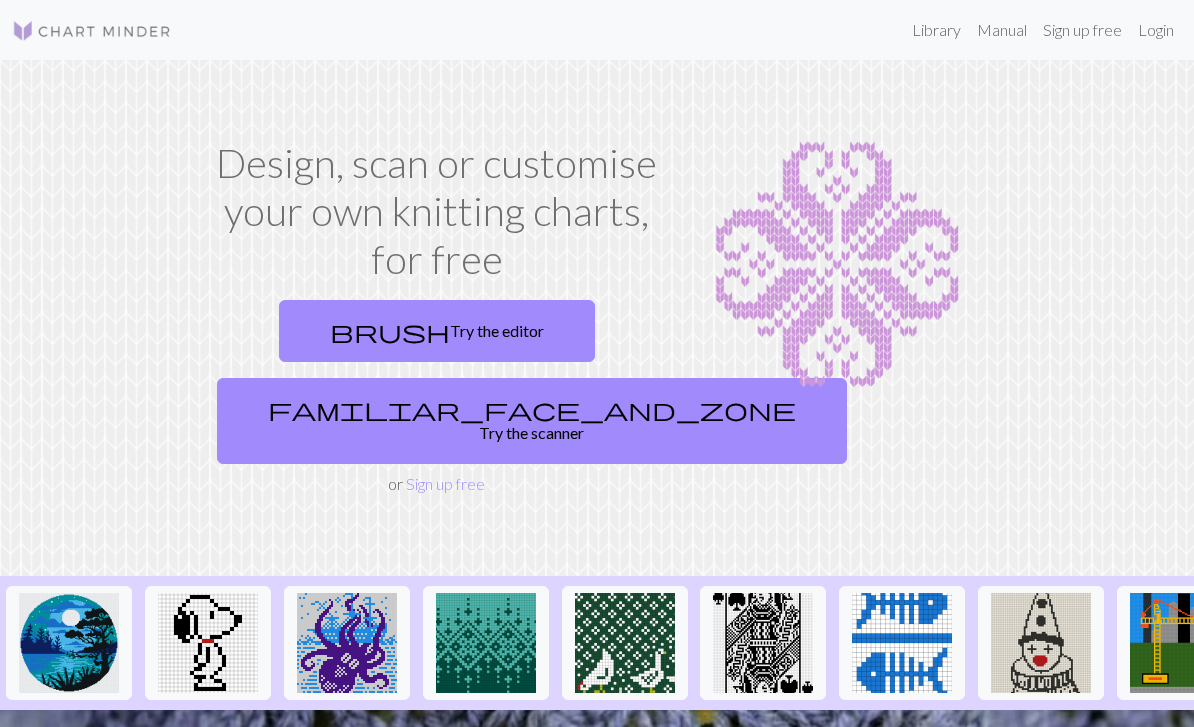 scroll, scrollTop: 0, scrollLeft: 0, axis: both 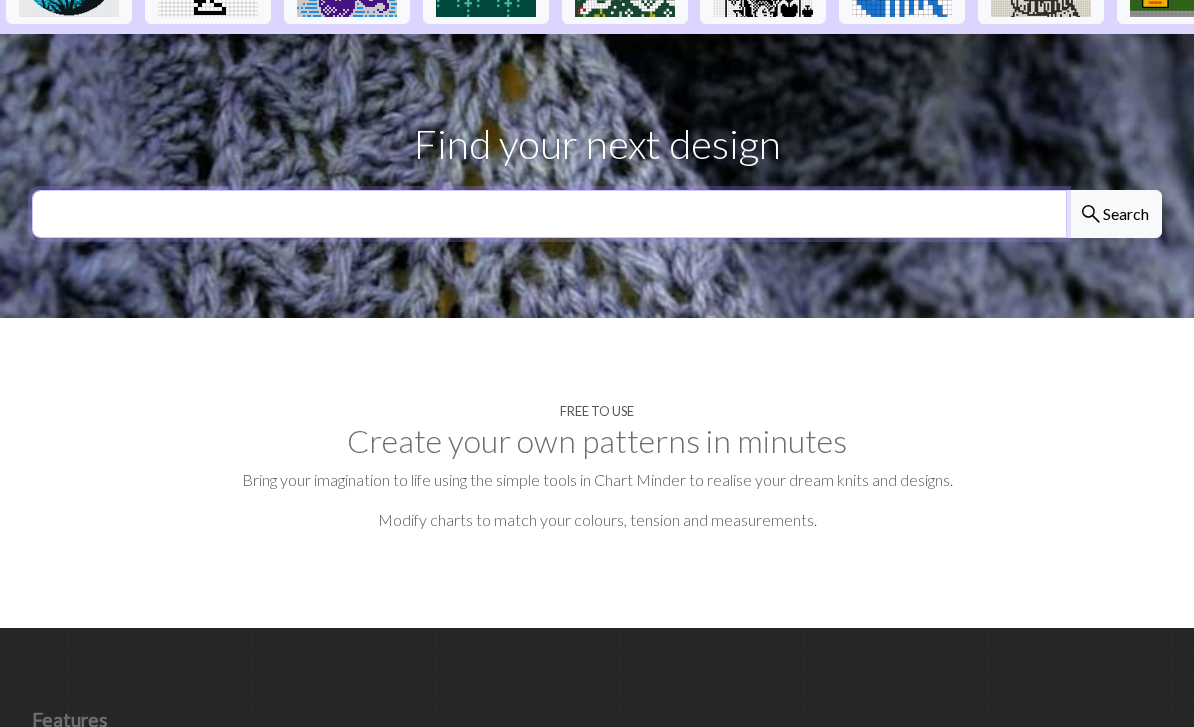 click at bounding box center [549, 214] 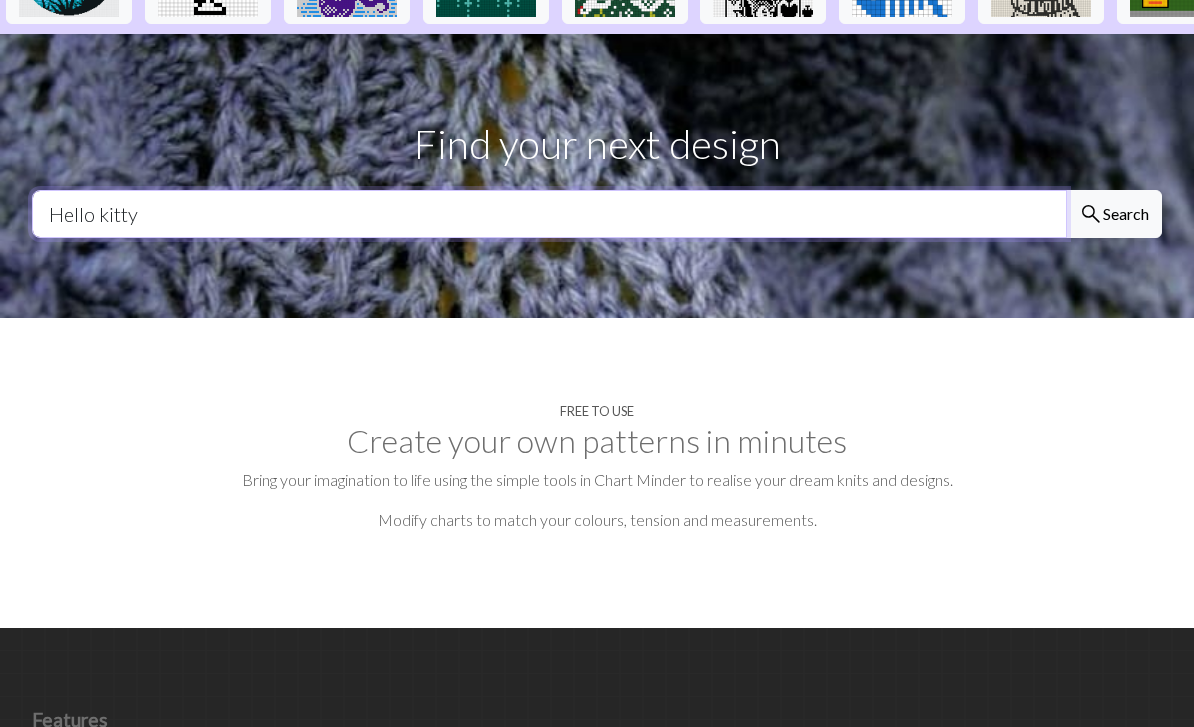 type on "Hello kitty" 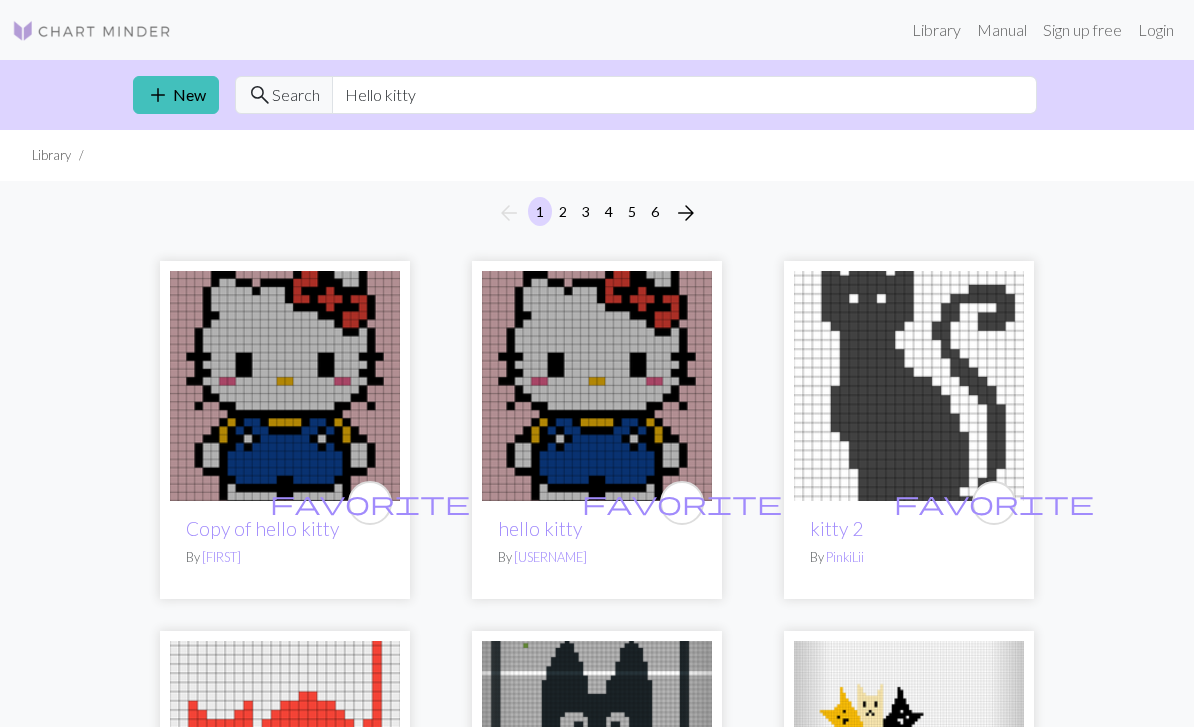 scroll, scrollTop: 0, scrollLeft: 0, axis: both 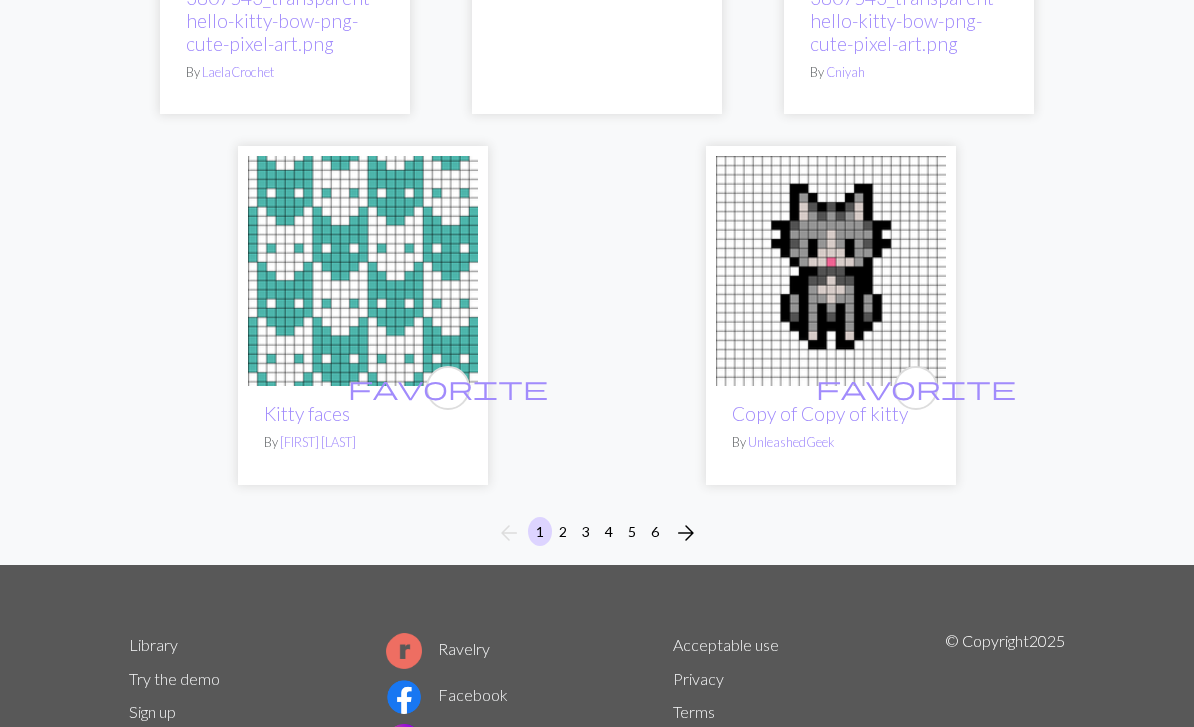 click on "2" at bounding box center (563, 531) 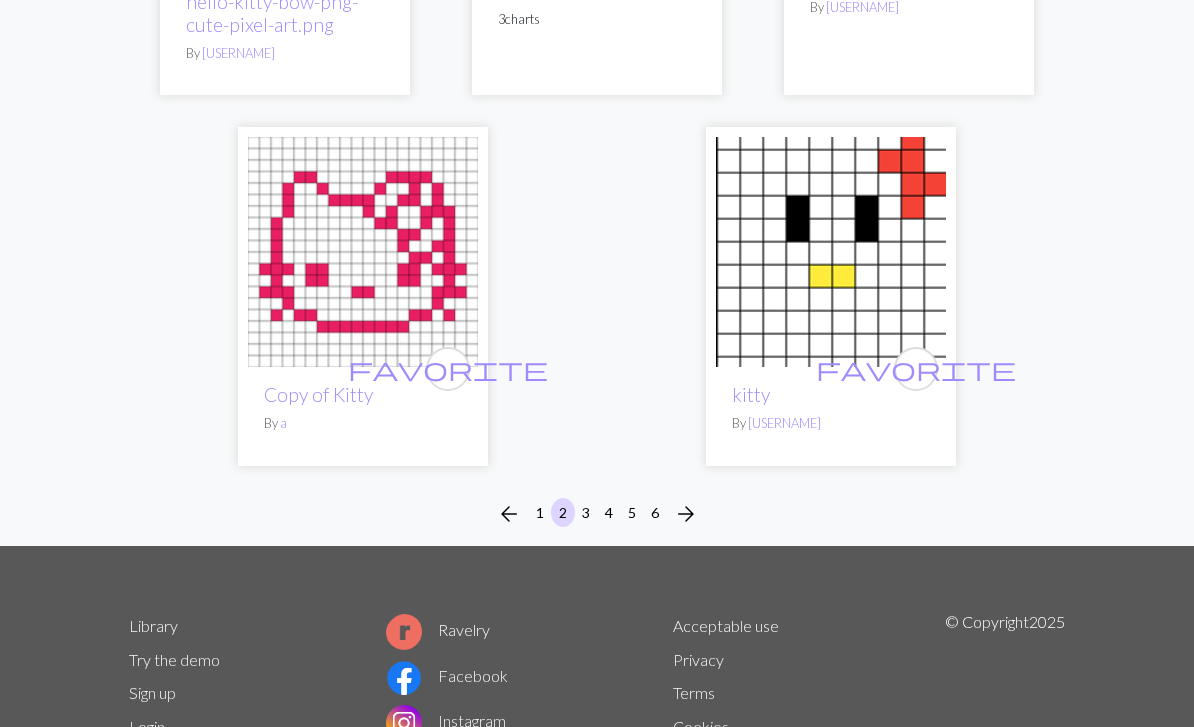 scroll, scrollTop: 6613, scrollLeft: 0, axis: vertical 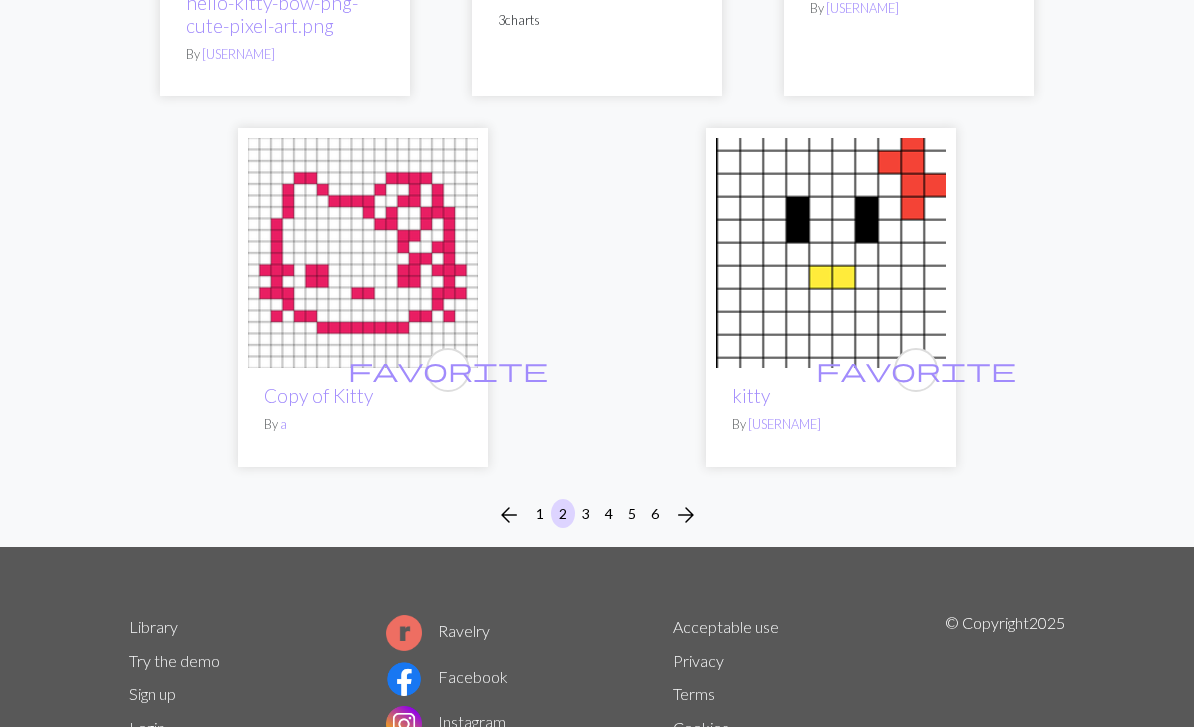 click on "1" at bounding box center (540, 513) 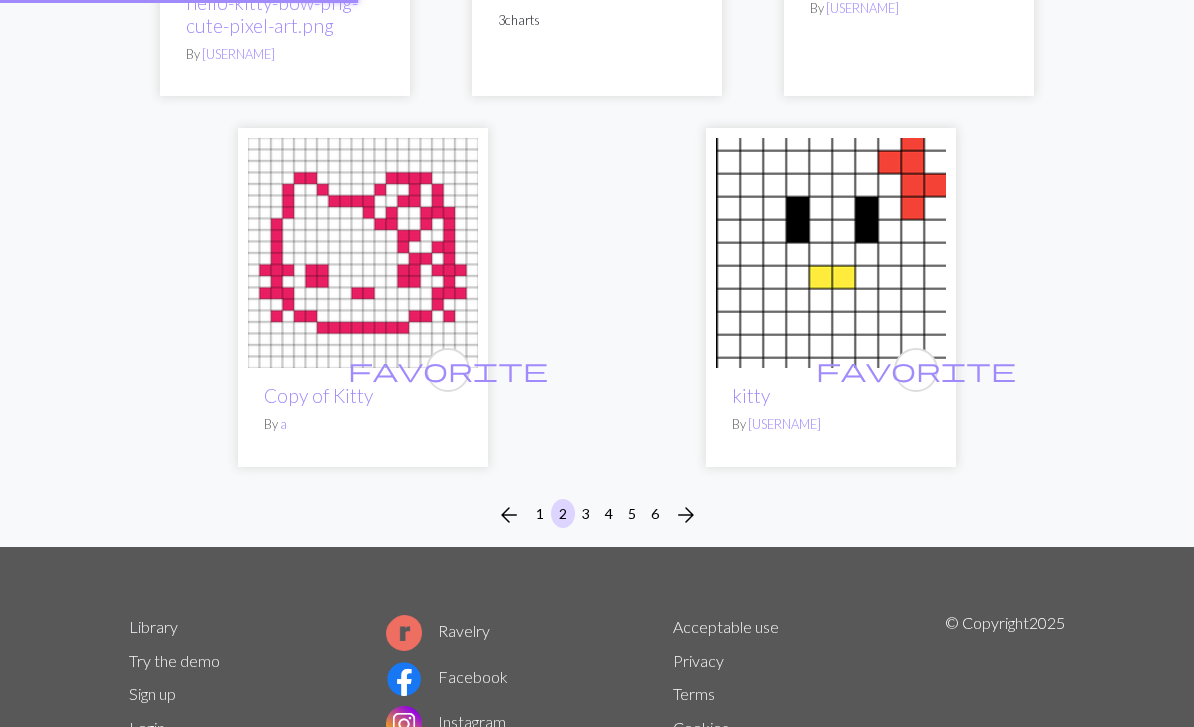 scroll, scrollTop: 0, scrollLeft: 0, axis: both 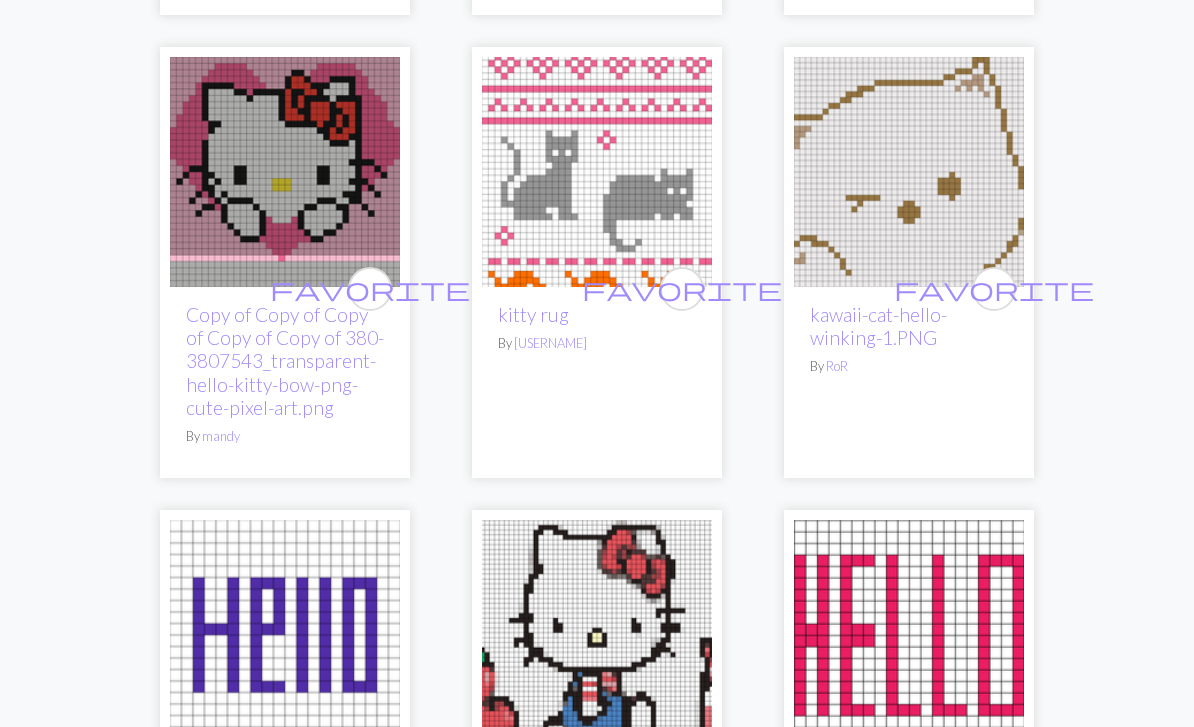 click at bounding box center [285, 173] 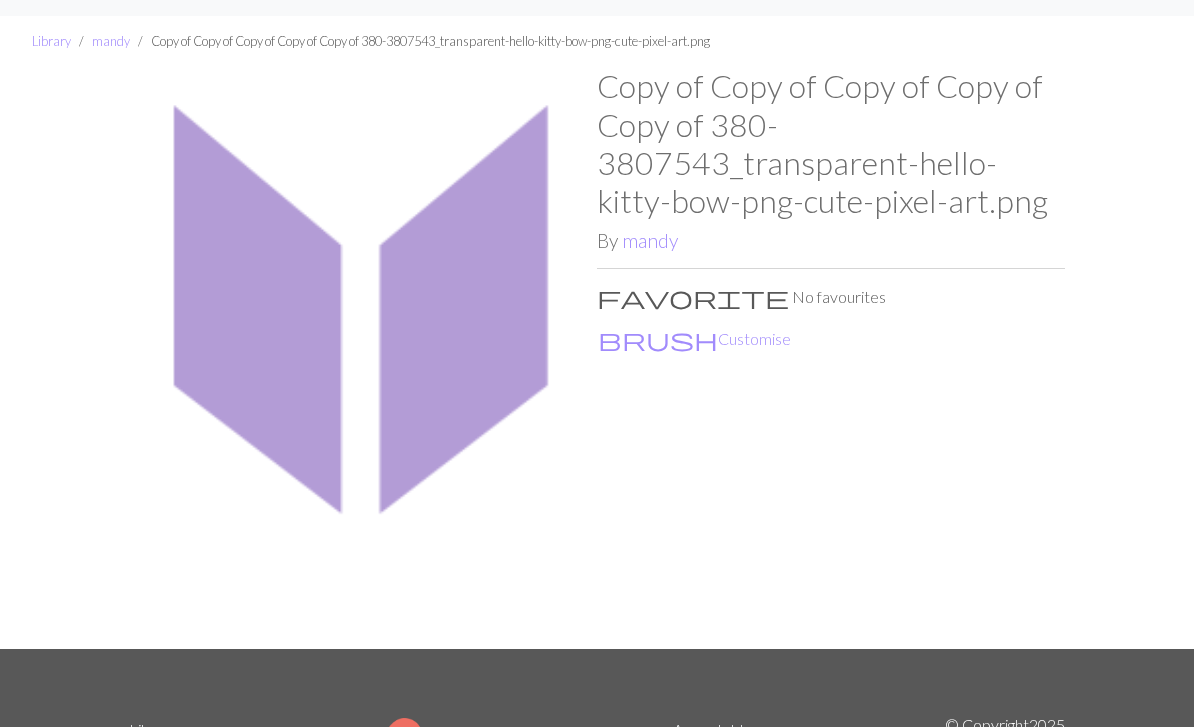 scroll, scrollTop: 45, scrollLeft: 0, axis: vertical 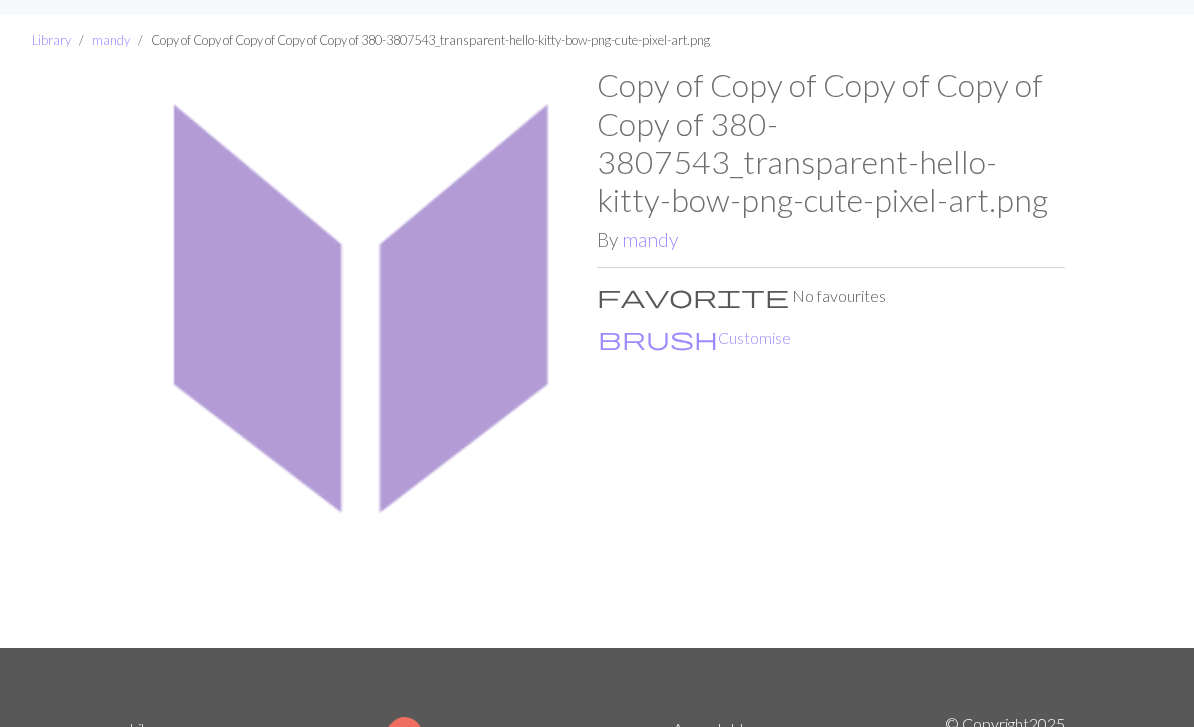 click at bounding box center [363, 357] 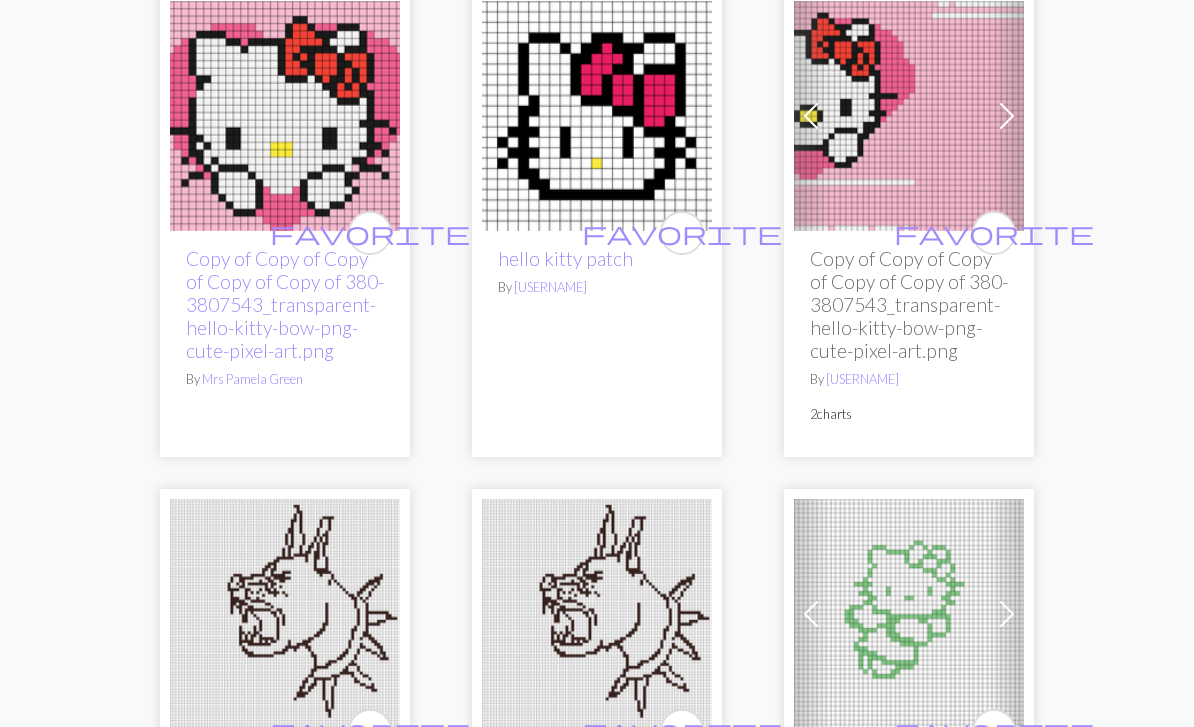 scroll, scrollTop: 4203, scrollLeft: 0, axis: vertical 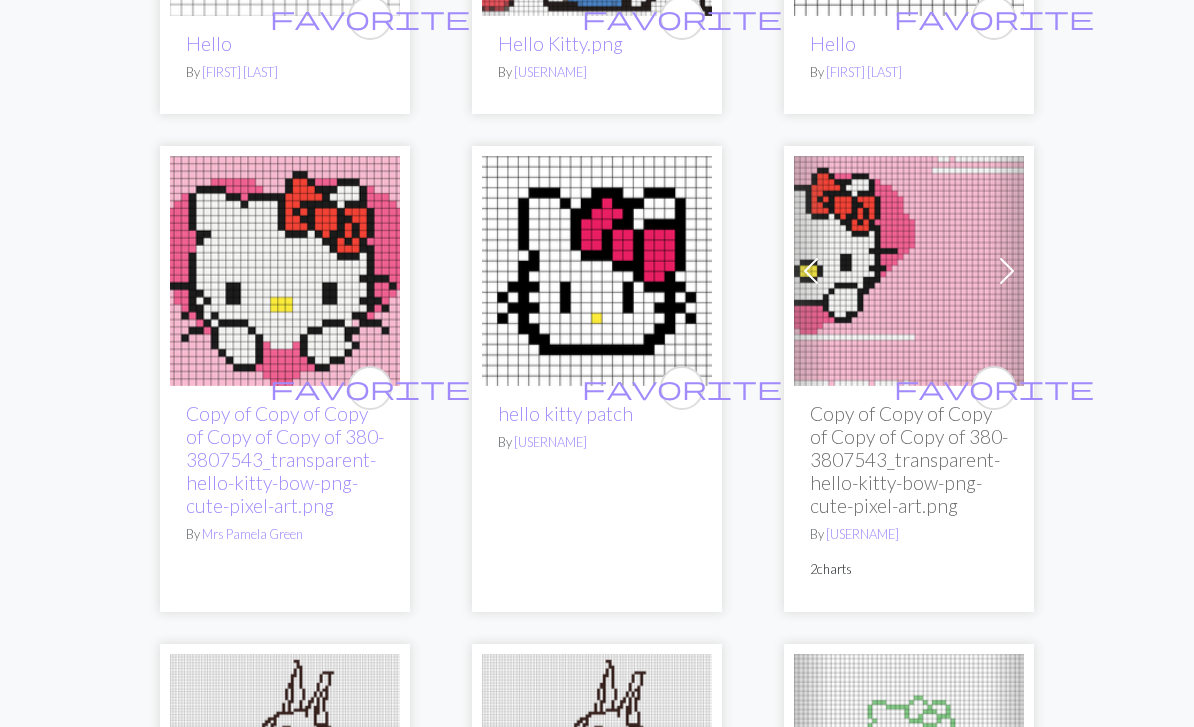 click at bounding box center (285, 272) 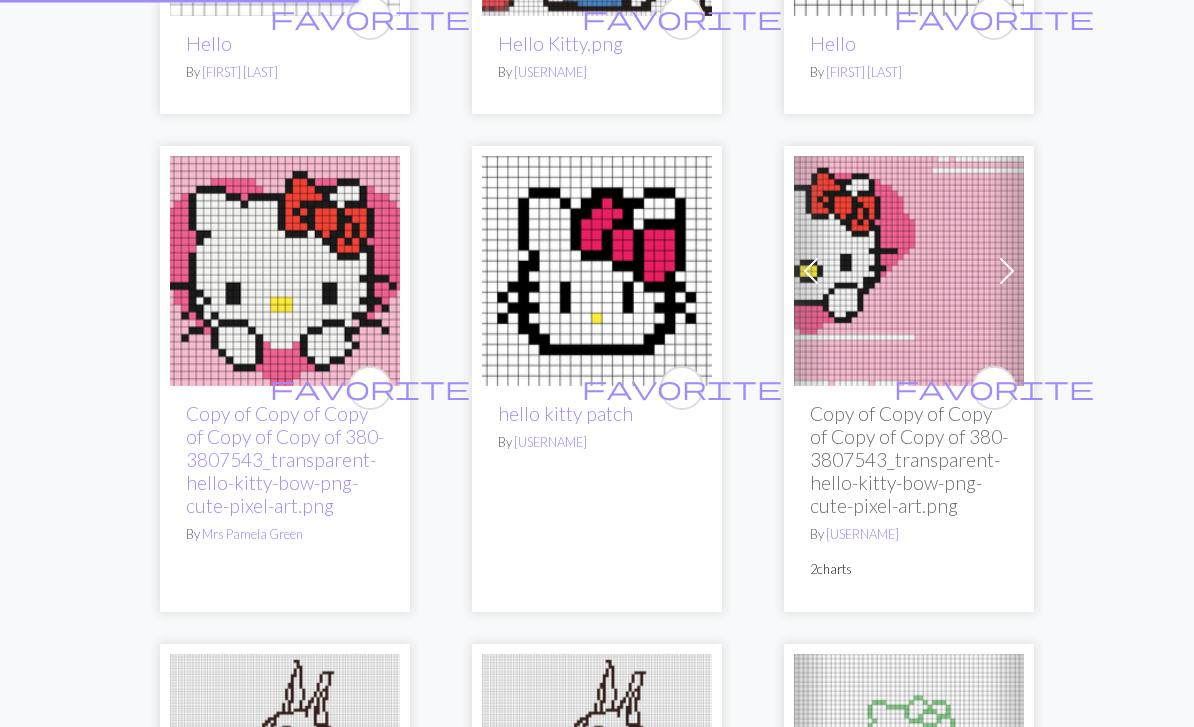 scroll, scrollTop: 4049, scrollLeft: 0, axis: vertical 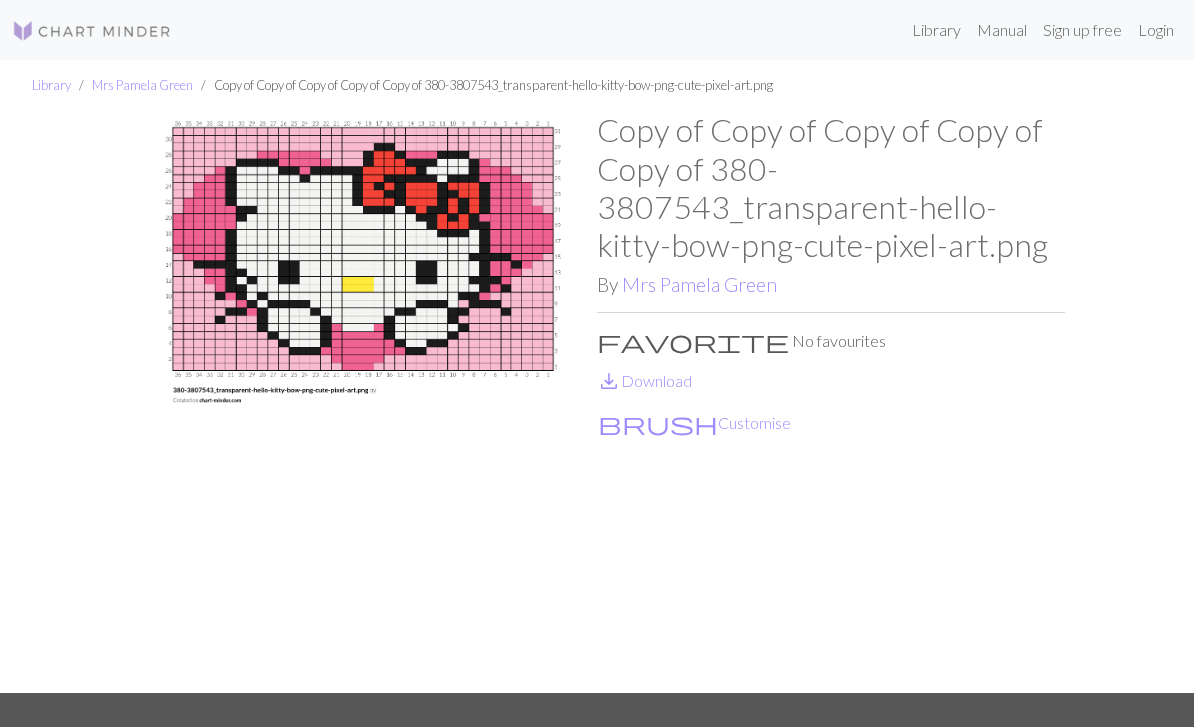 click on "brush Customise" at bounding box center [694, 423] 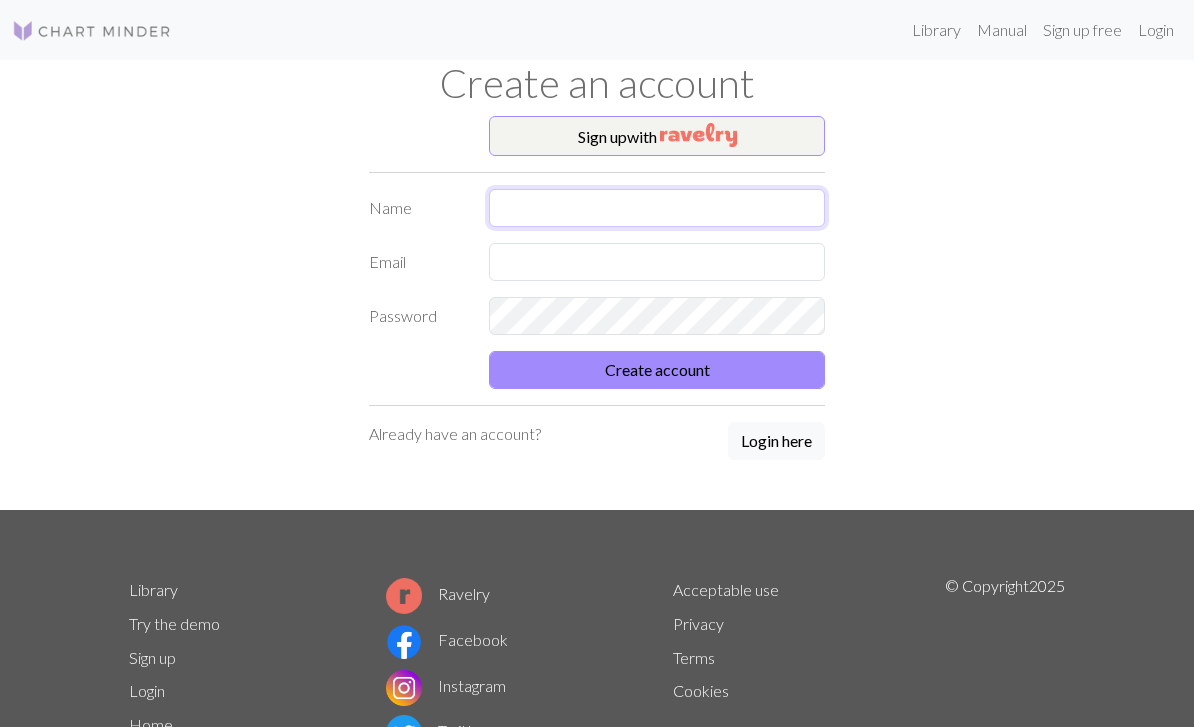 click at bounding box center [657, 208] 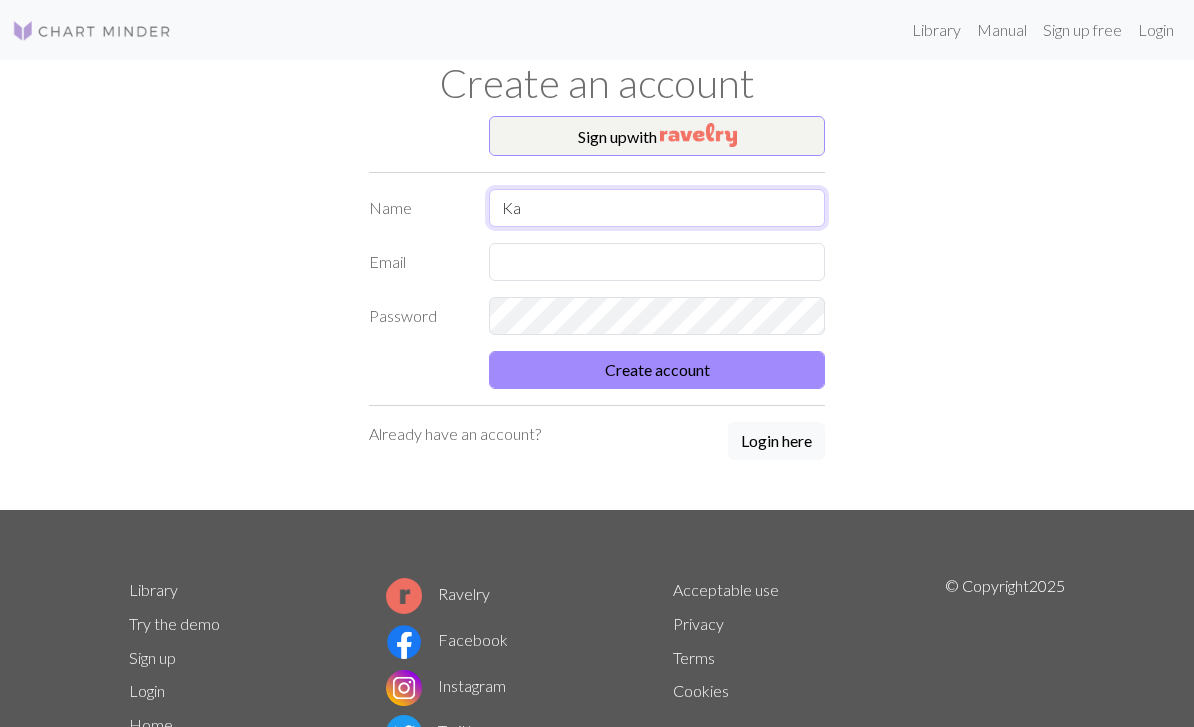 type on "Ka" 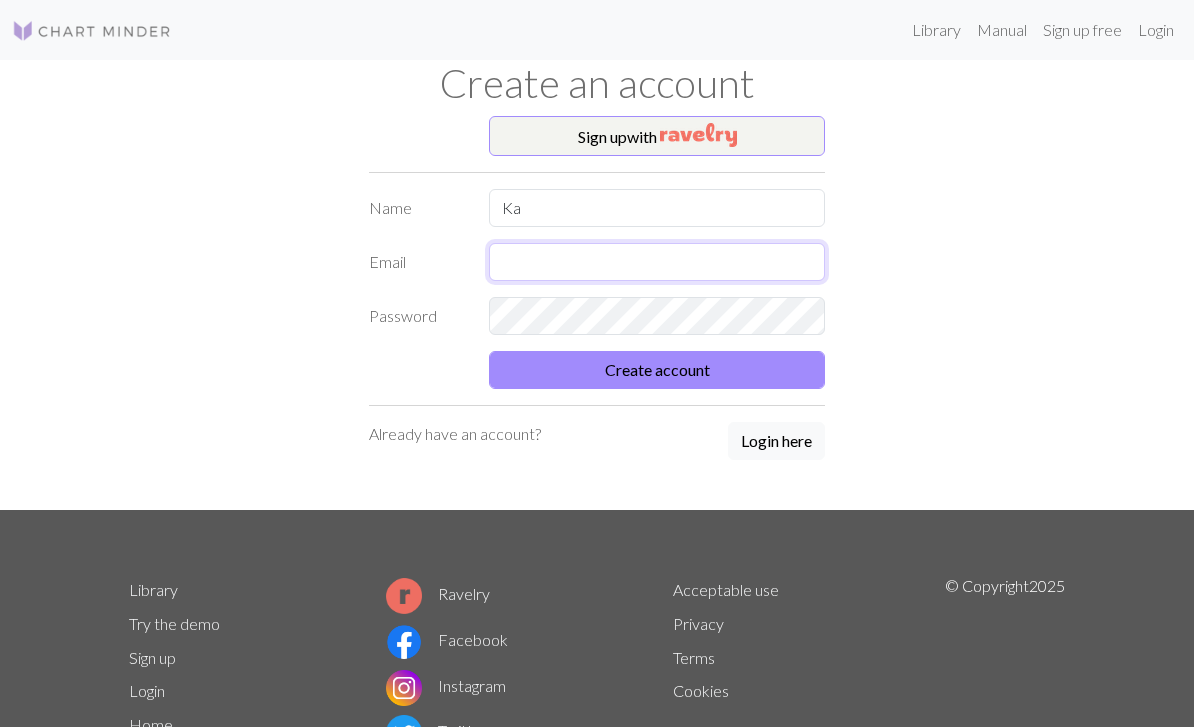 click at bounding box center (657, 262) 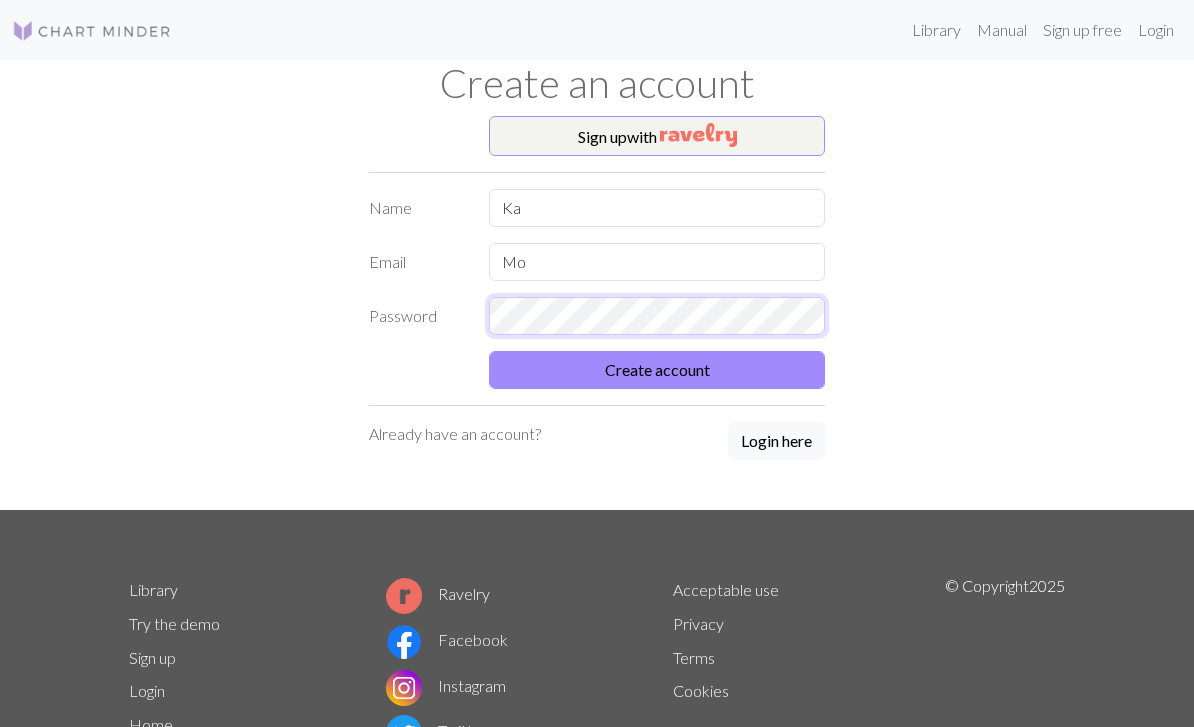 click on "Name Ka Email Mo Password Create account" at bounding box center [597, 289] 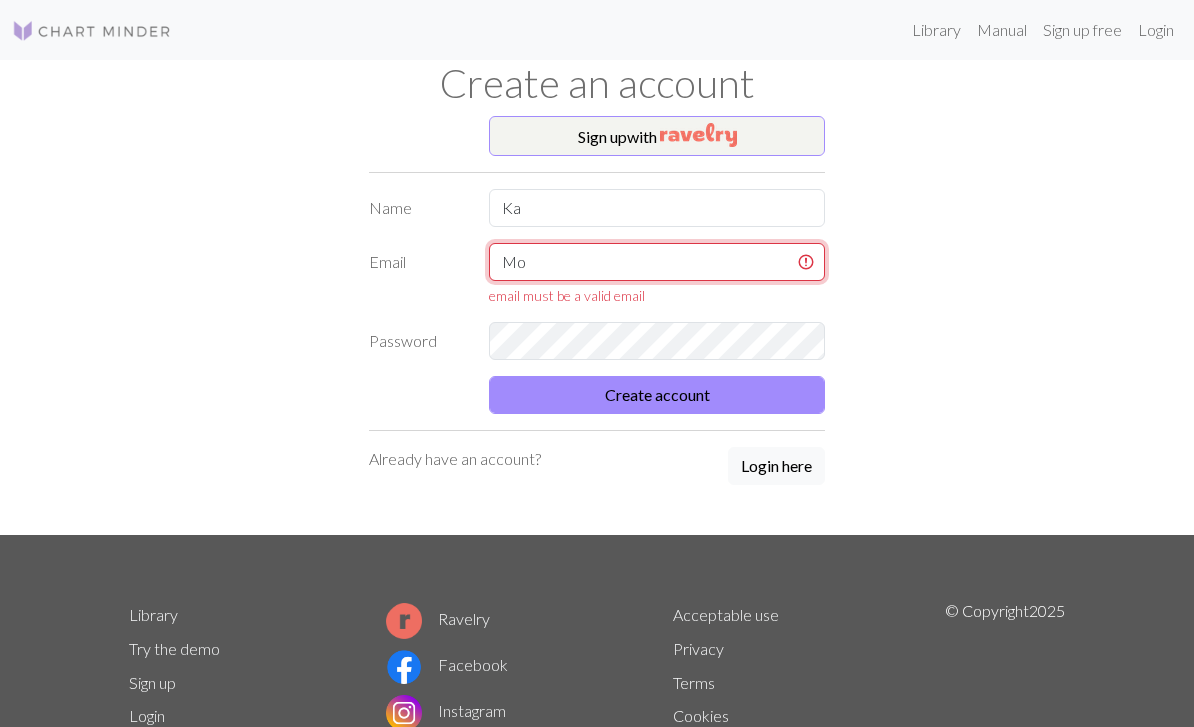 click on "Mo" at bounding box center (657, 262) 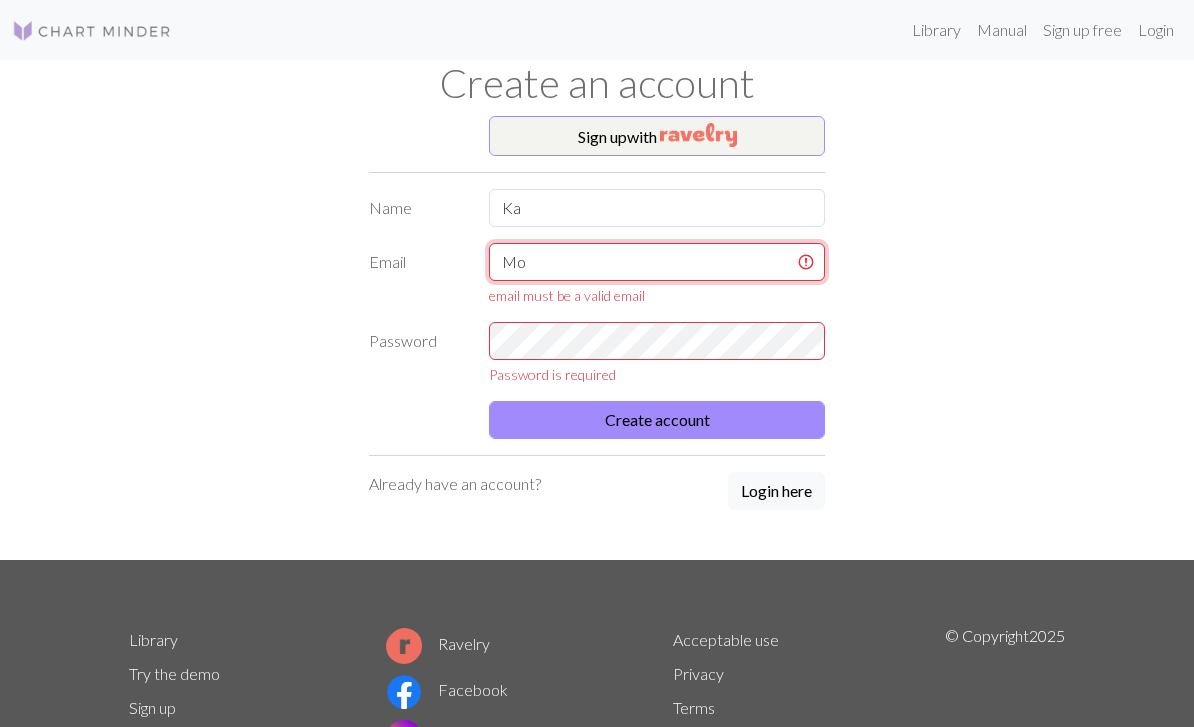 type on "M" 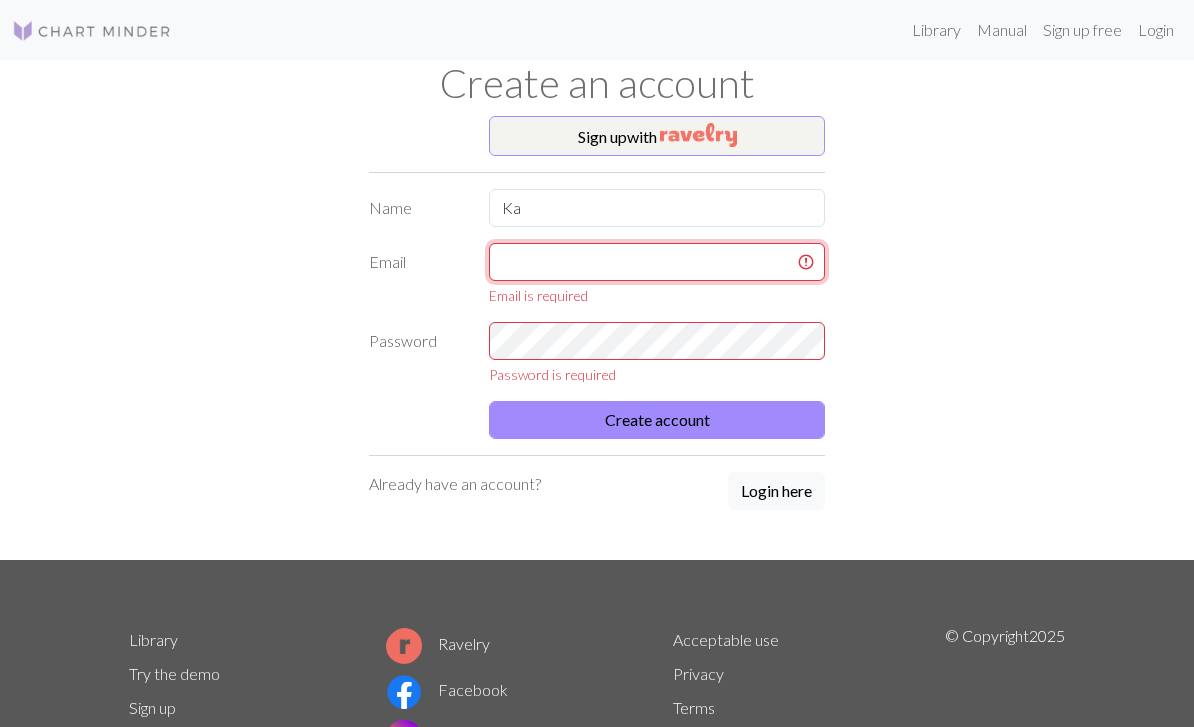 type on "xkamuay@gmail.com" 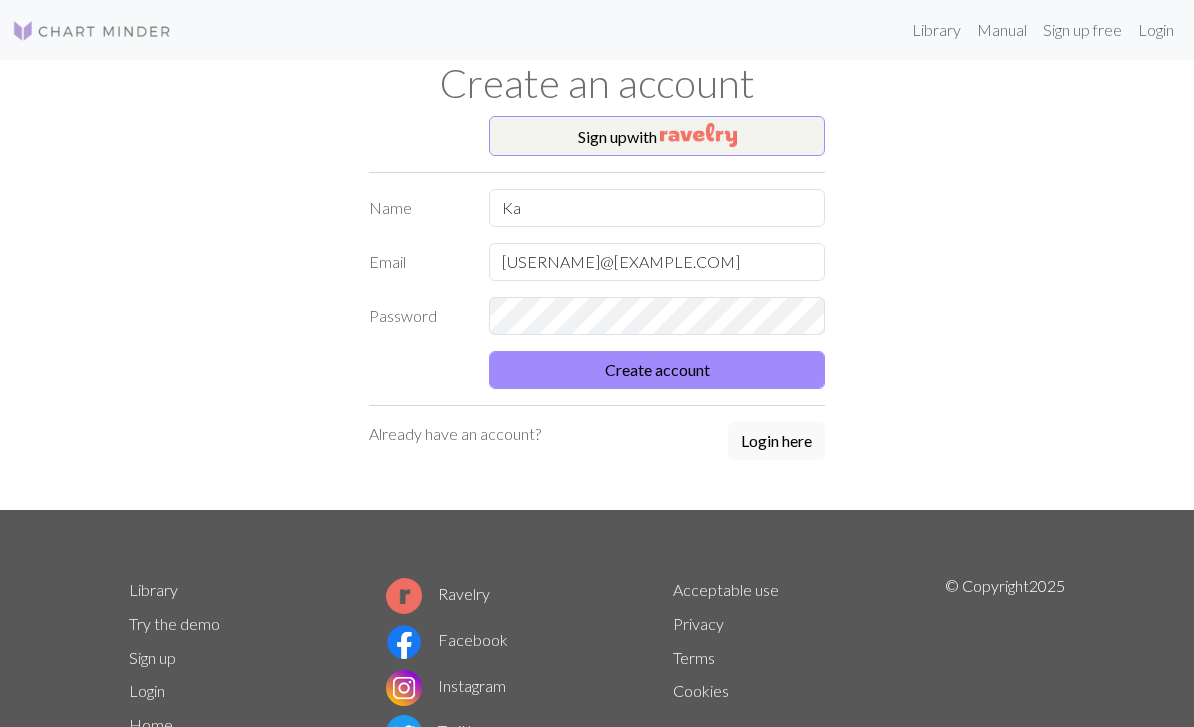 click on "Create account" at bounding box center [657, 370] 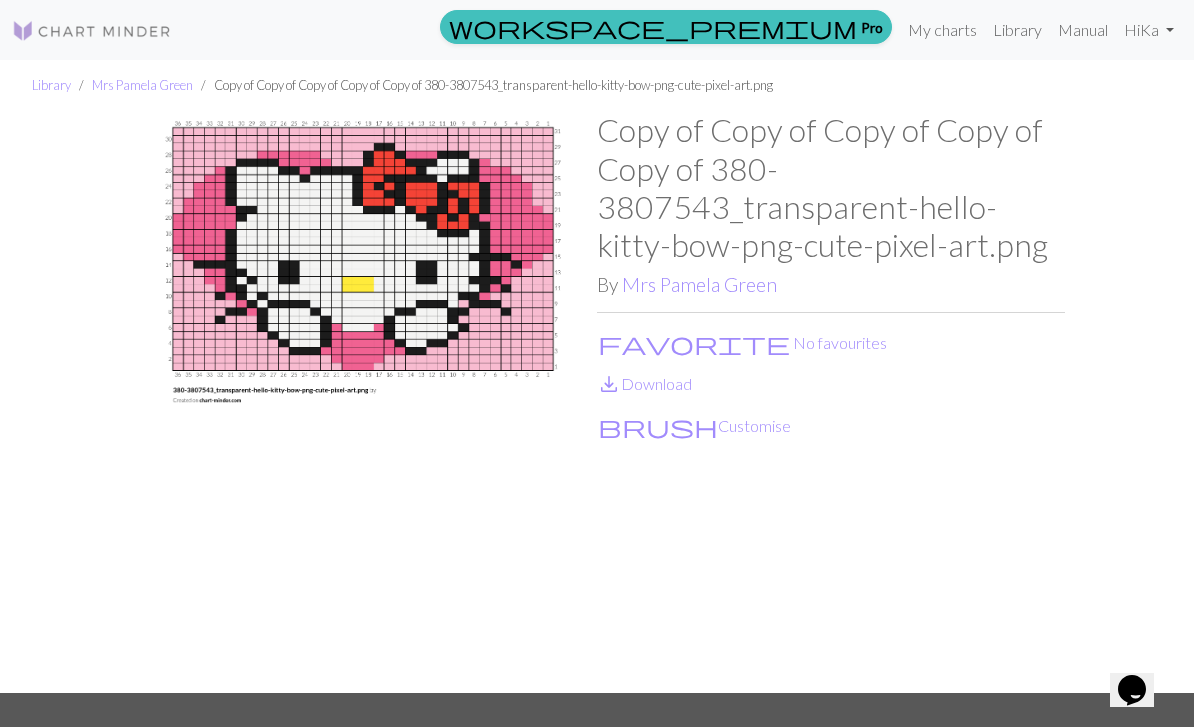 click on "brush Customise" at bounding box center [694, 426] 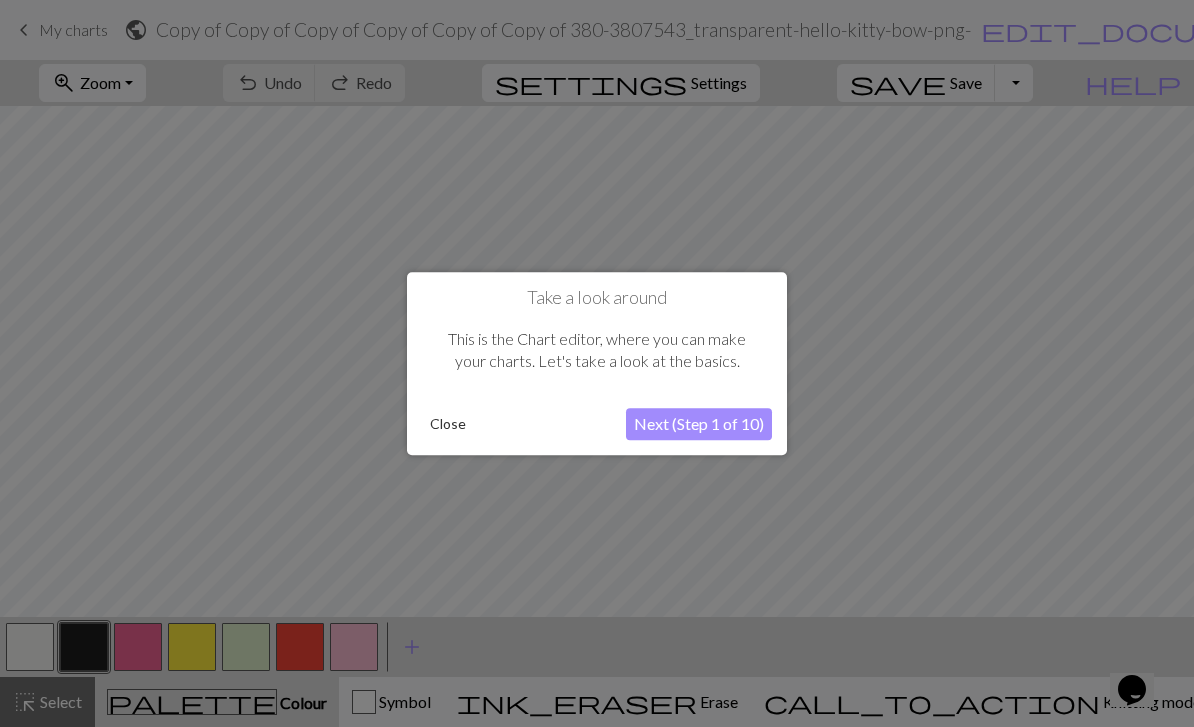 click on "Close" at bounding box center [448, 424] 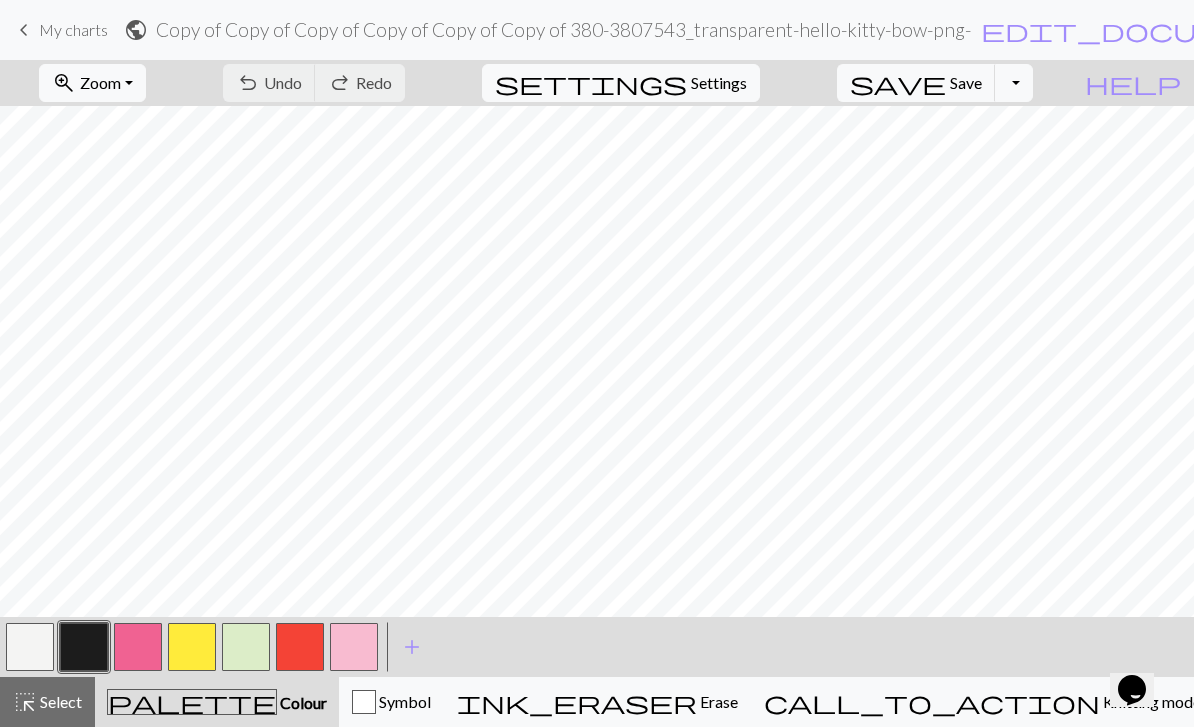 click on "Knitting mode" at bounding box center (1150, 701) 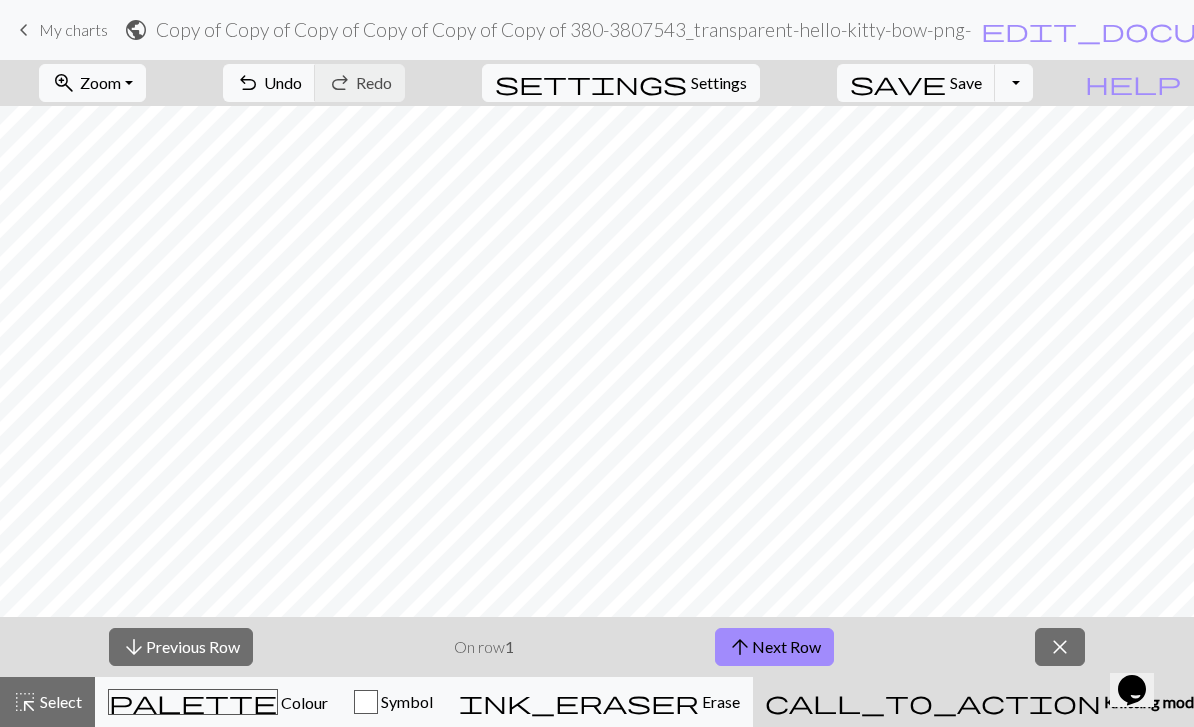 click on "close" at bounding box center [1060, 647] 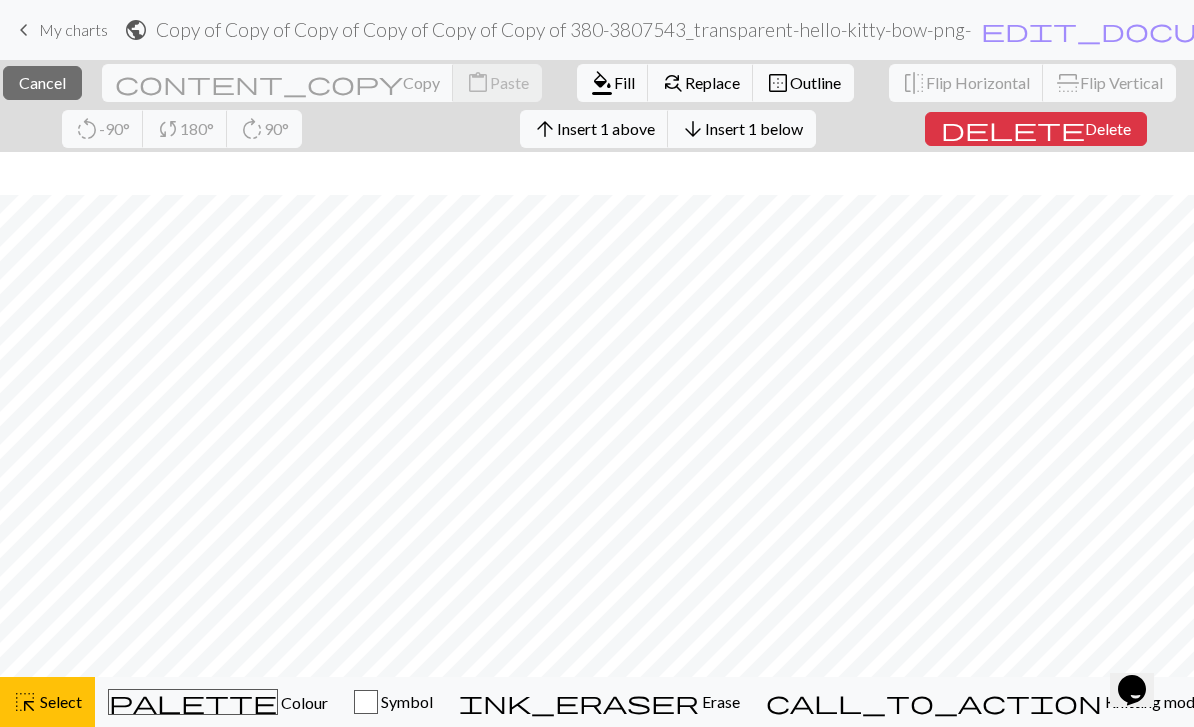 scroll, scrollTop: 165, scrollLeft: 0, axis: vertical 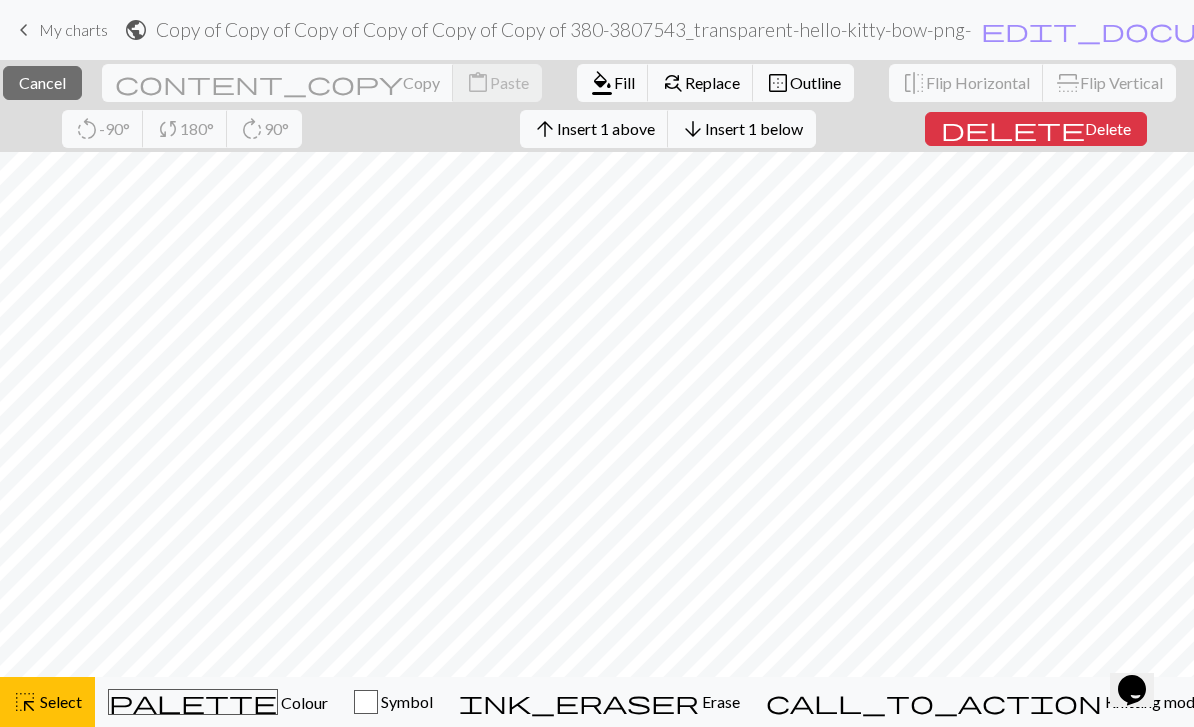 click on "Cancel" at bounding box center (42, 82) 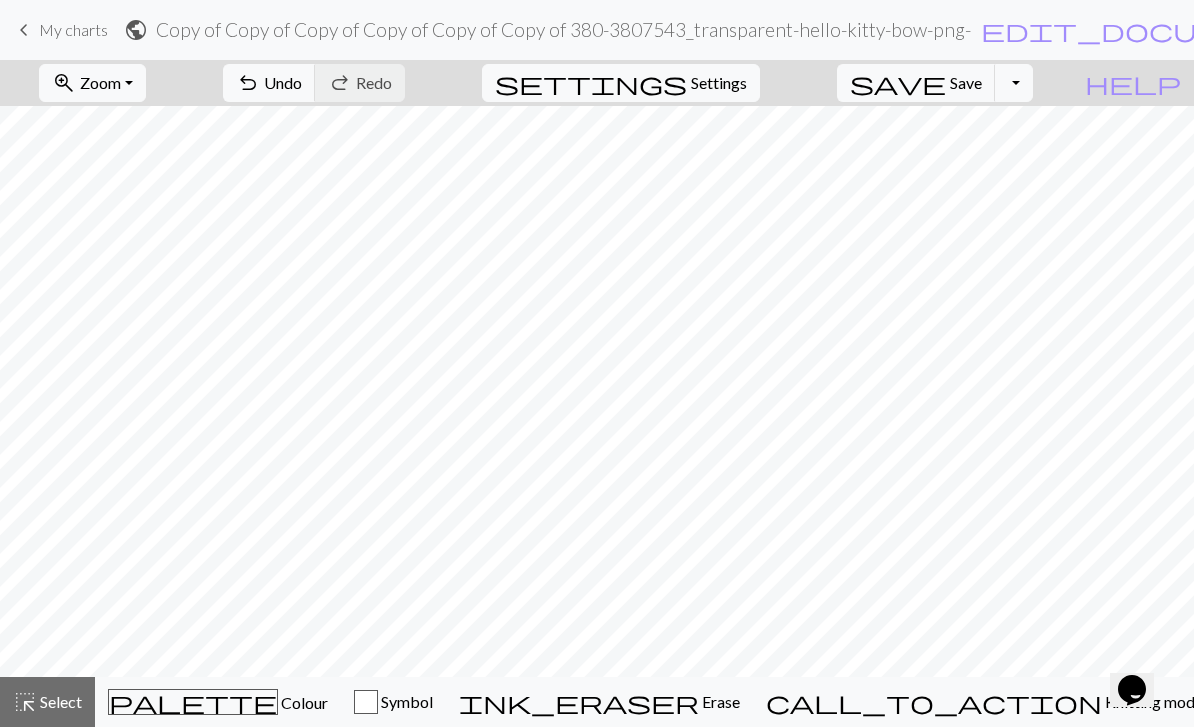 click on "Symbol" at bounding box center [405, 701] 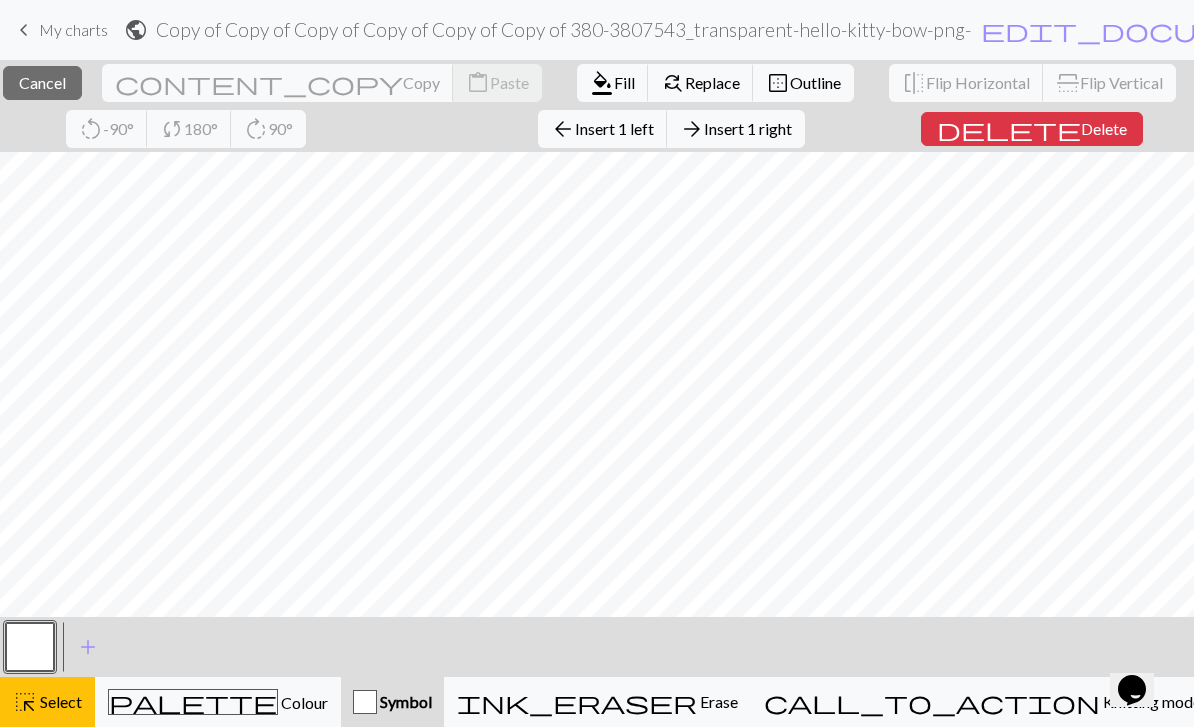 click on "Cancel" at bounding box center [42, 82] 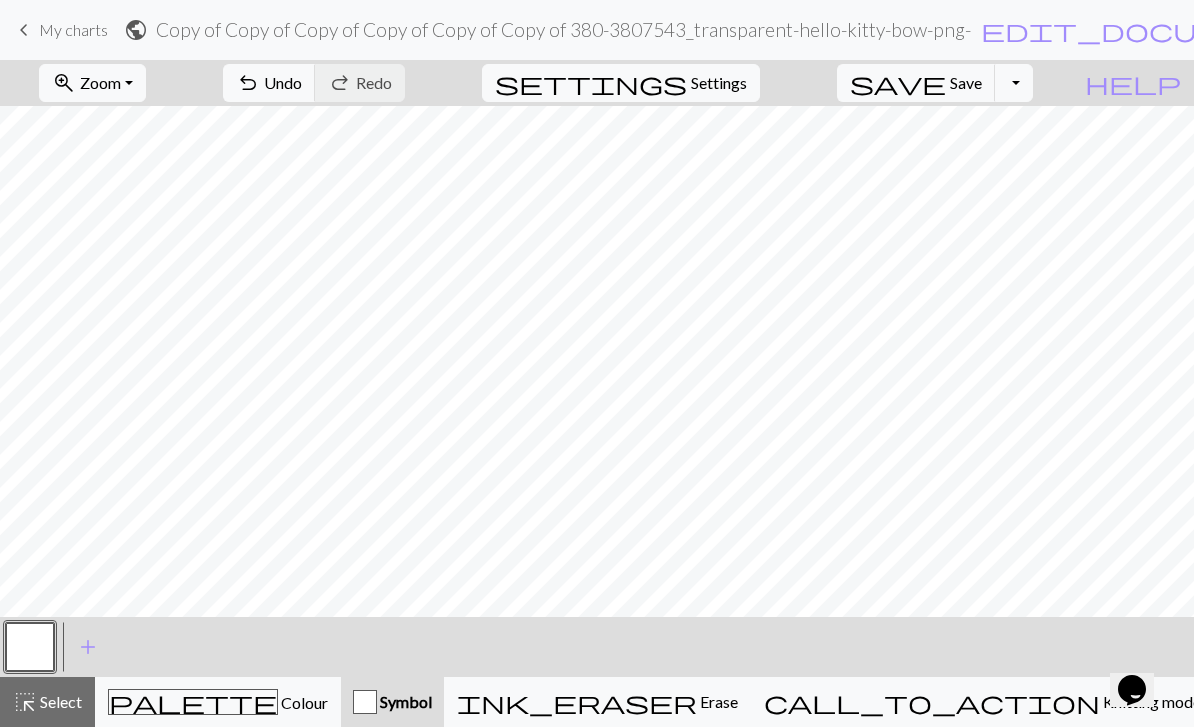 scroll, scrollTop: 0, scrollLeft: 0, axis: both 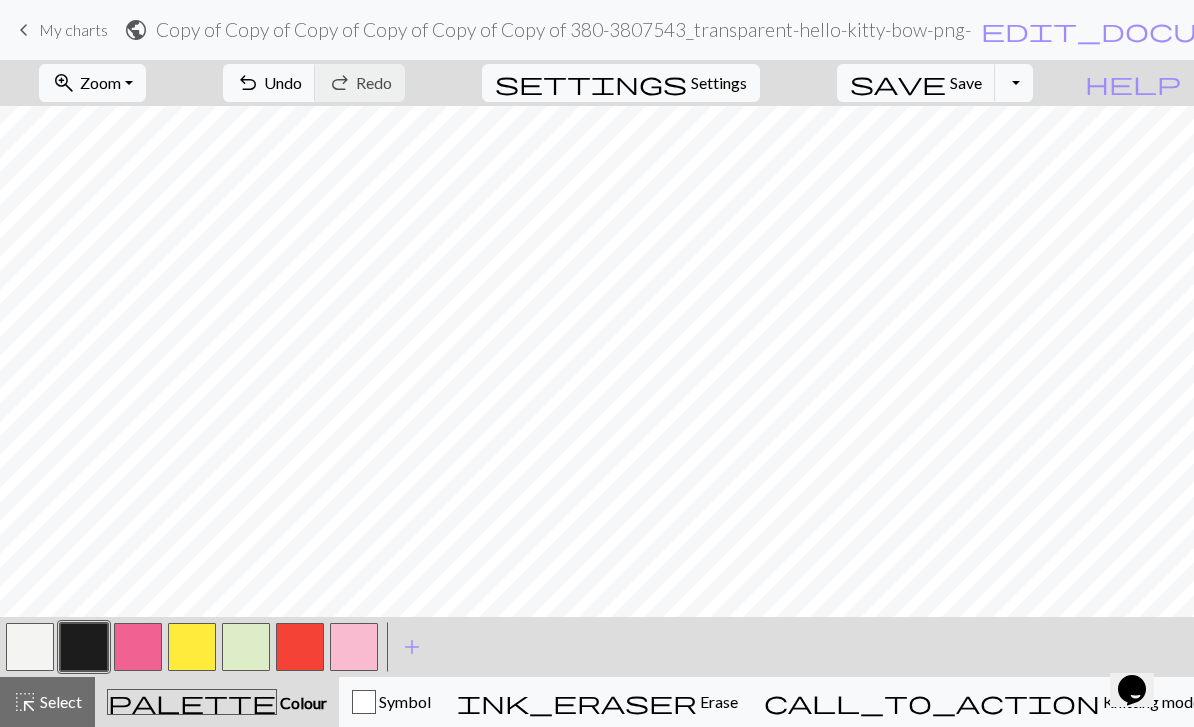 click on "Symbol" at bounding box center [403, 701] 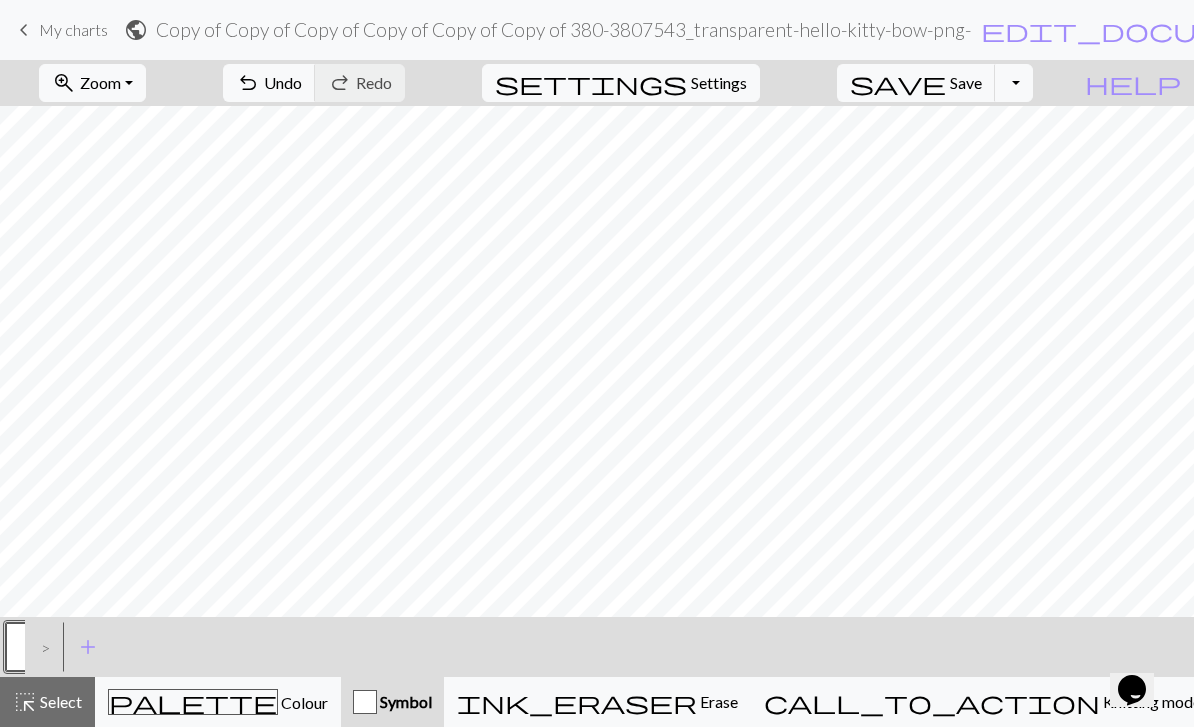 click on "Select" at bounding box center [59, 701] 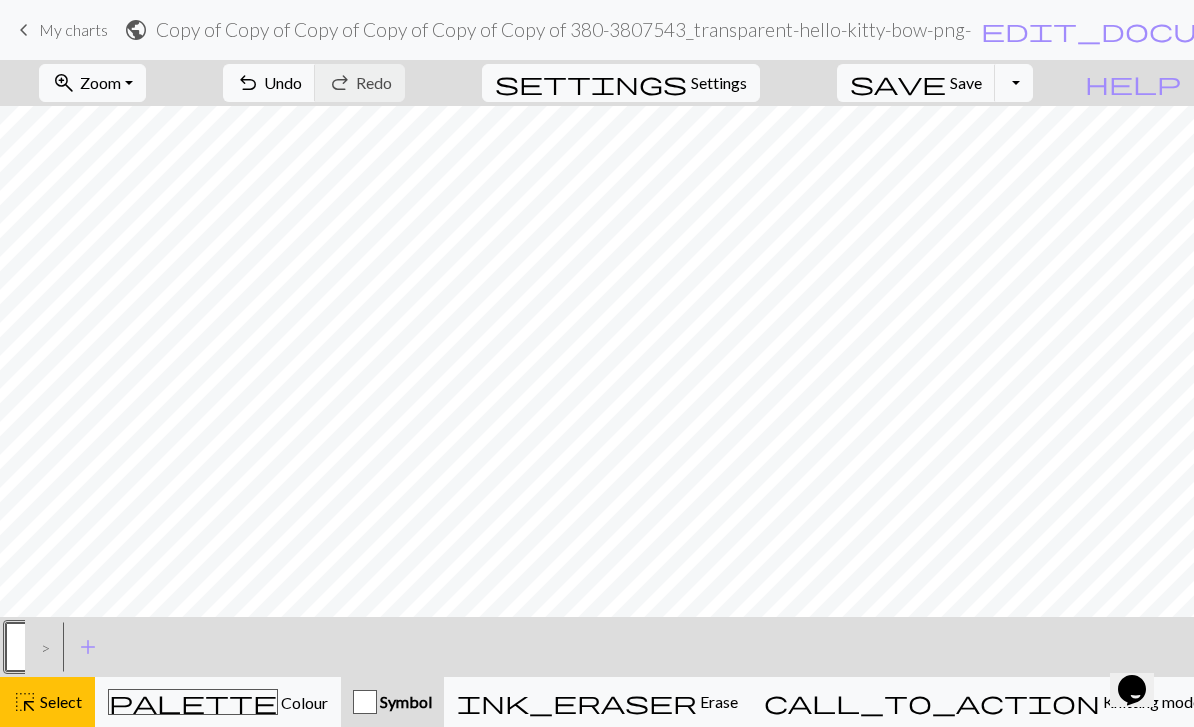 click on "palette   Colour   Colour" at bounding box center (218, 702) 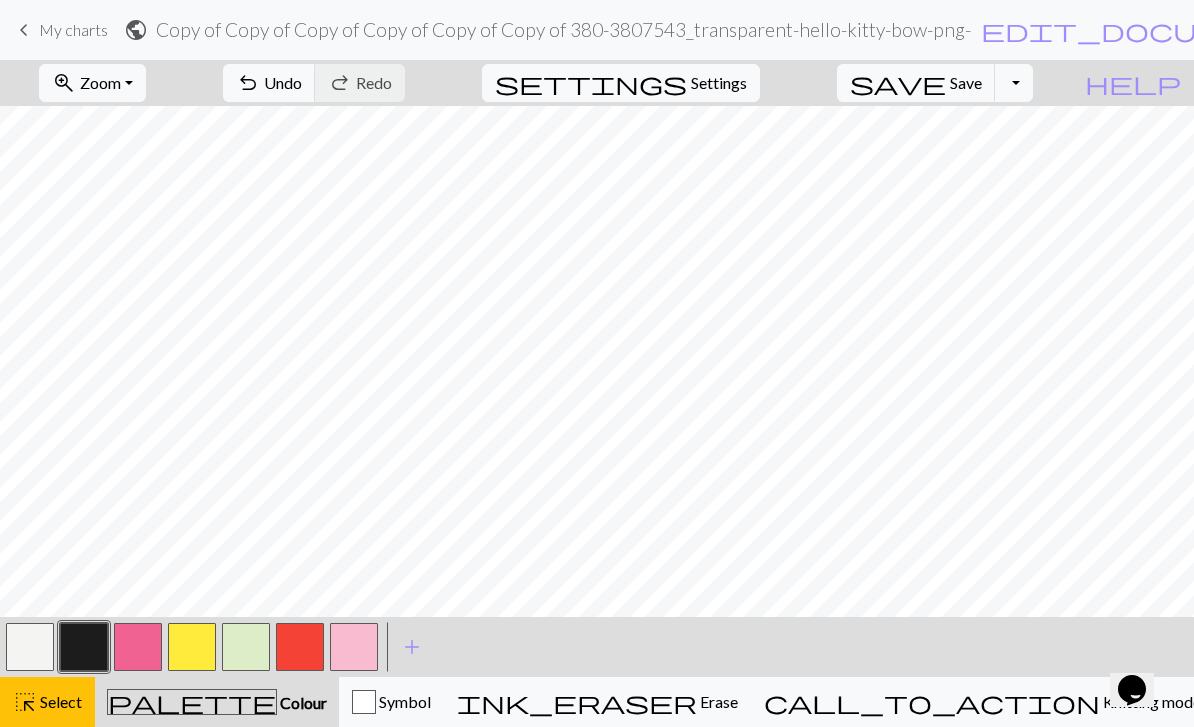 click on "settings  Settings" at bounding box center (621, 83) 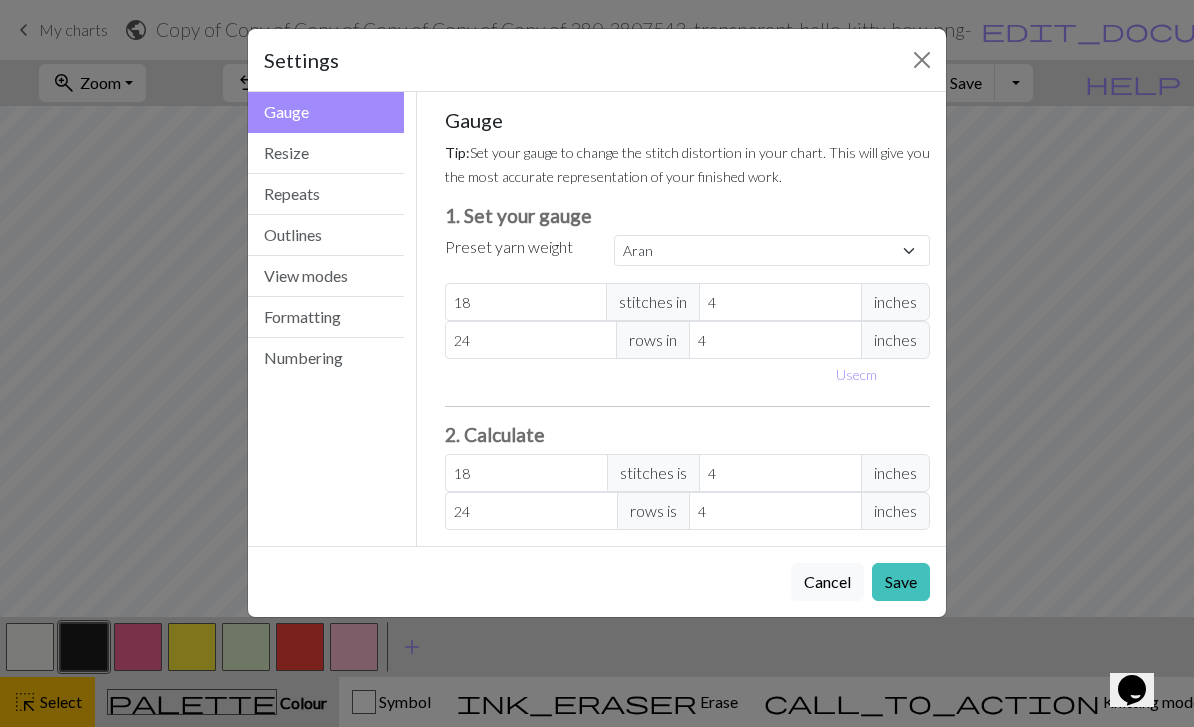 click on "Resize" at bounding box center [326, 153] 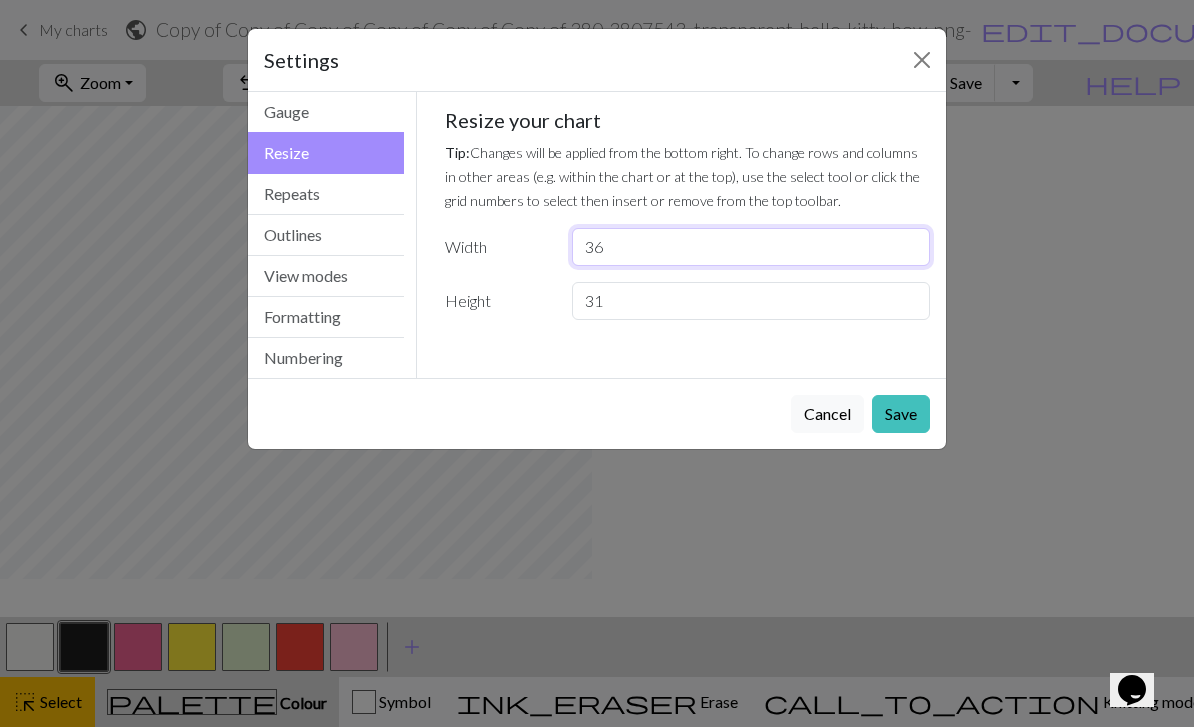 click on "36" at bounding box center [751, 247] 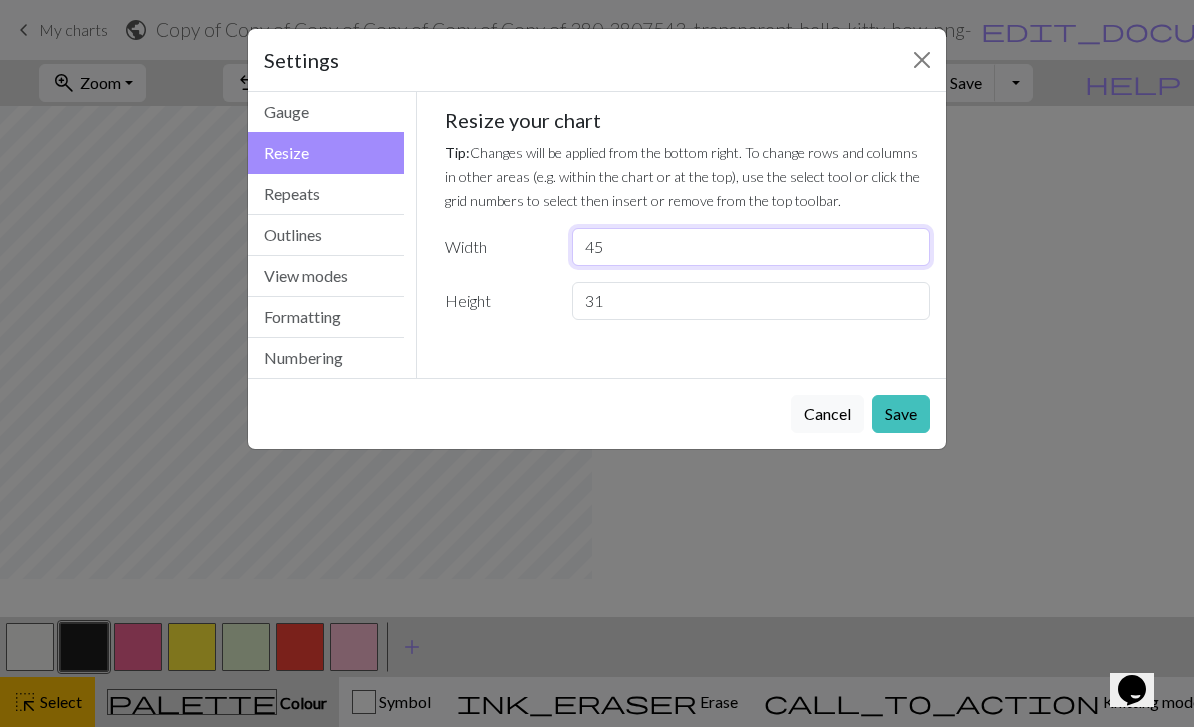 type on "45" 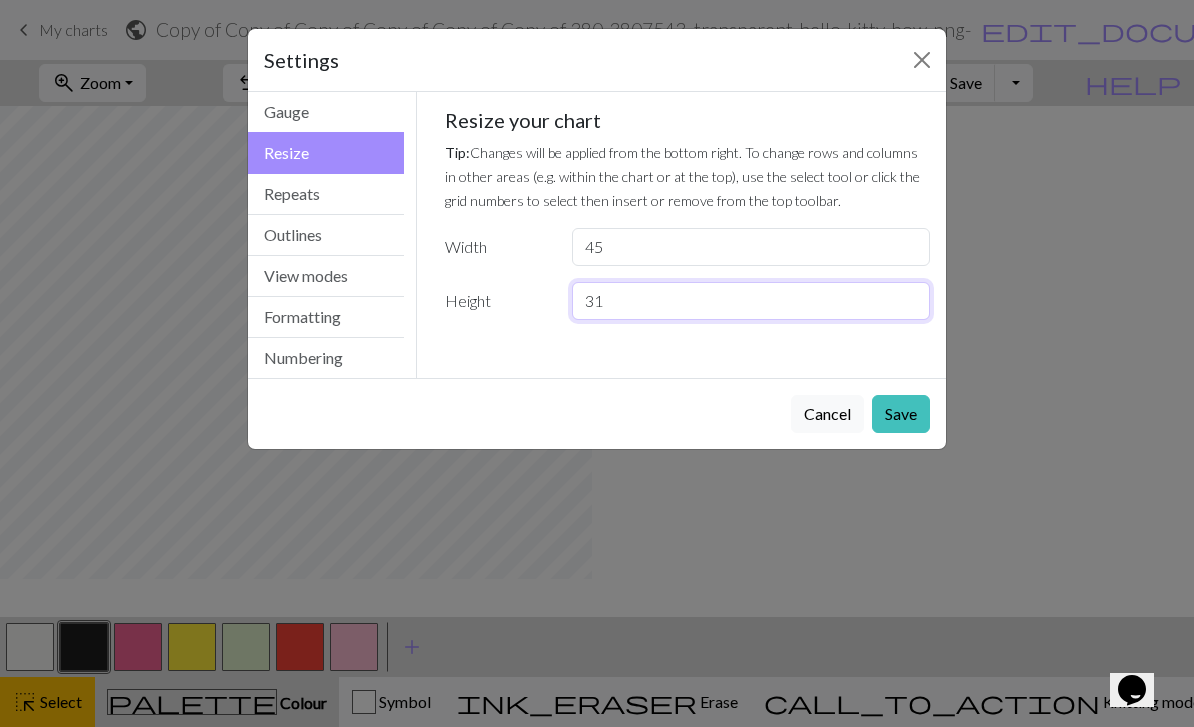click on "31" at bounding box center [751, 301] 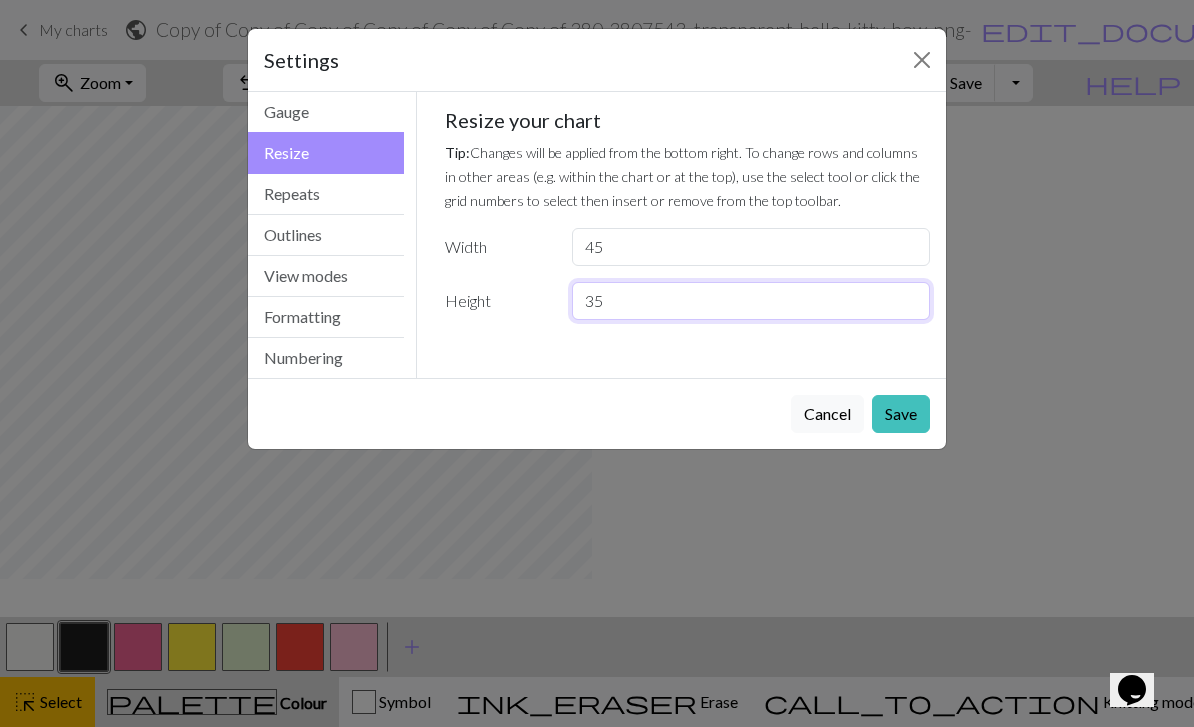 type on "35" 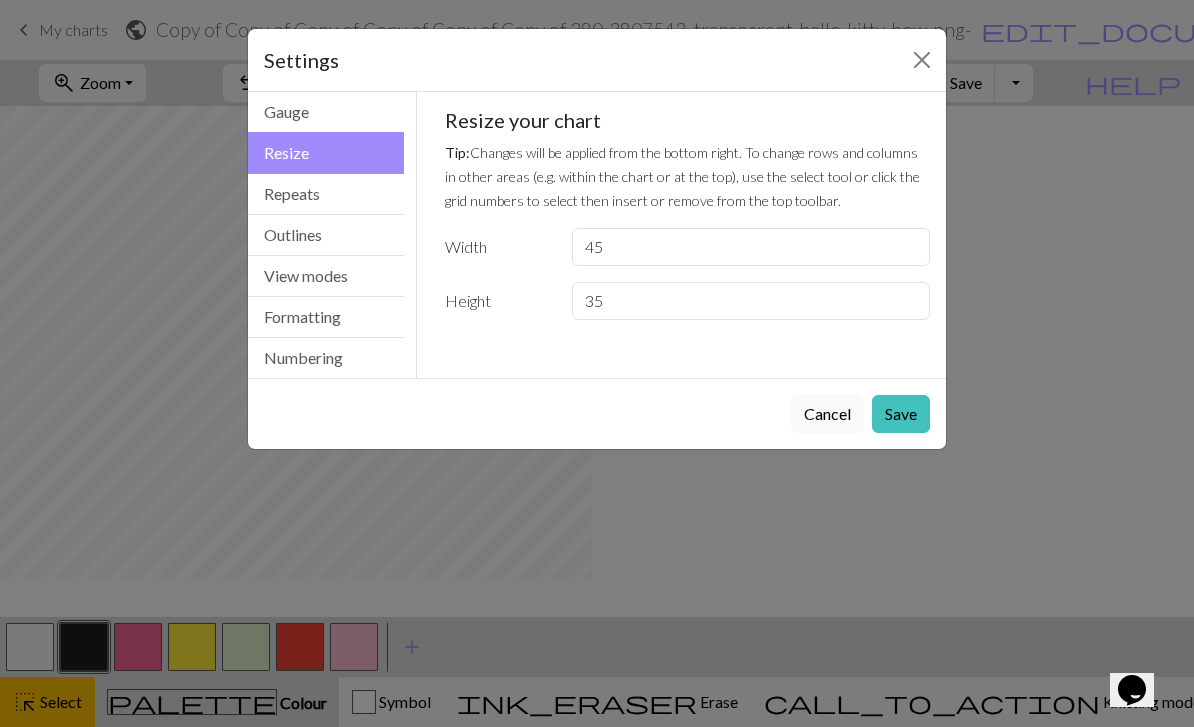 click on "Save" at bounding box center [901, 414] 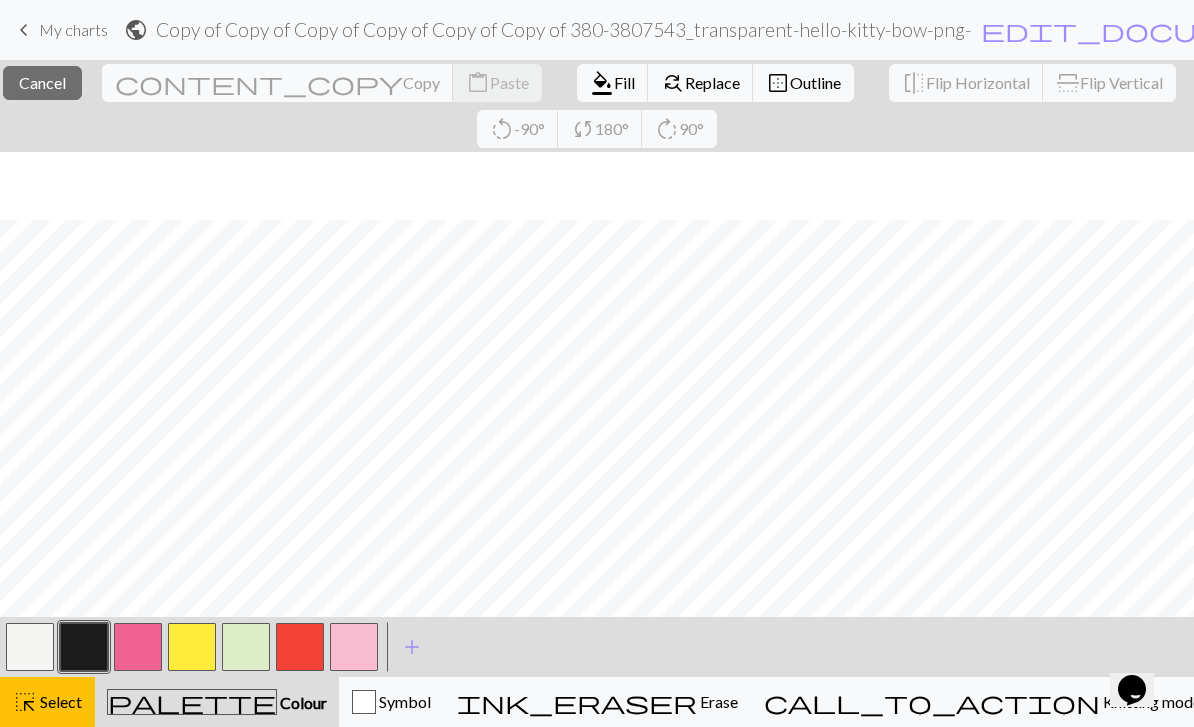 scroll, scrollTop: 173, scrollLeft: 0, axis: vertical 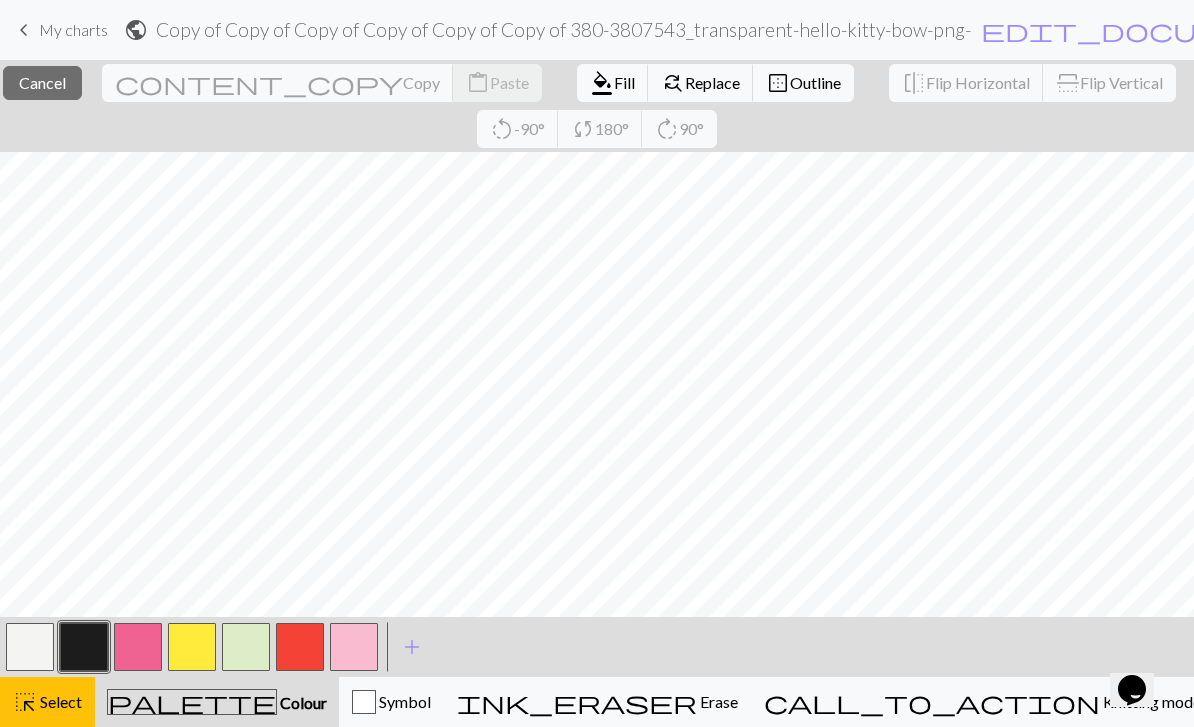 click on "Select" at bounding box center [59, 701] 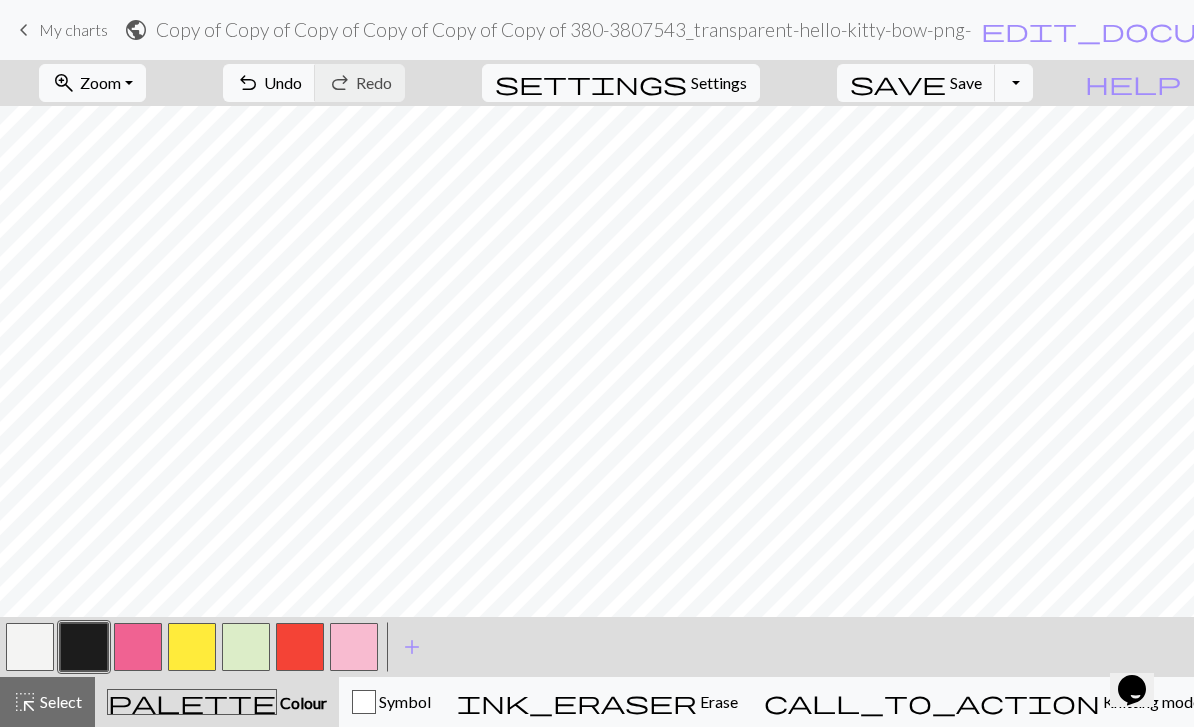 click on "Undo" at bounding box center [283, 82] 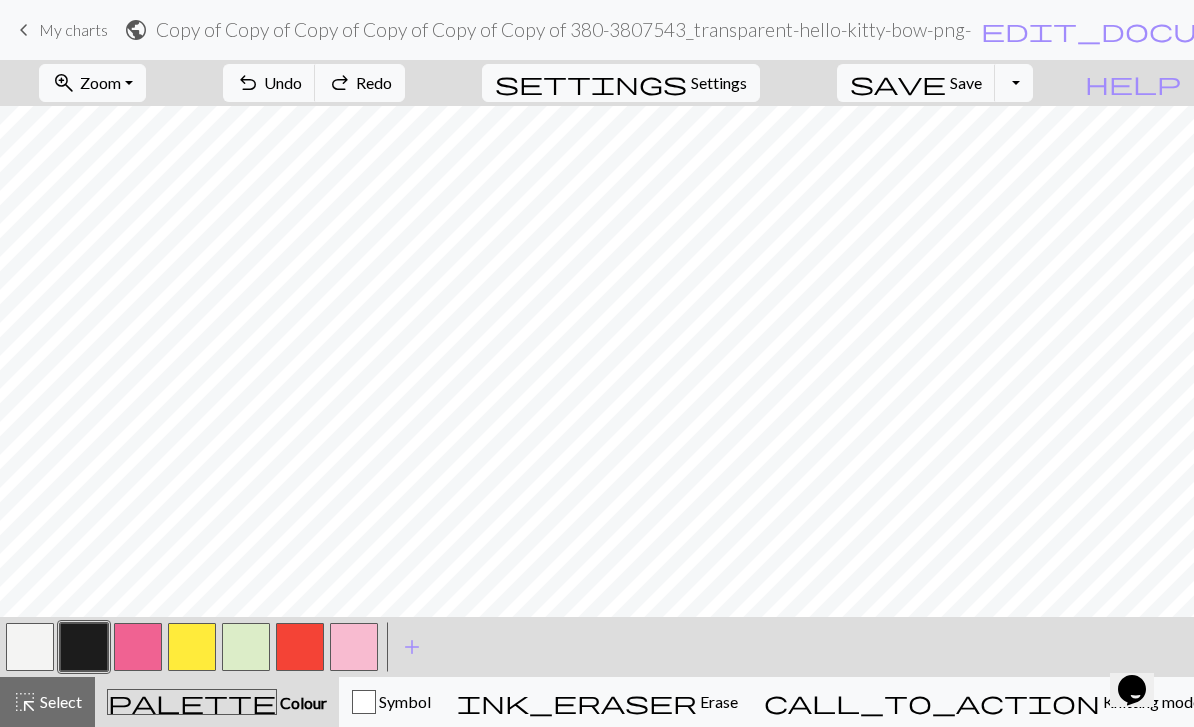 click on "Undo" at bounding box center [283, 82] 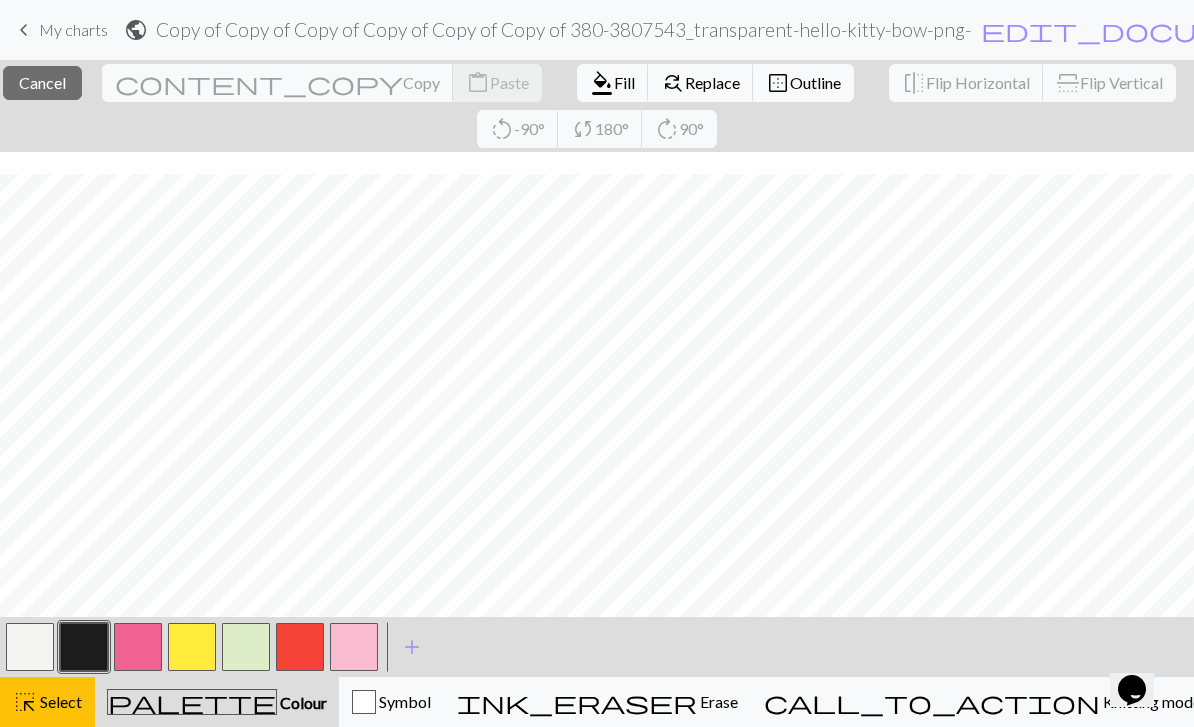 scroll, scrollTop: 36, scrollLeft: 0, axis: vertical 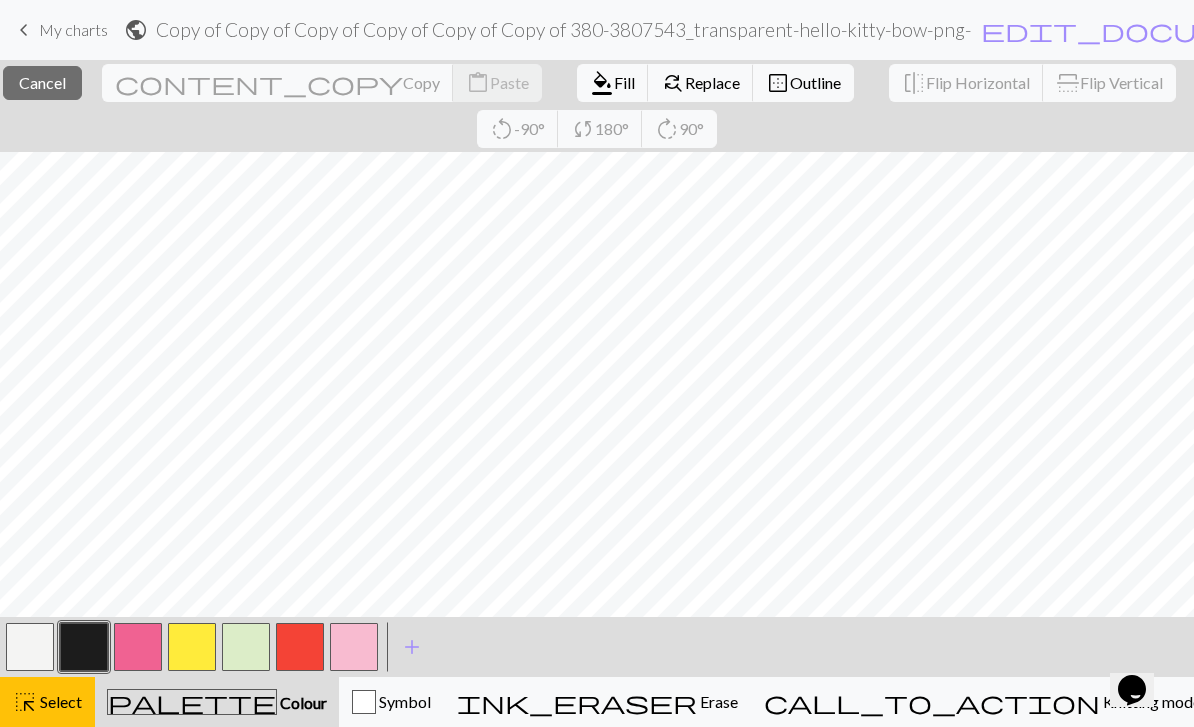 click on "border_outer" at bounding box center (778, 83) 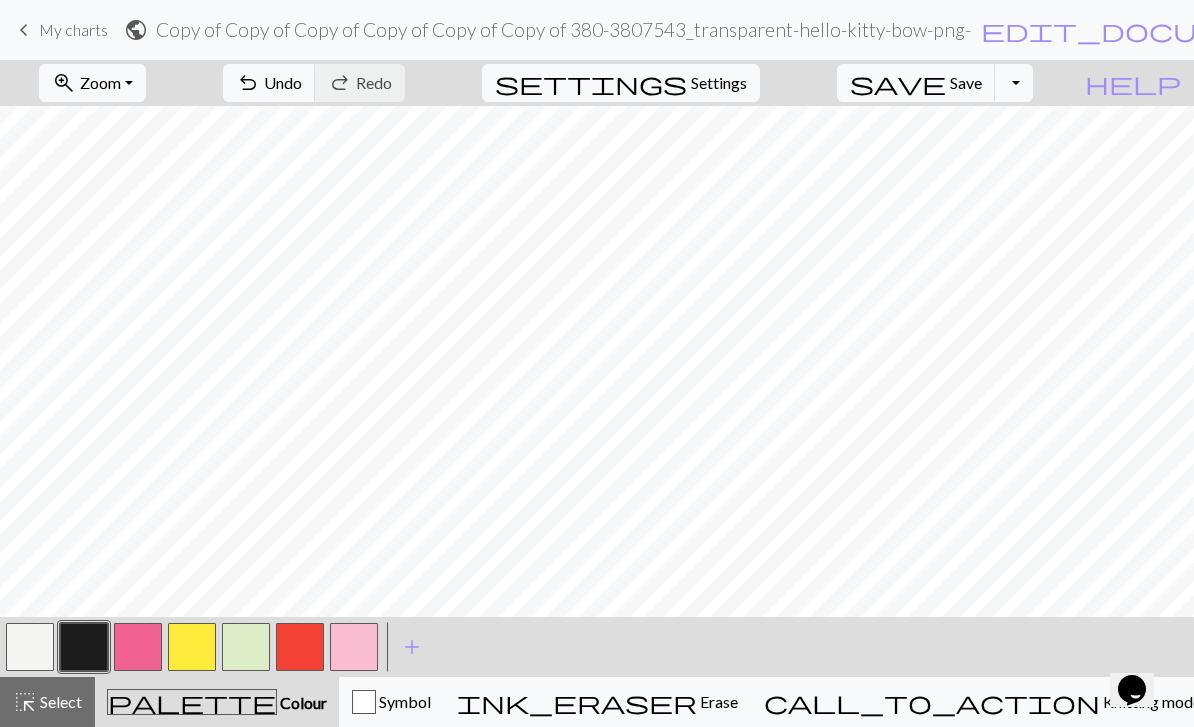 click on "Settings" at bounding box center [719, 83] 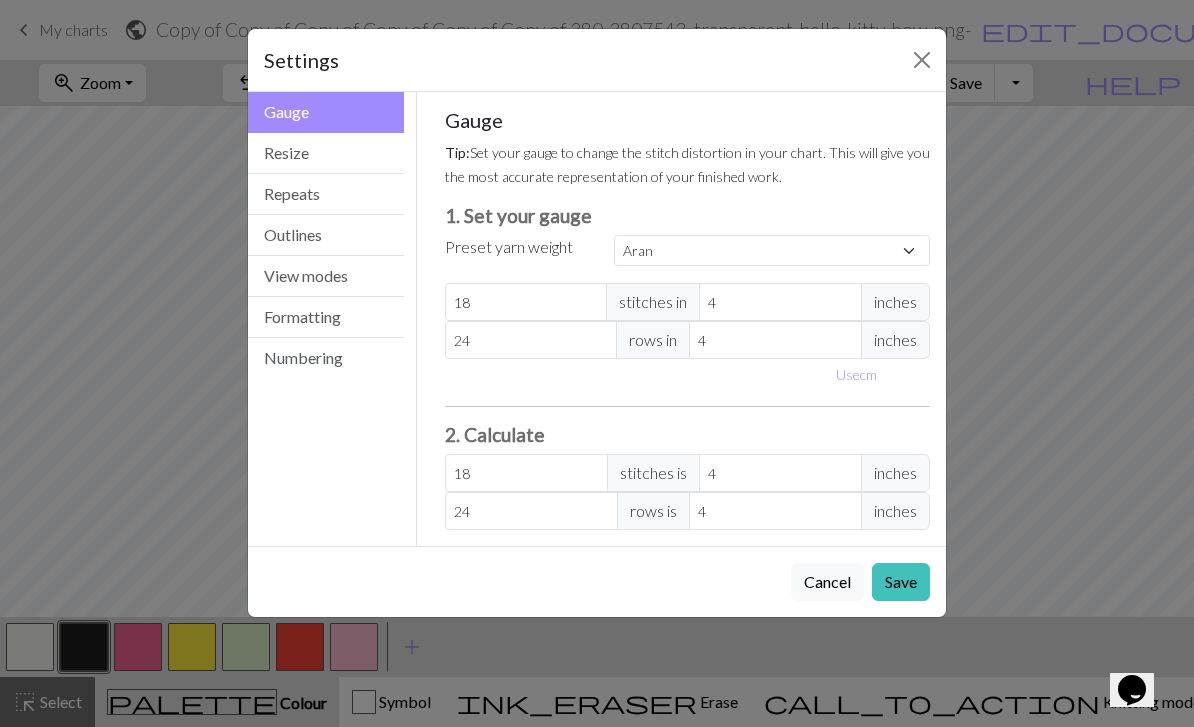 click on "View modes" at bounding box center [326, 276] 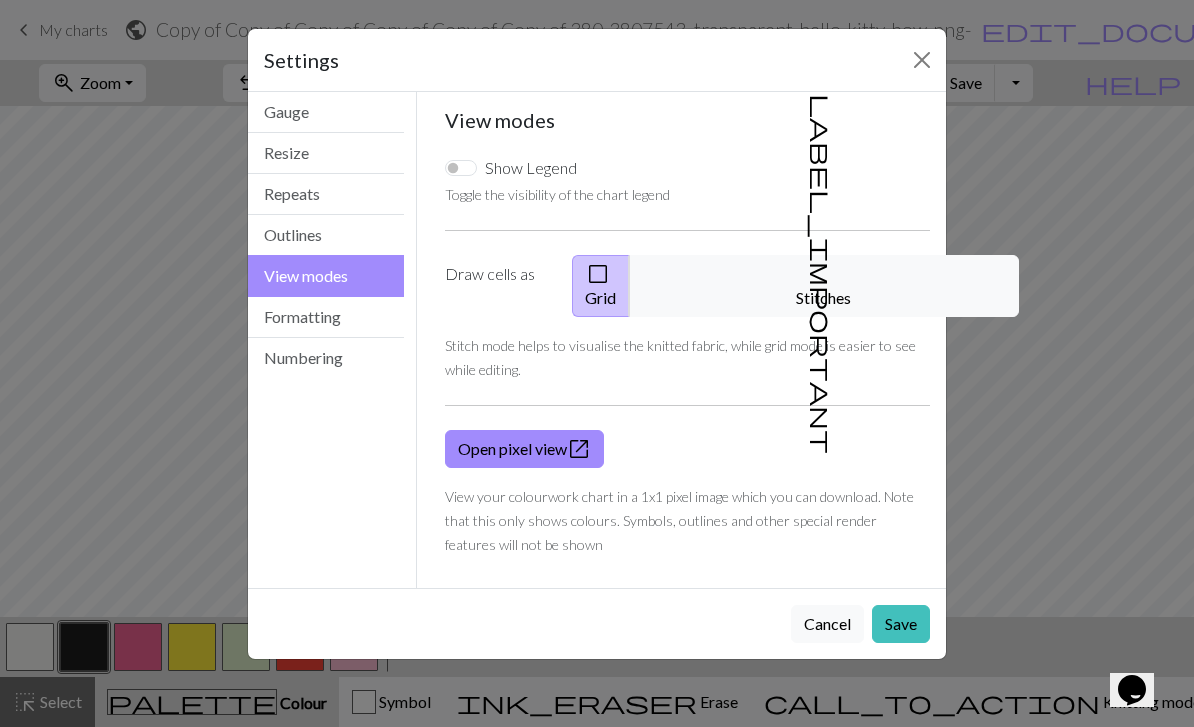 click on "Outlines" at bounding box center (326, 235) 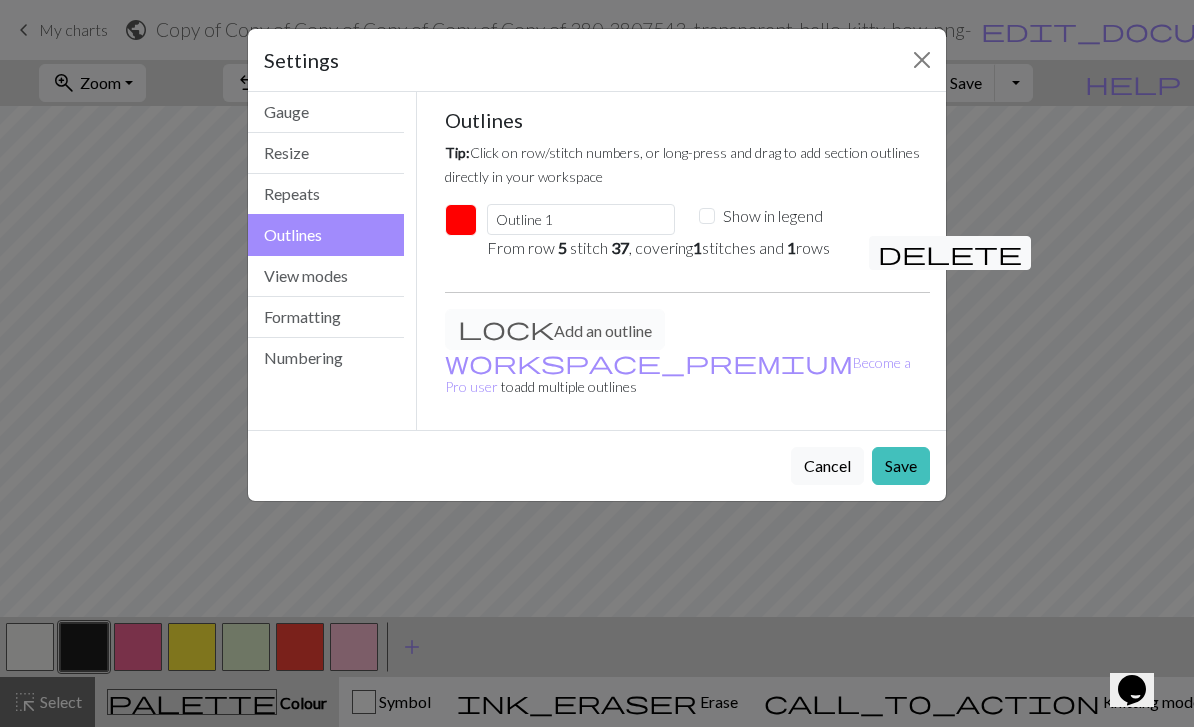 click on "Repeats" at bounding box center [326, 194] 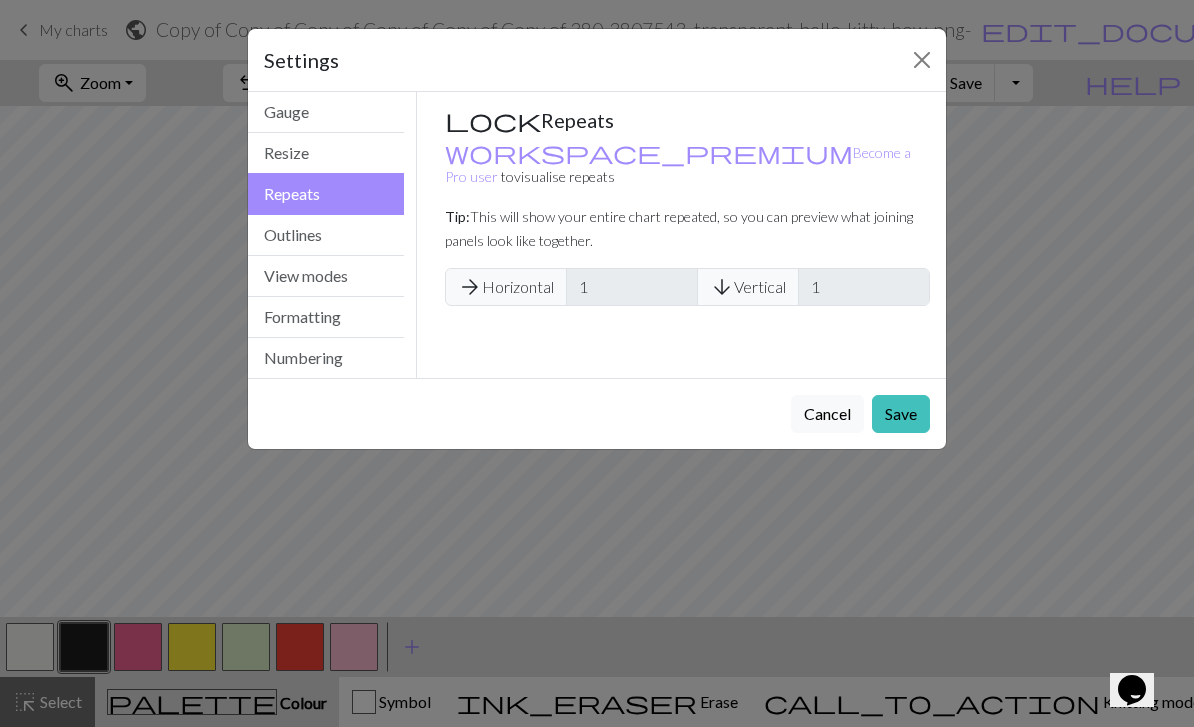 click on "Resize" at bounding box center (326, 153) 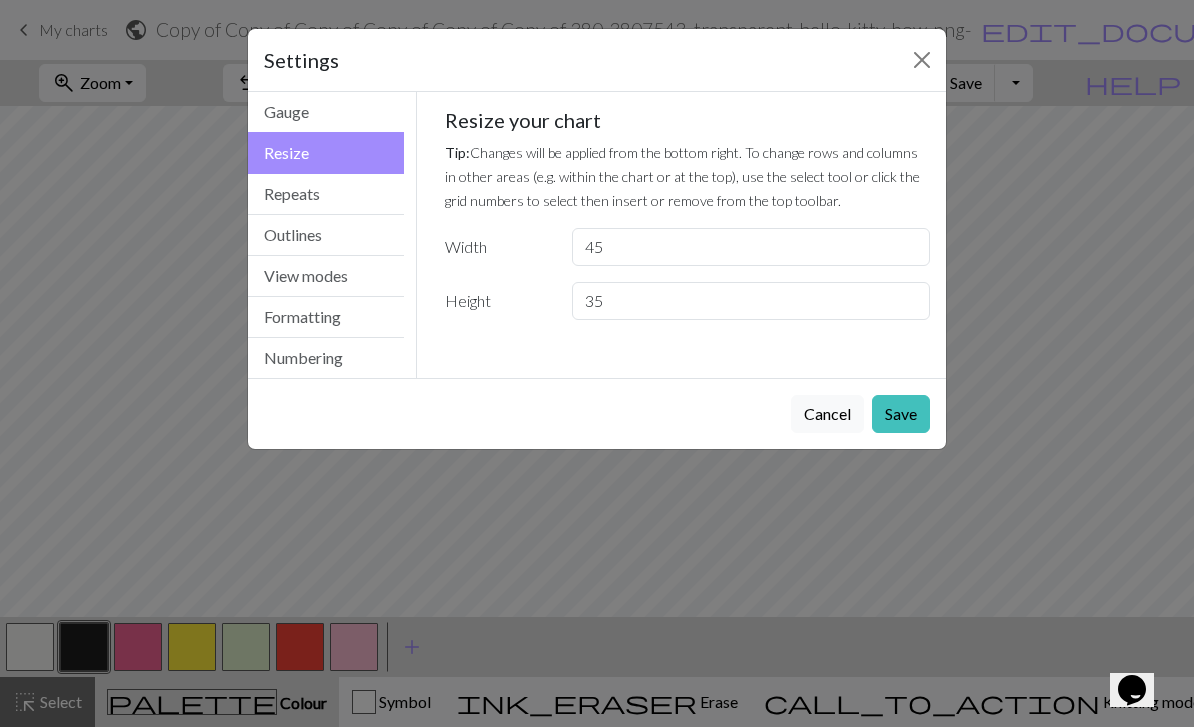 click on "Repeats" at bounding box center [326, 194] 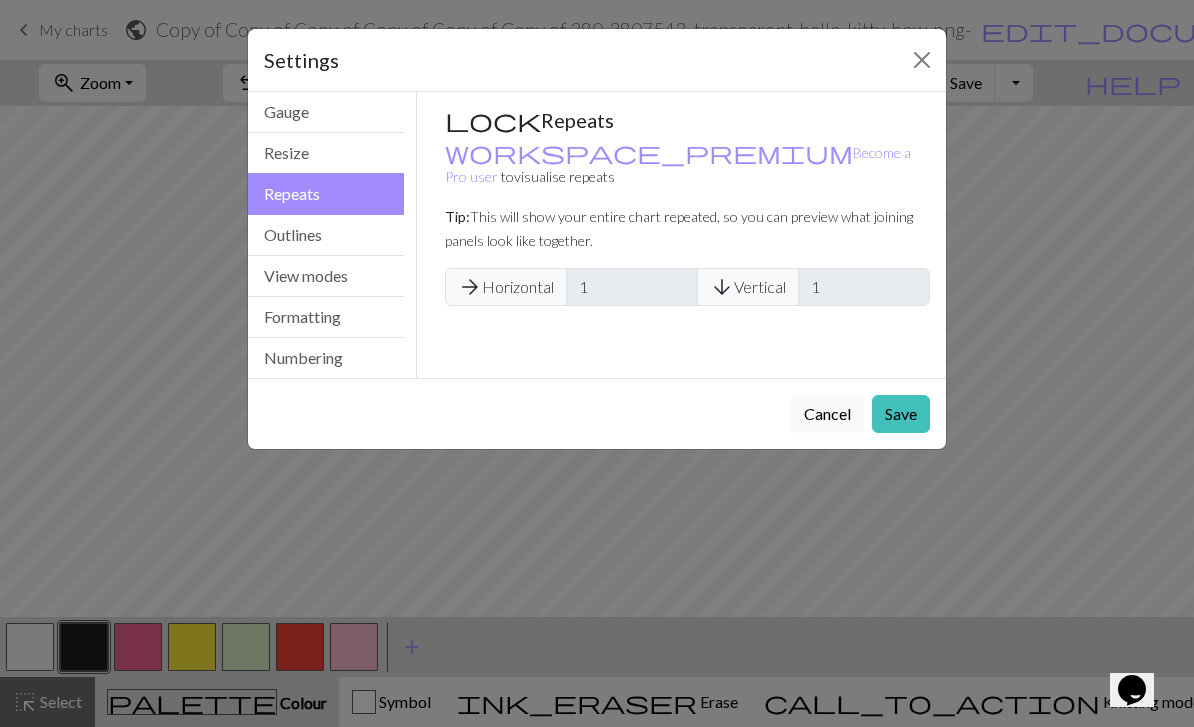 click on "Resize" at bounding box center [326, 153] 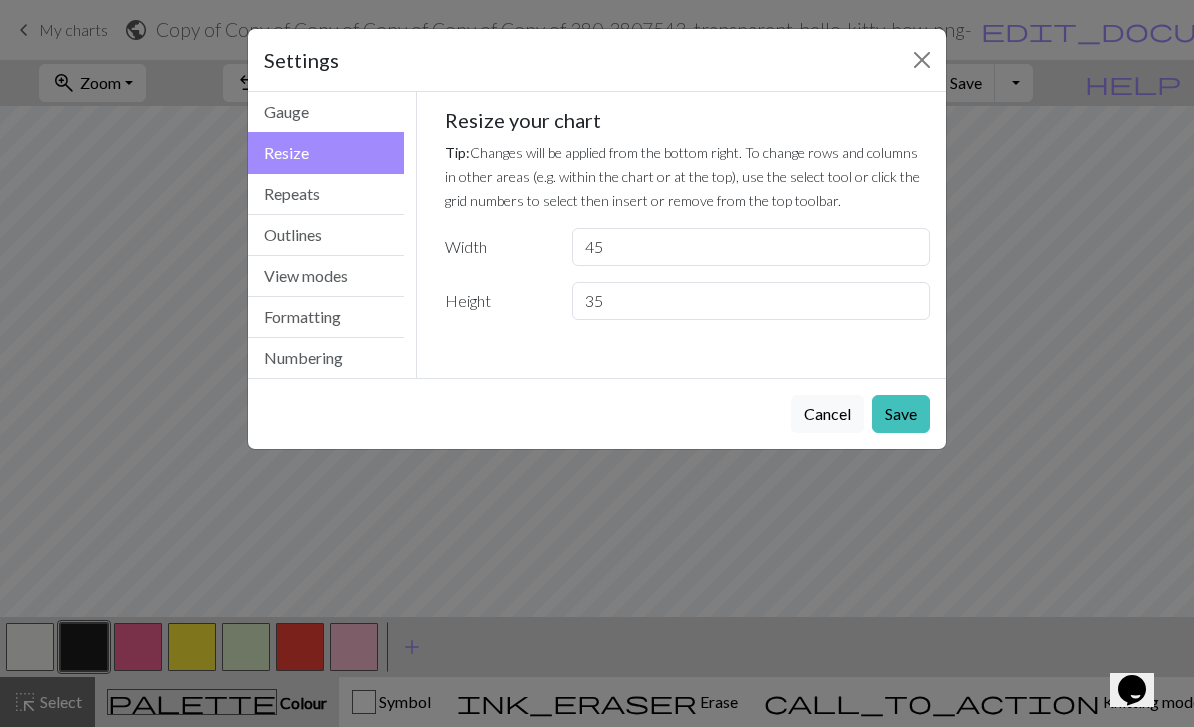 click on "View modes" at bounding box center (326, 276) 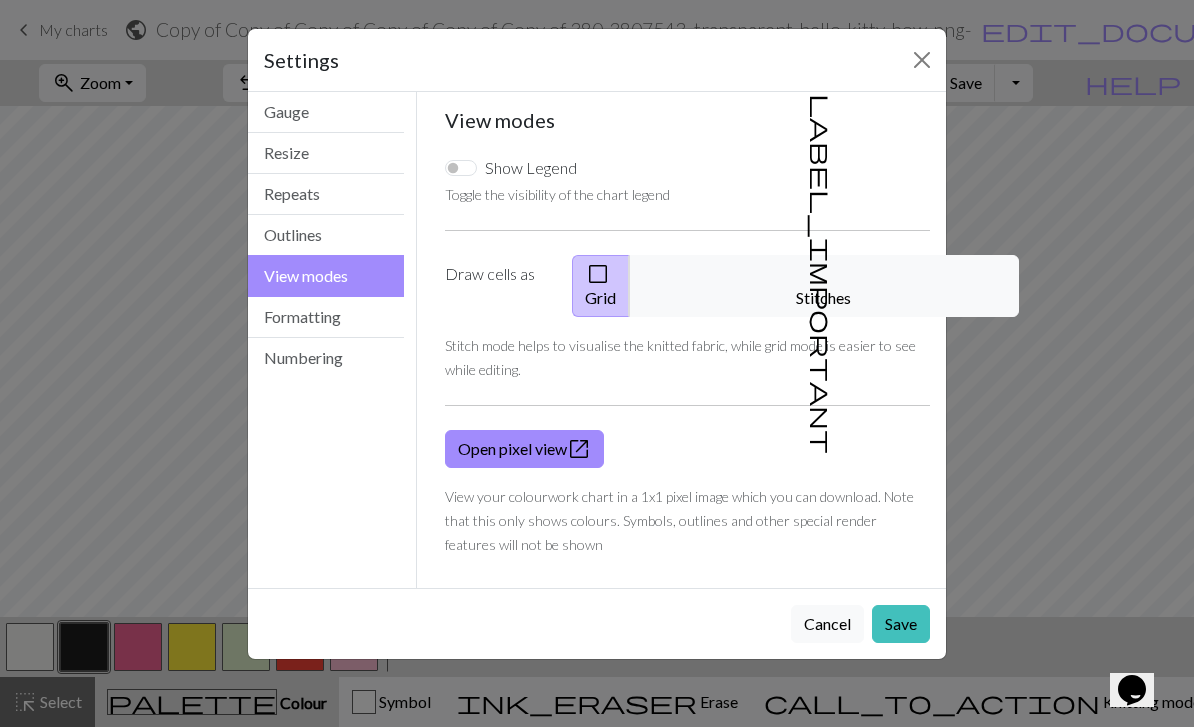 click on "Formatting" at bounding box center [326, 317] 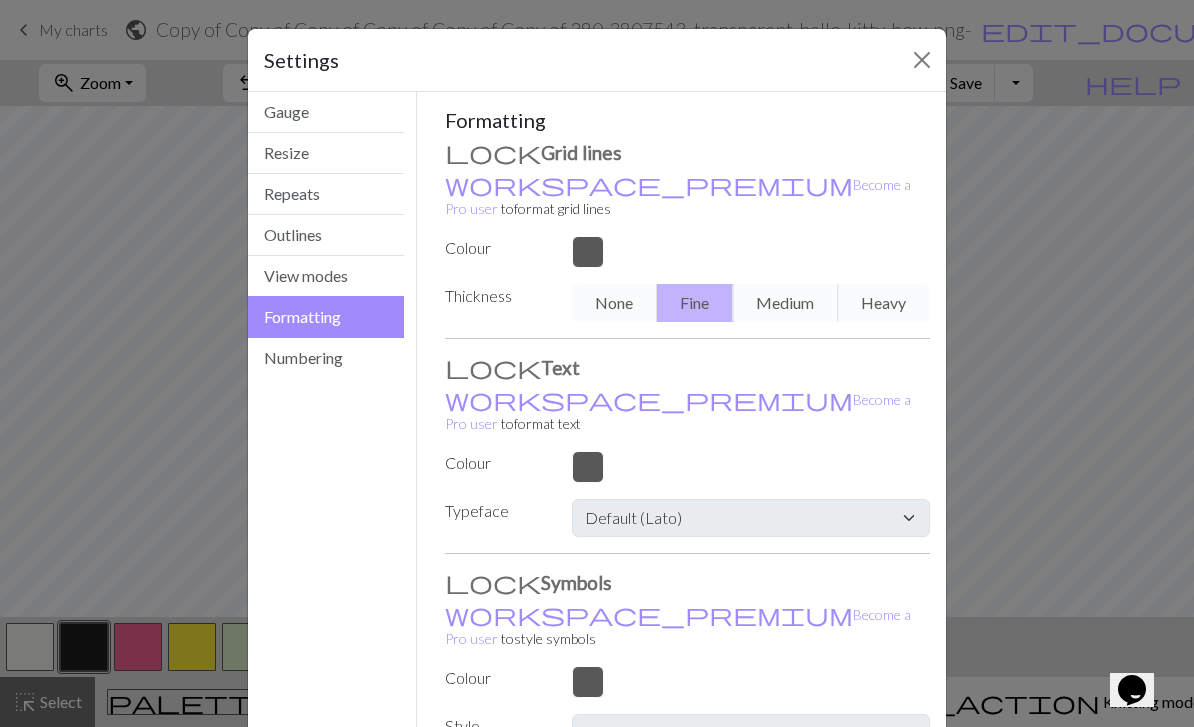 click on "Numbering" at bounding box center (326, 358) 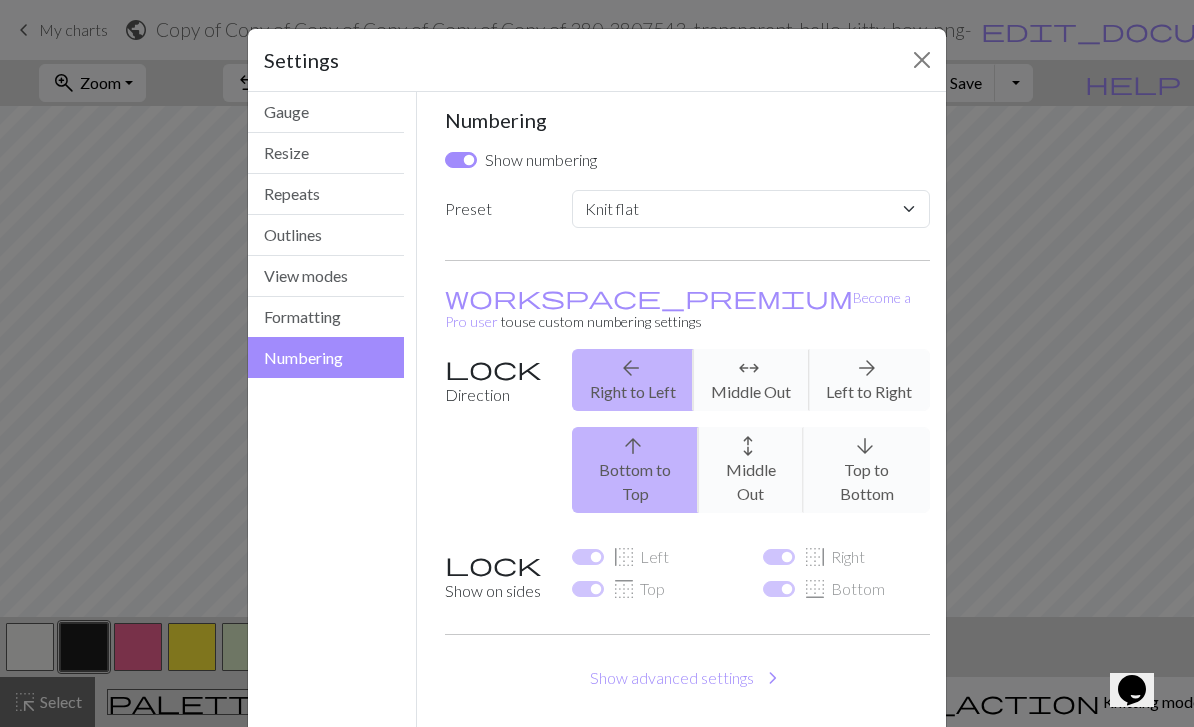 click on "Gauge" at bounding box center (326, 112) 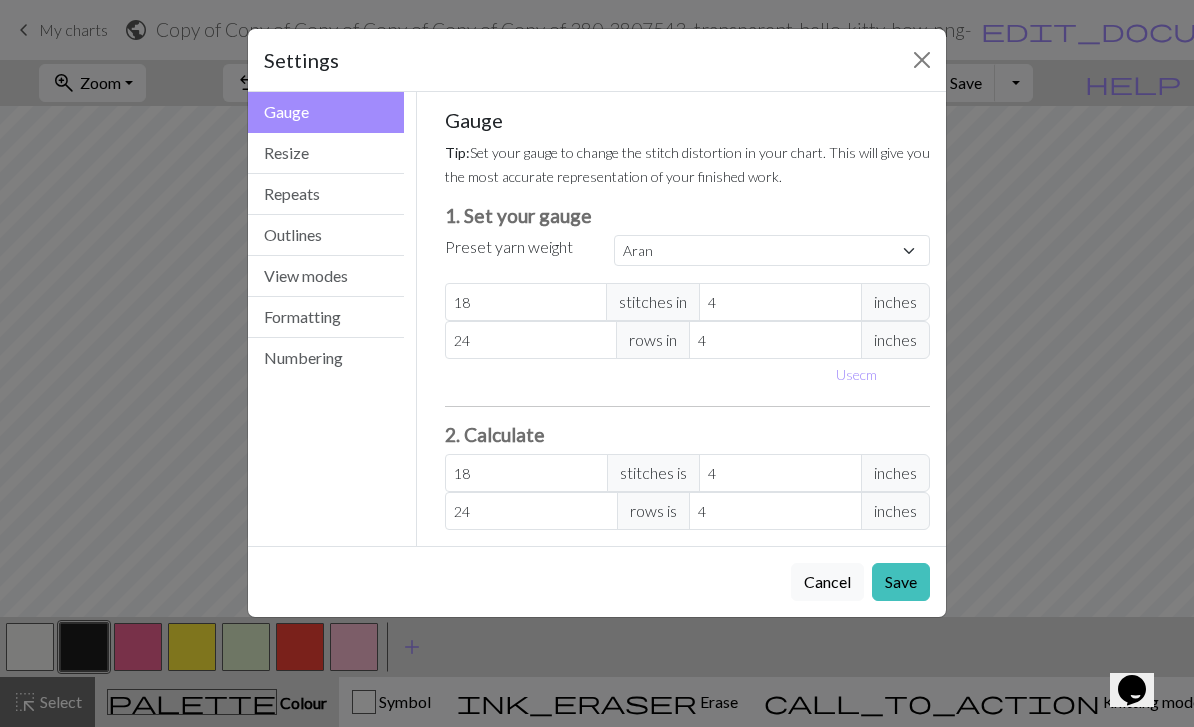 click on "Resize" at bounding box center [326, 153] 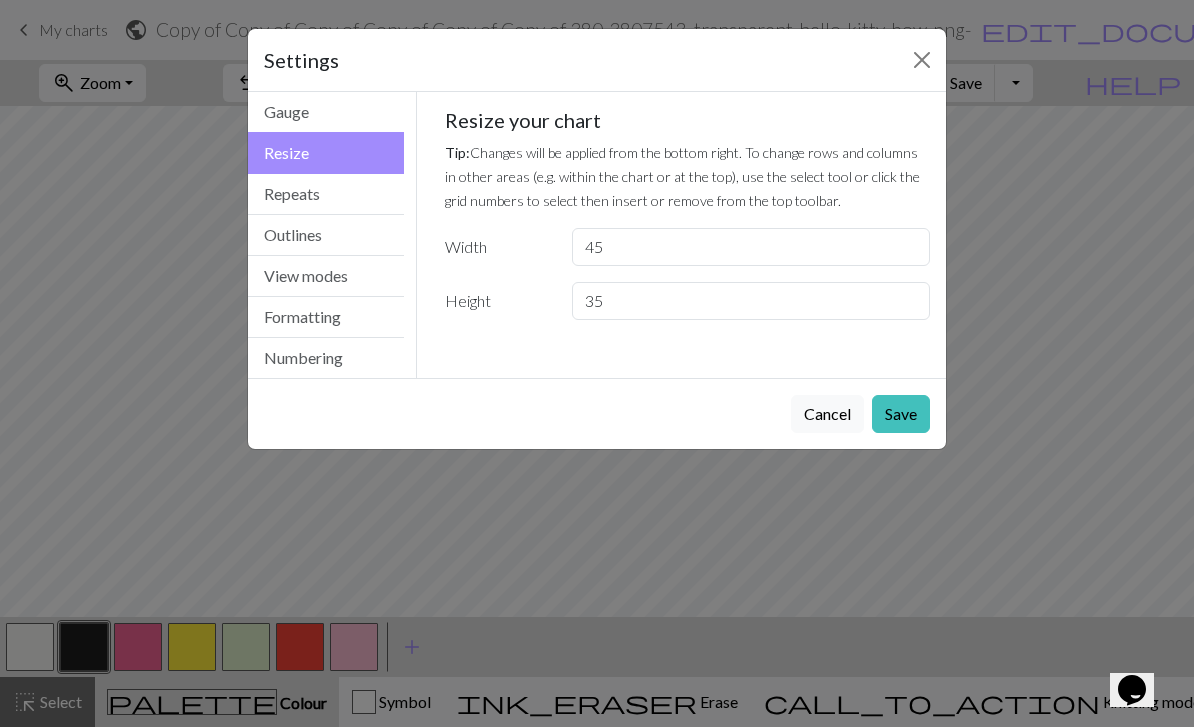 click on "Settings" at bounding box center [597, 60] 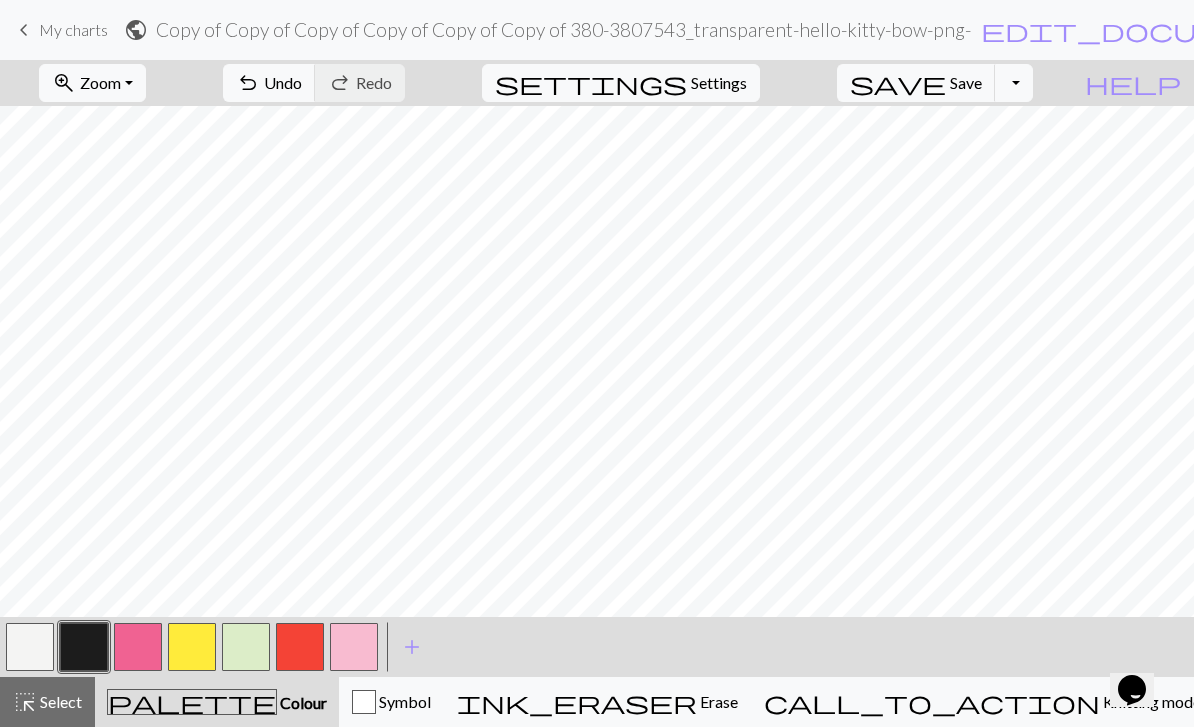 click on "Undo" at bounding box center [283, 82] 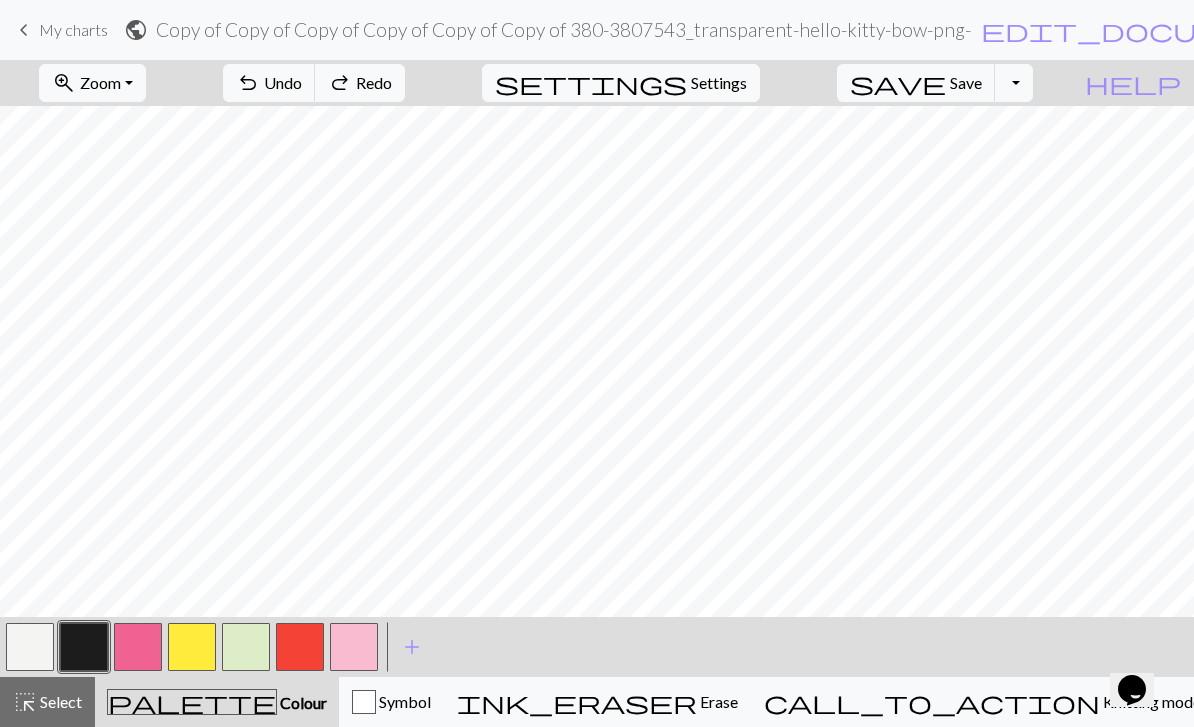 click on "undo Undo Undo" at bounding box center (269, 83) 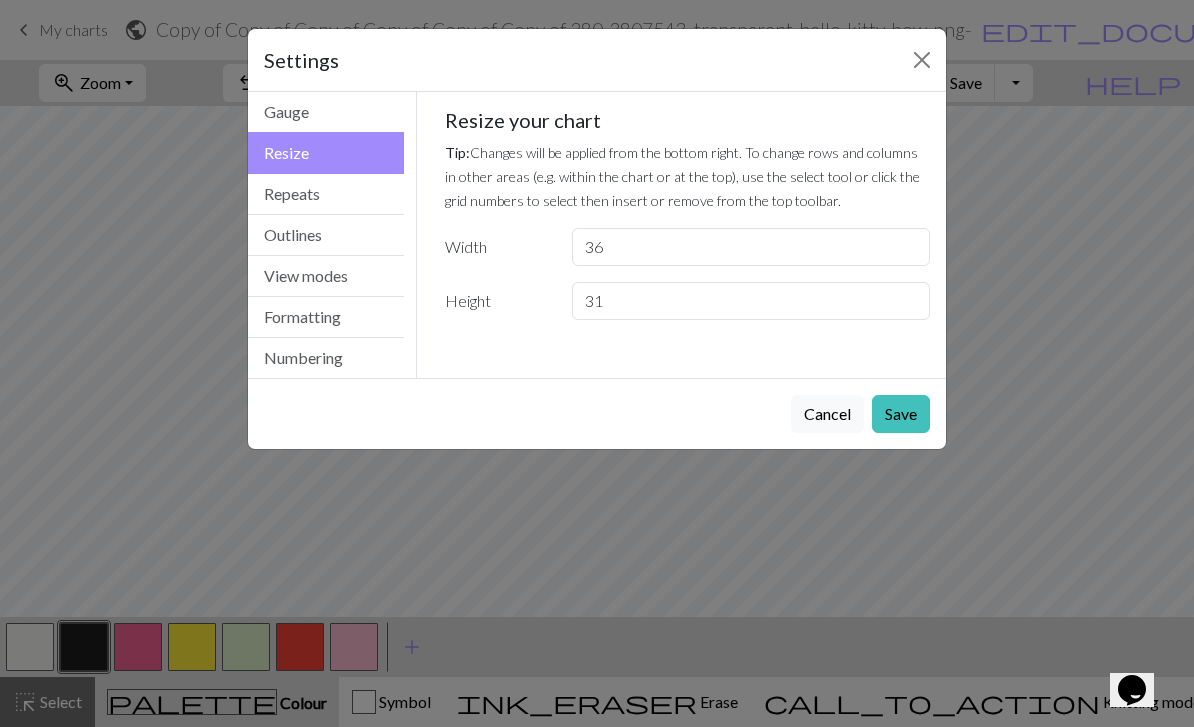 click on "Cancel" at bounding box center (827, 414) 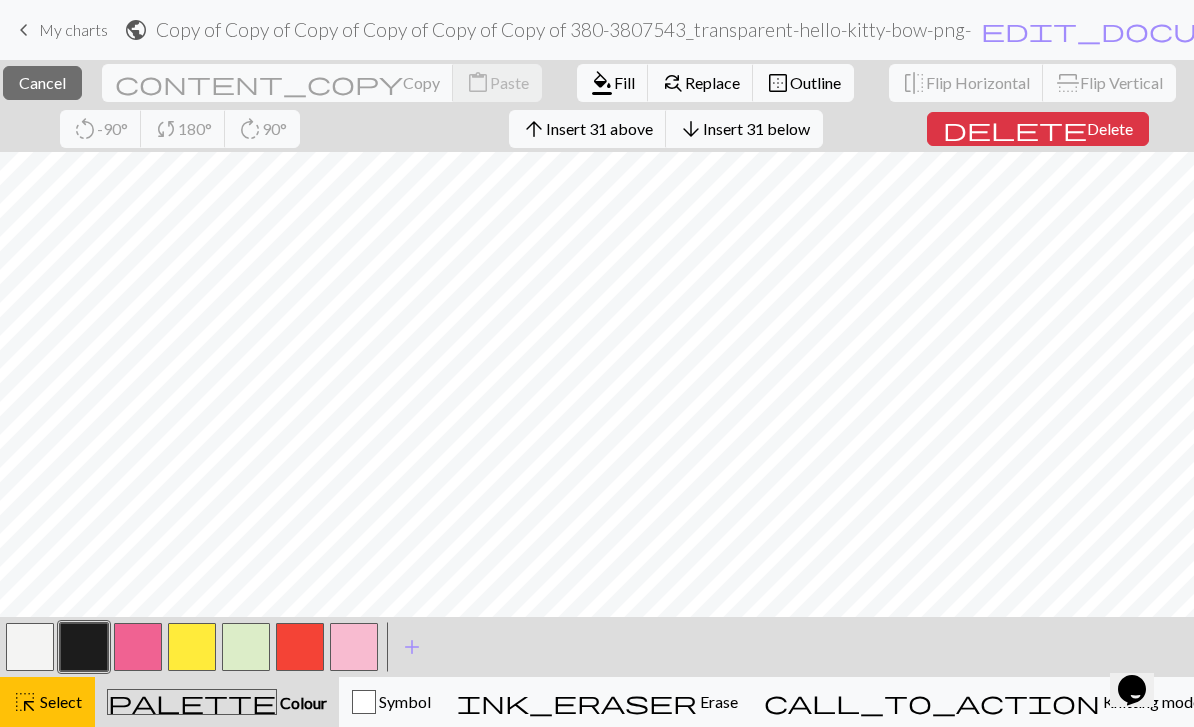 click on "Insert 31 above" at bounding box center (599, 128) 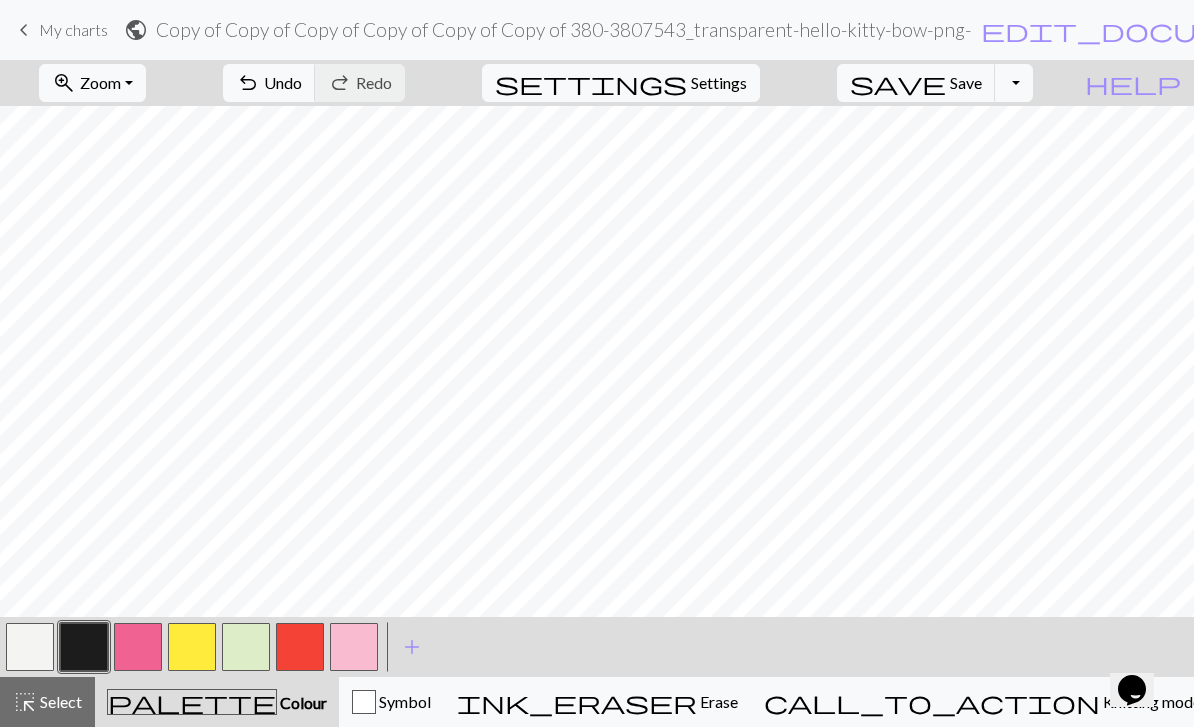 click on "Undo" at bounding box center [283, 82] 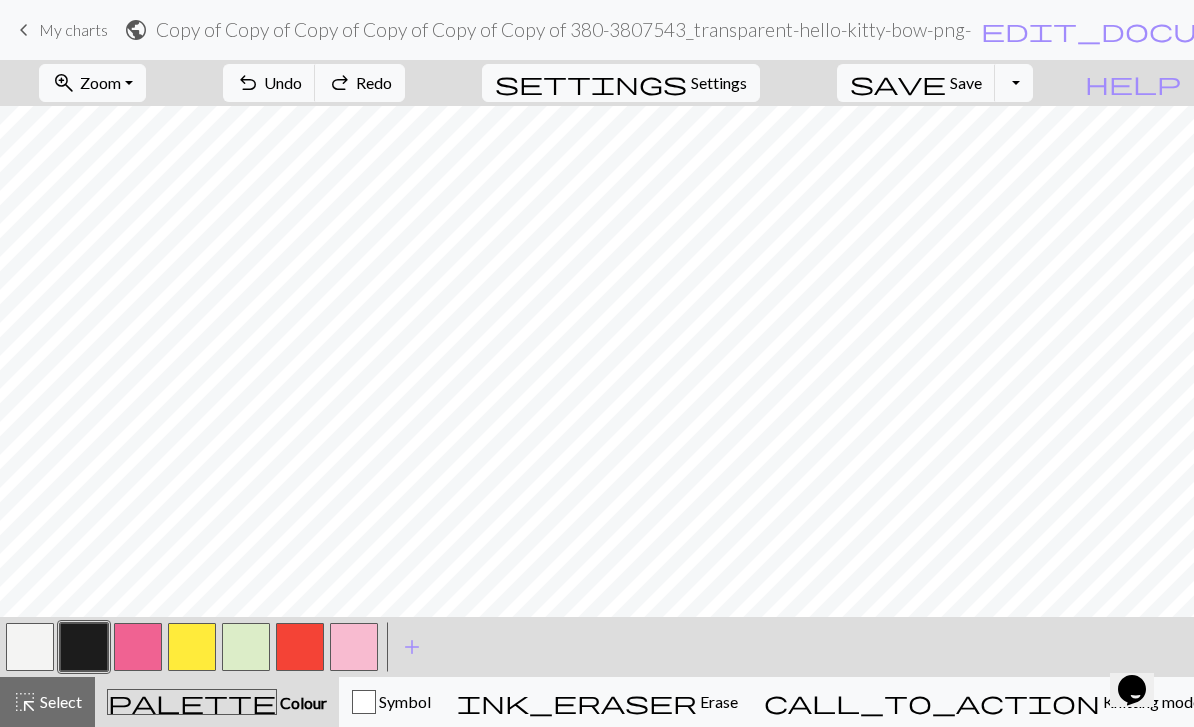 click on "Select" at bounding box center (59, 701) 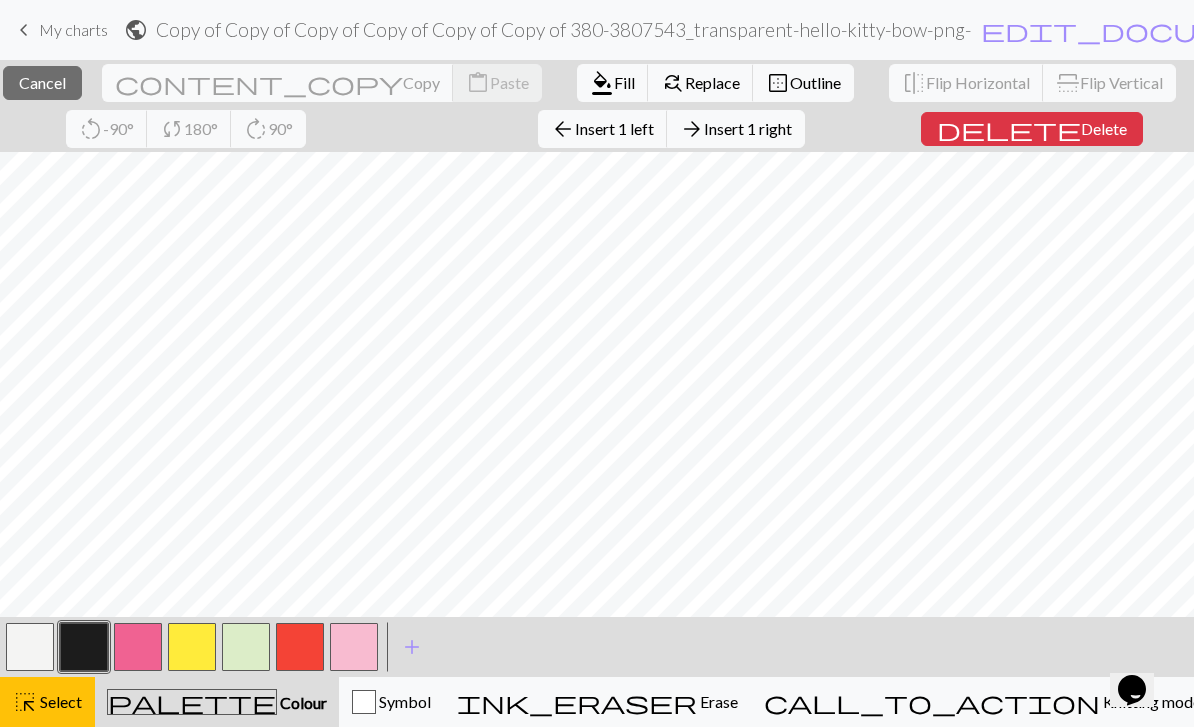 click on "Insert 1 left" at bounding box center (614, 128) 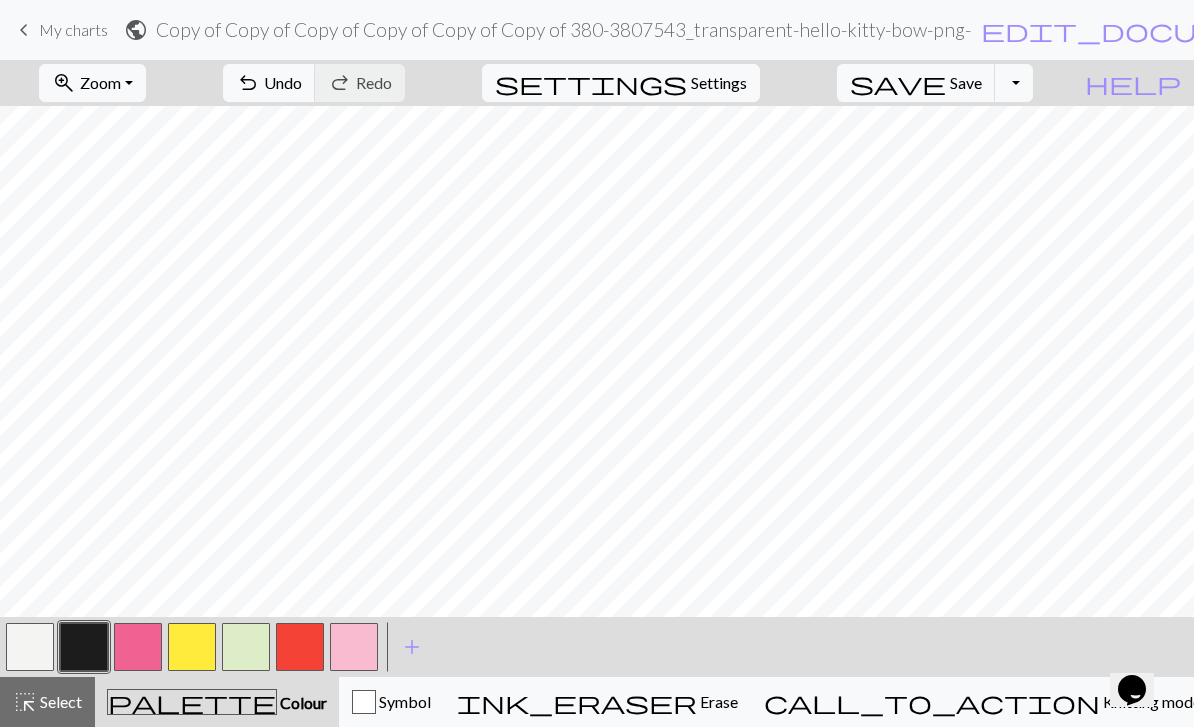 click on "Undo" at bounding box center (283, 82) 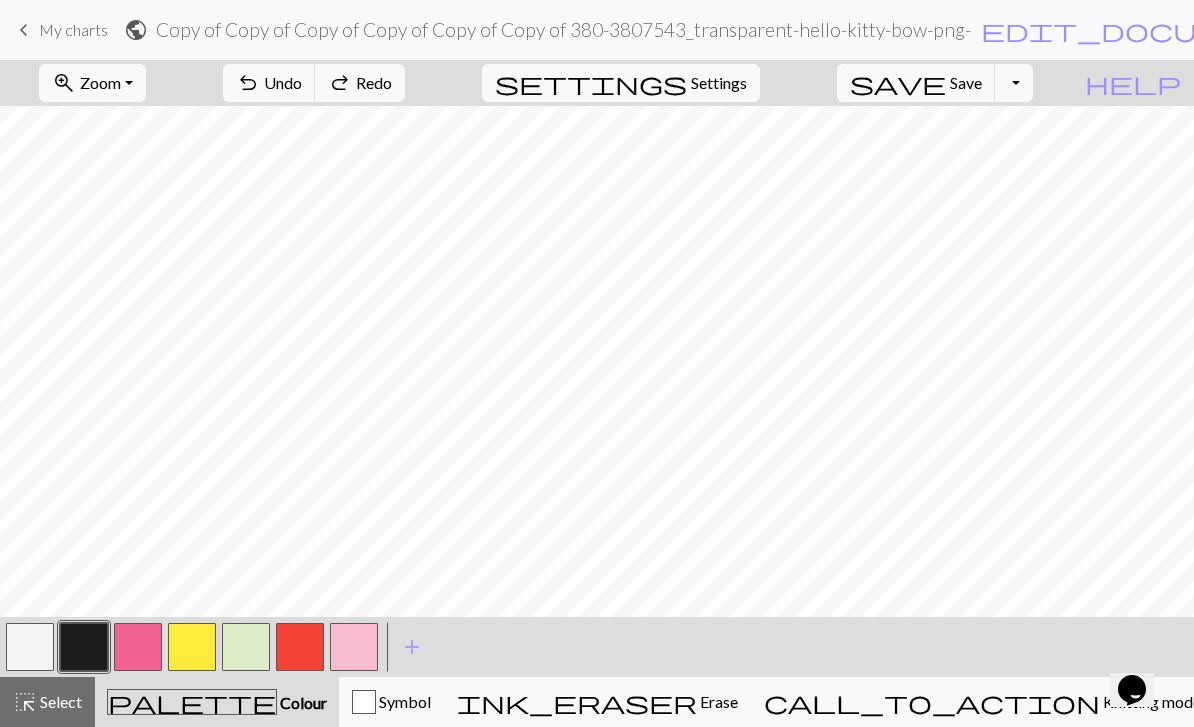 click on "Select" at bounding box center [59, 701] 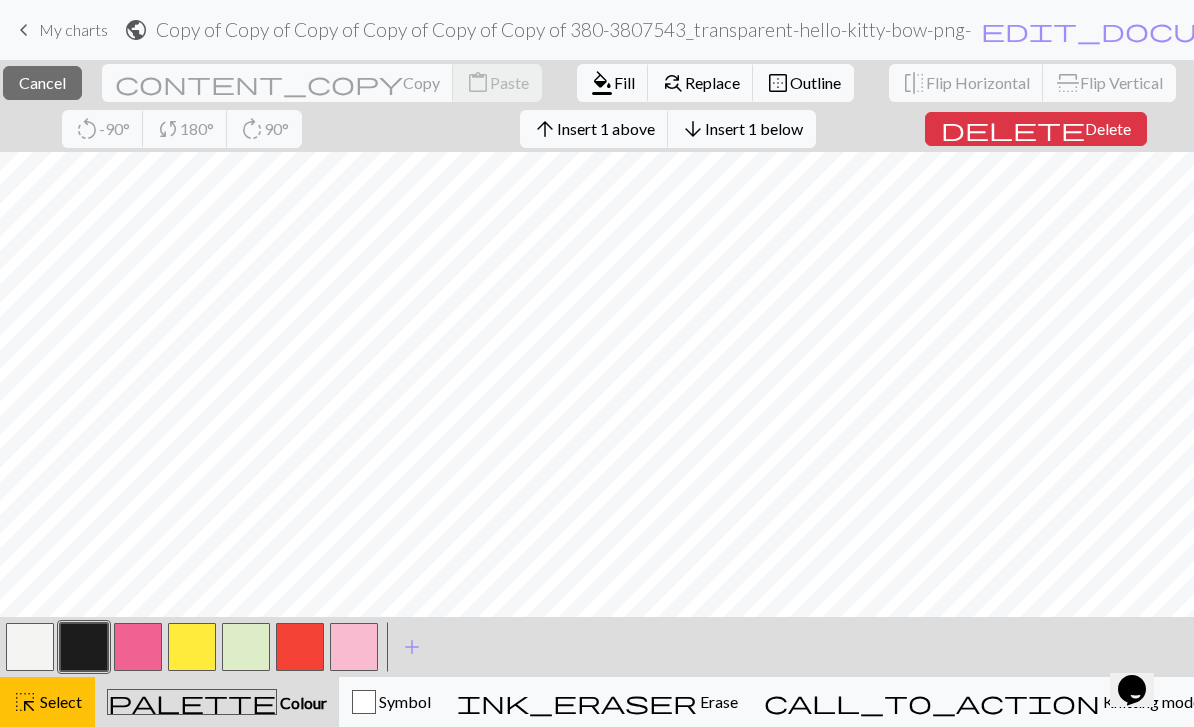 click on "Insert 1 above" at bounding box center [606, 128] 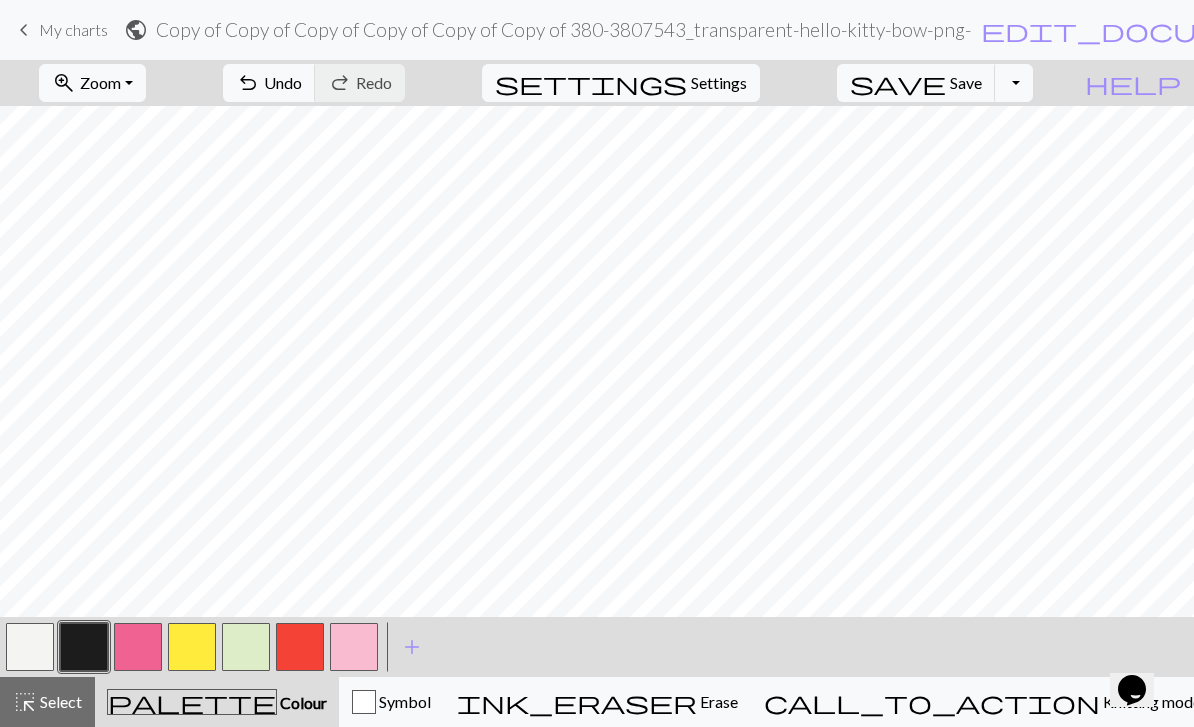 click on "Undo" at bounding box center (283, 82) 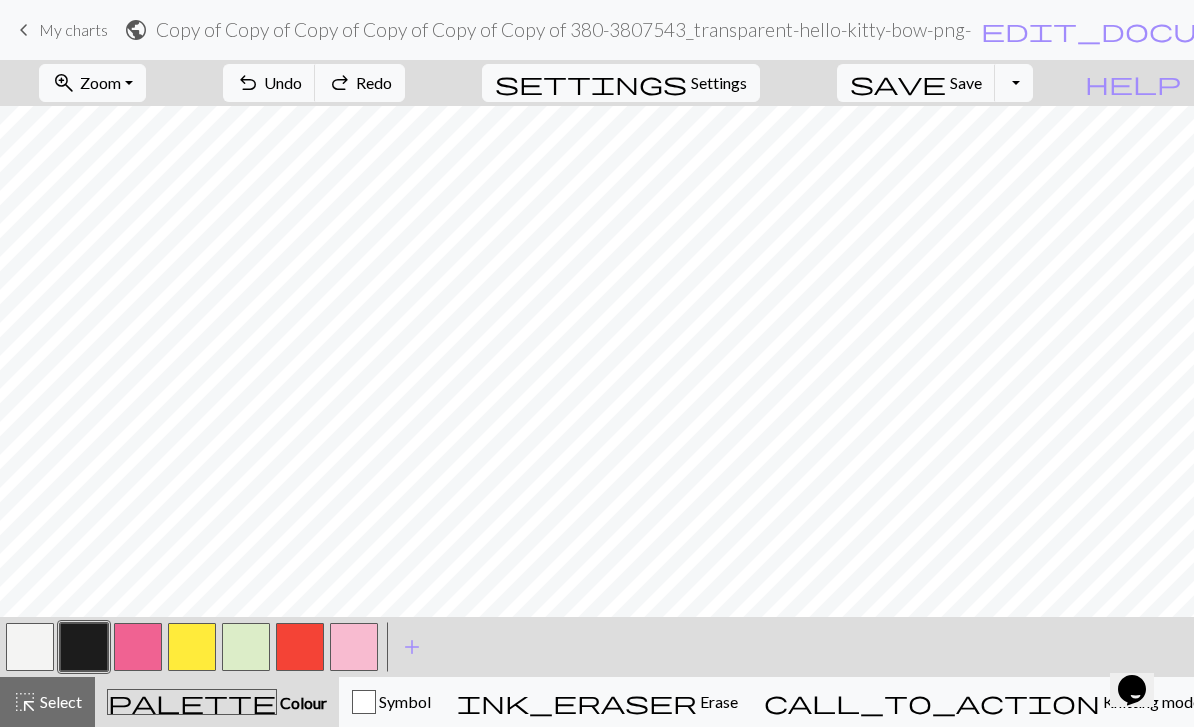 click on "Select" at bounding box center [59, 701] 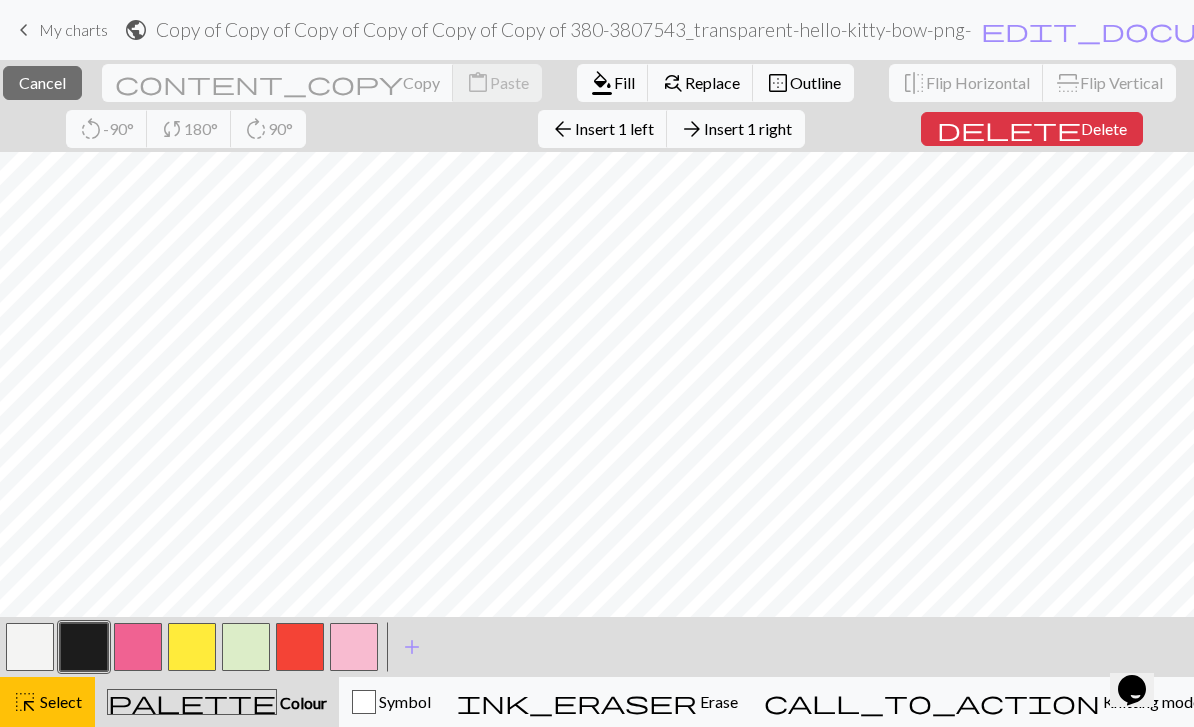 click on "Insert 1 right" at bounding box center [748, 128] 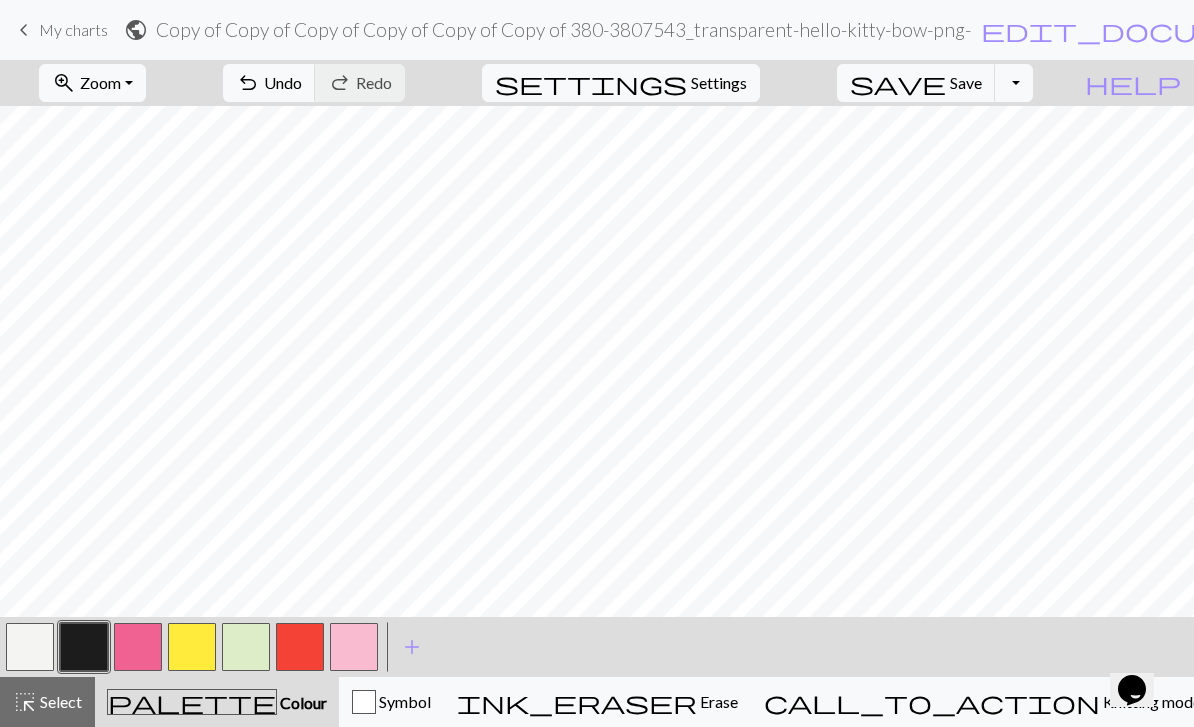 click on "Select" at bounding box center [59, 701] 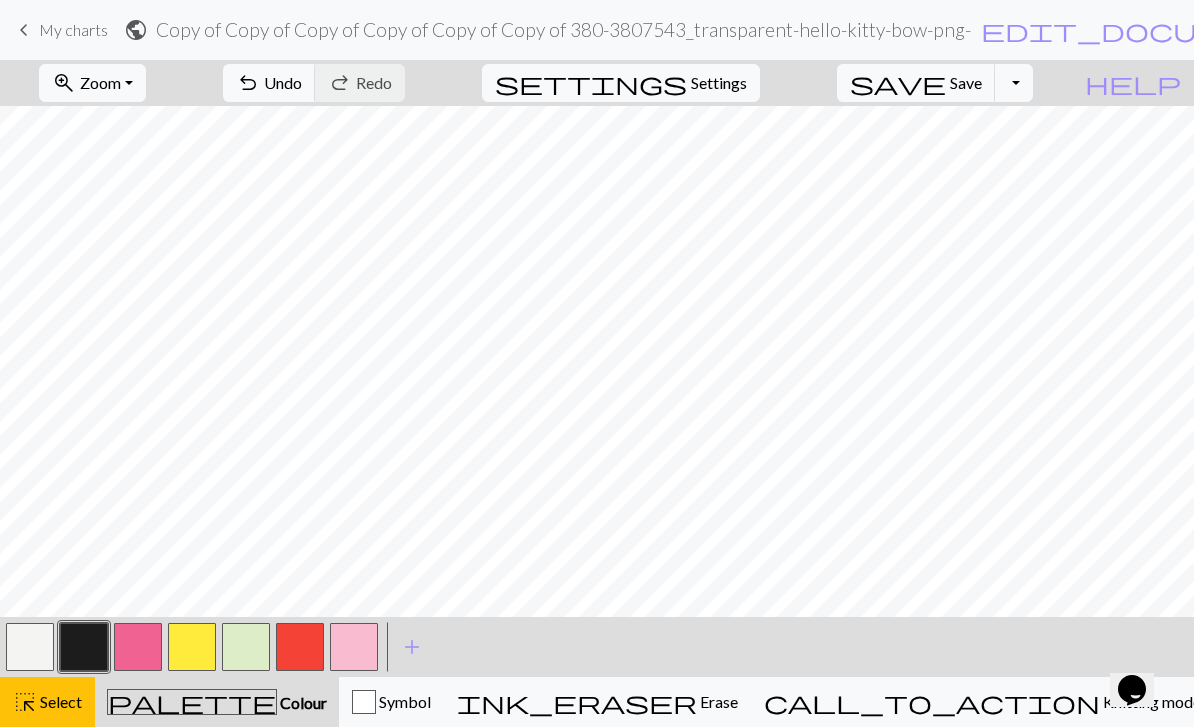 click on "undo" at bounding box center (248, 83) 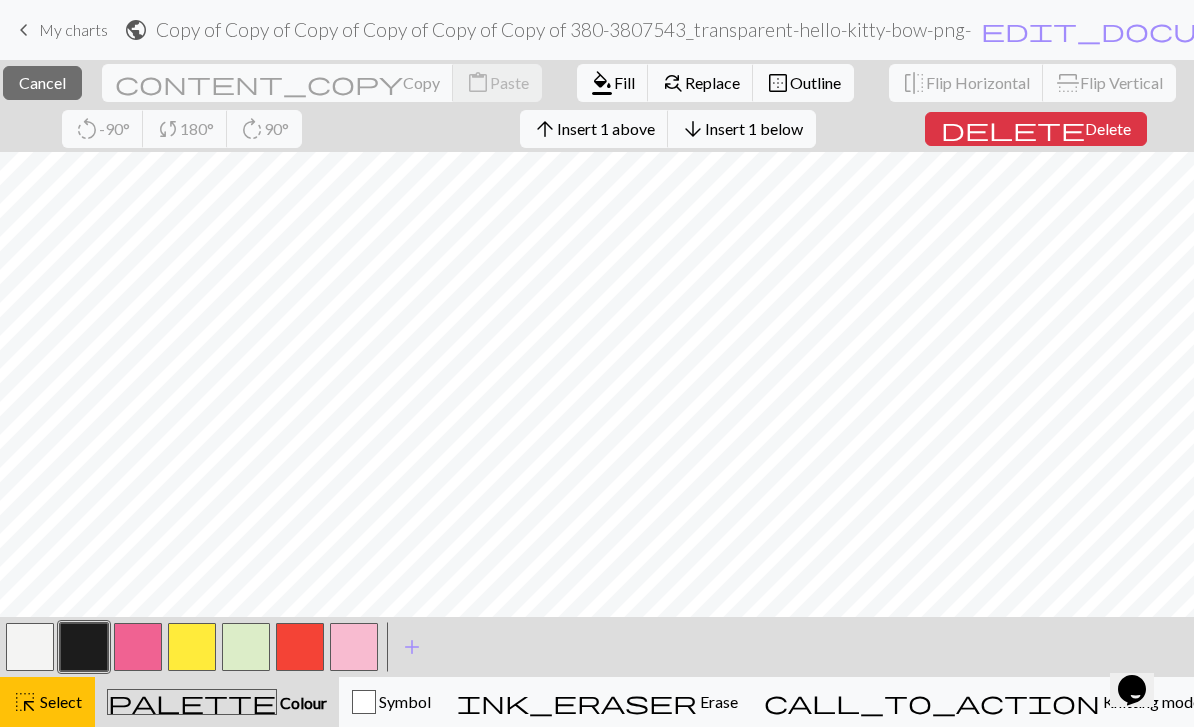 click on "Insert 1 below" at bounding box center (754, 128) 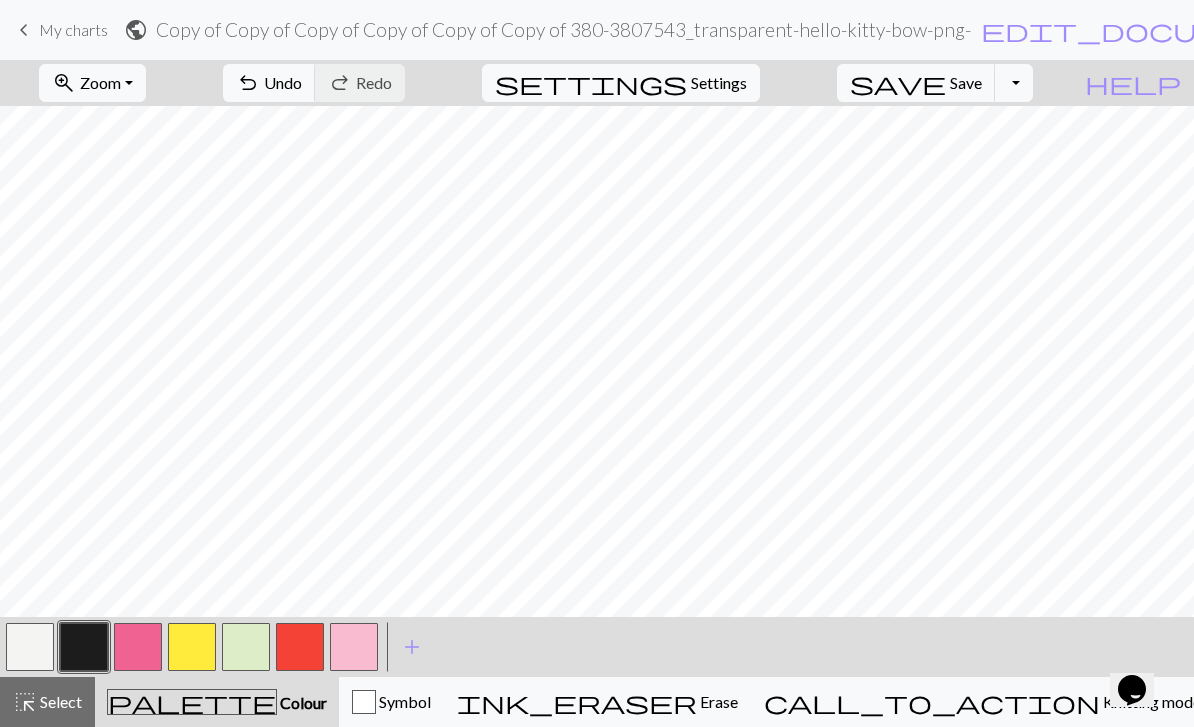 click on "Select" at bounding box center [59, 701] 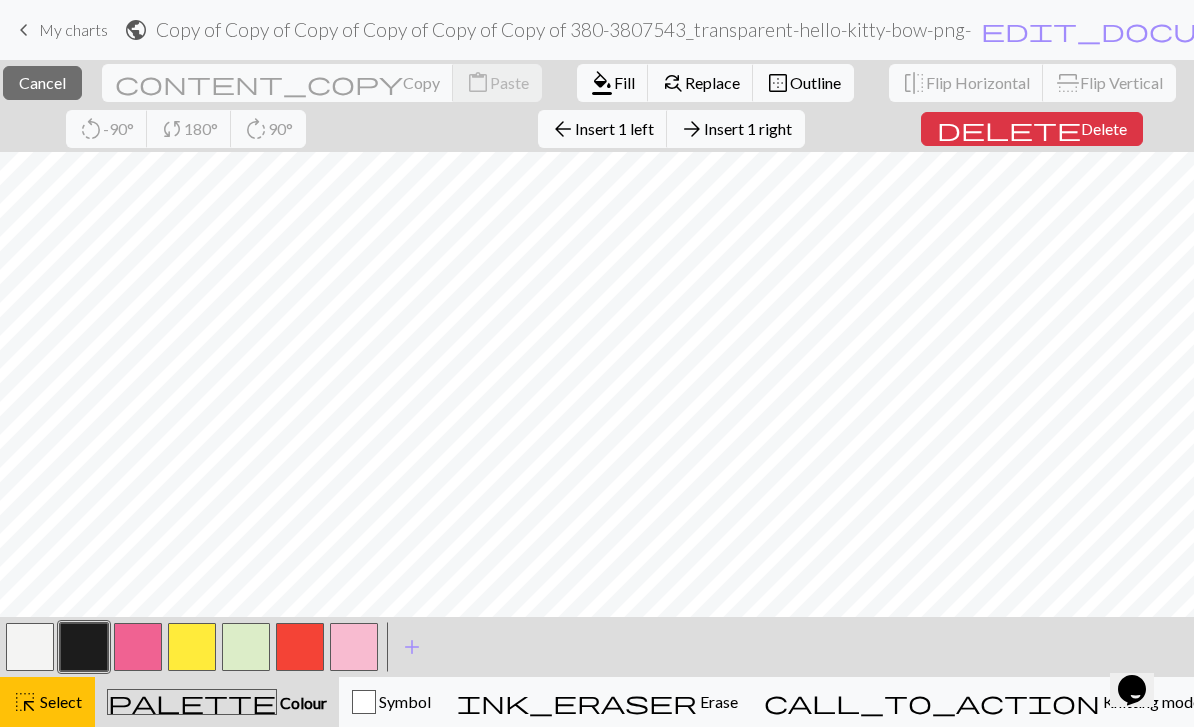 click on "Insert 1 right" at bounding box center [748, 128] 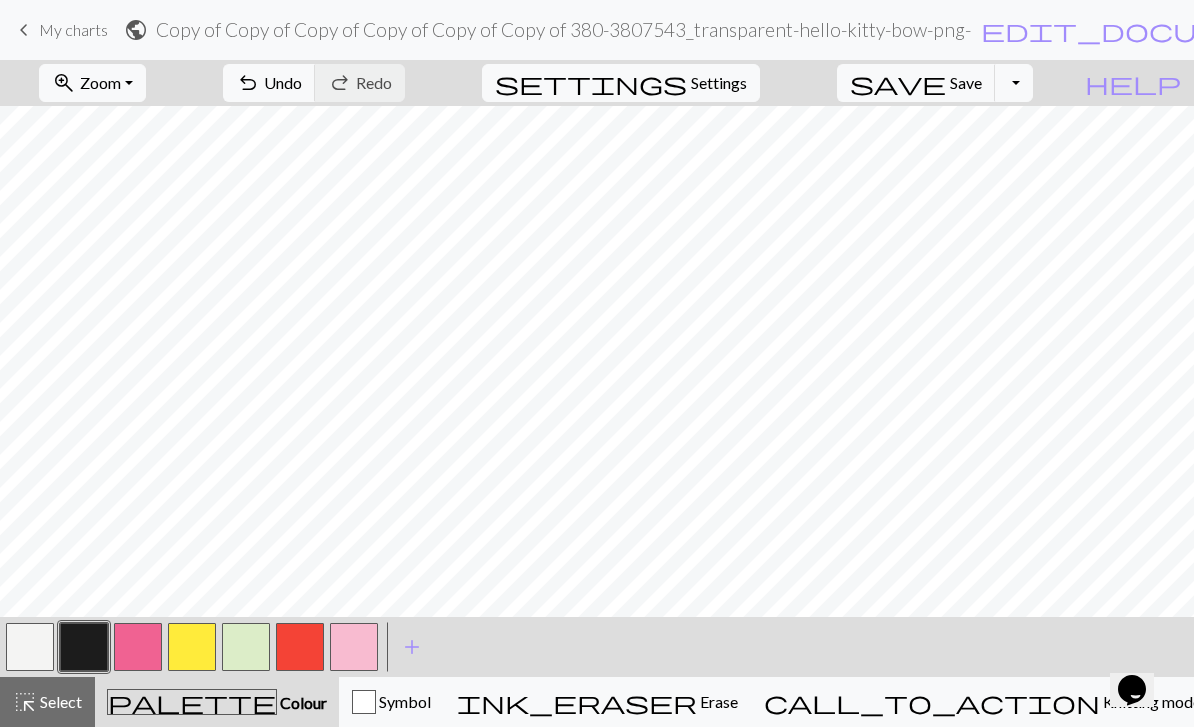 click on "undo" at bounding box center [248, 83] 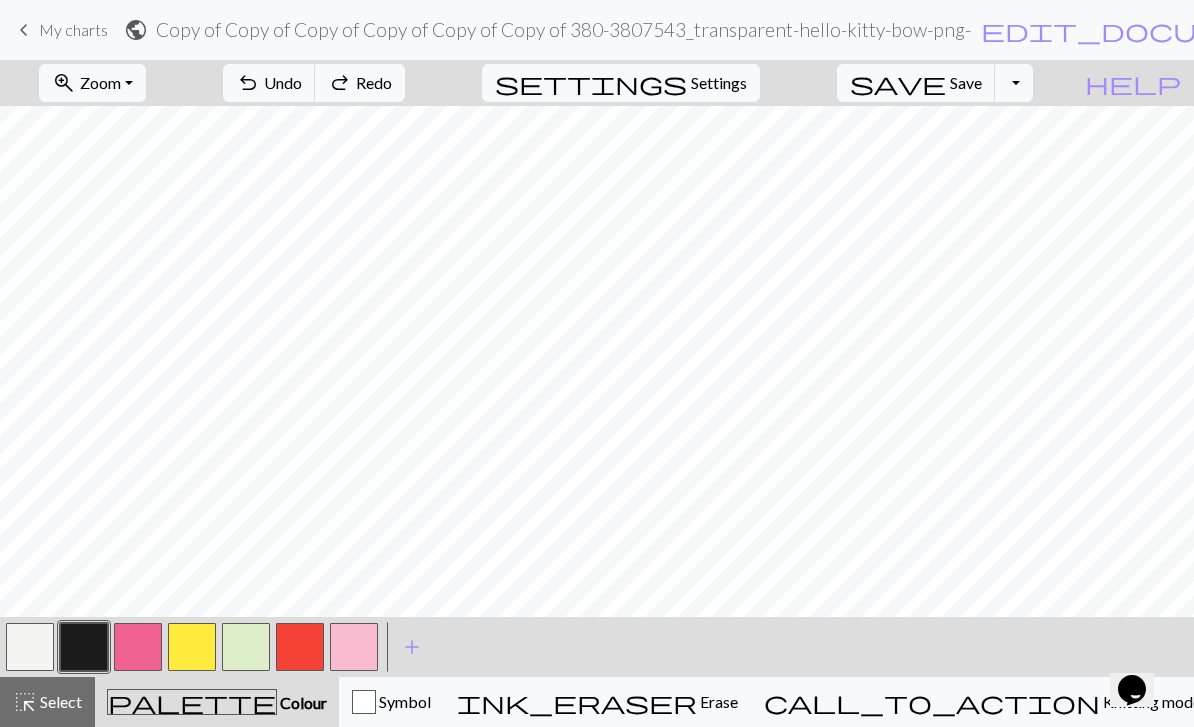 click on "undo" at bounding box center [248, 83] 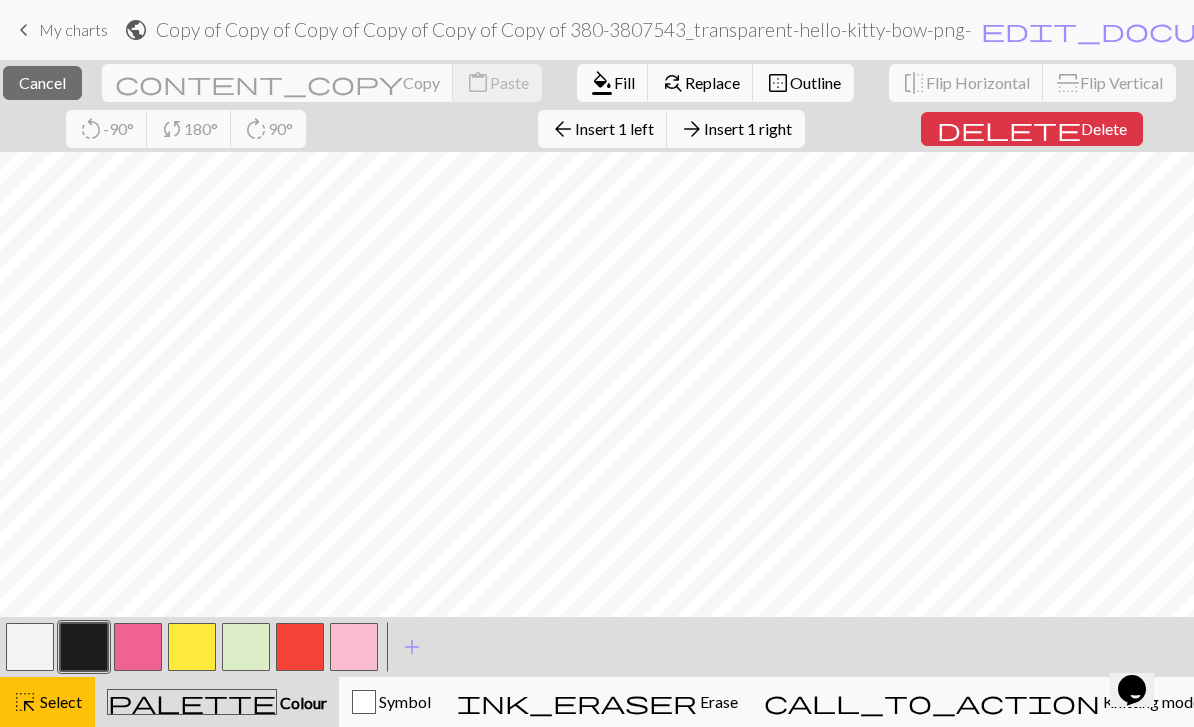click on "arrow_back  Insert 1 left" at bounding box center [603, 129] 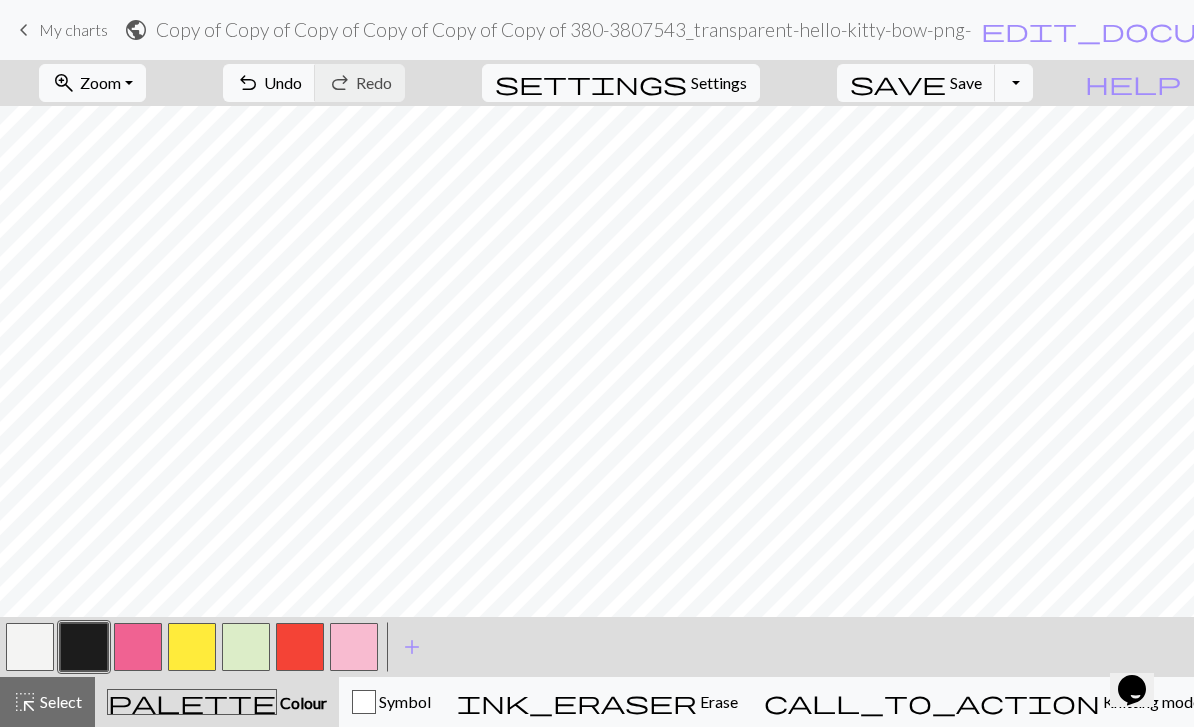 click on "undo" at bounding box center (248, 83) 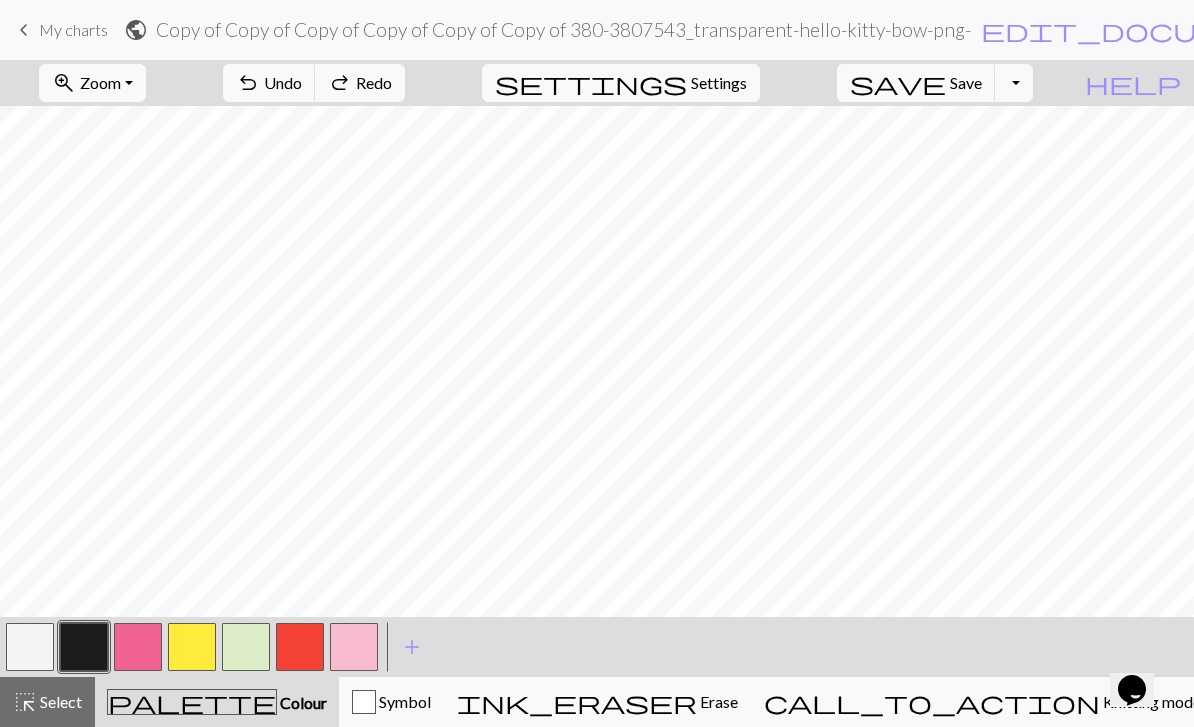 click on "highlight_alt   Select   Select" at bounding box center (47, 702) 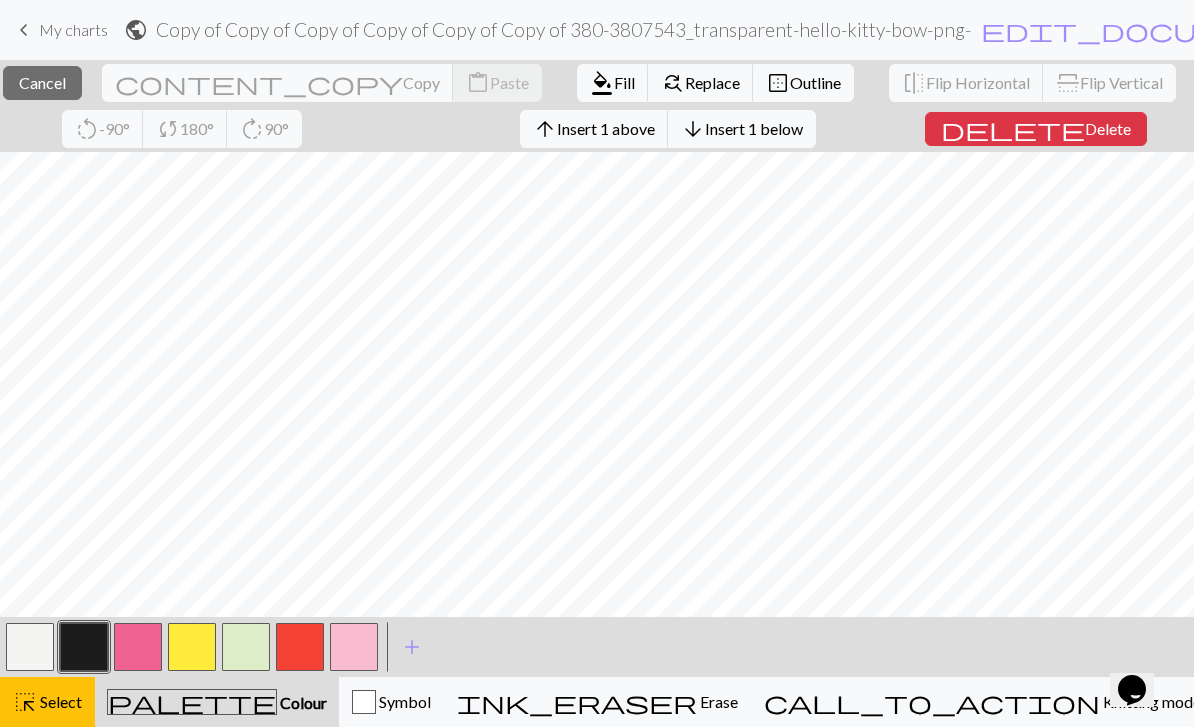 click on "Insert 1 above" at bounding box center [606, 128] 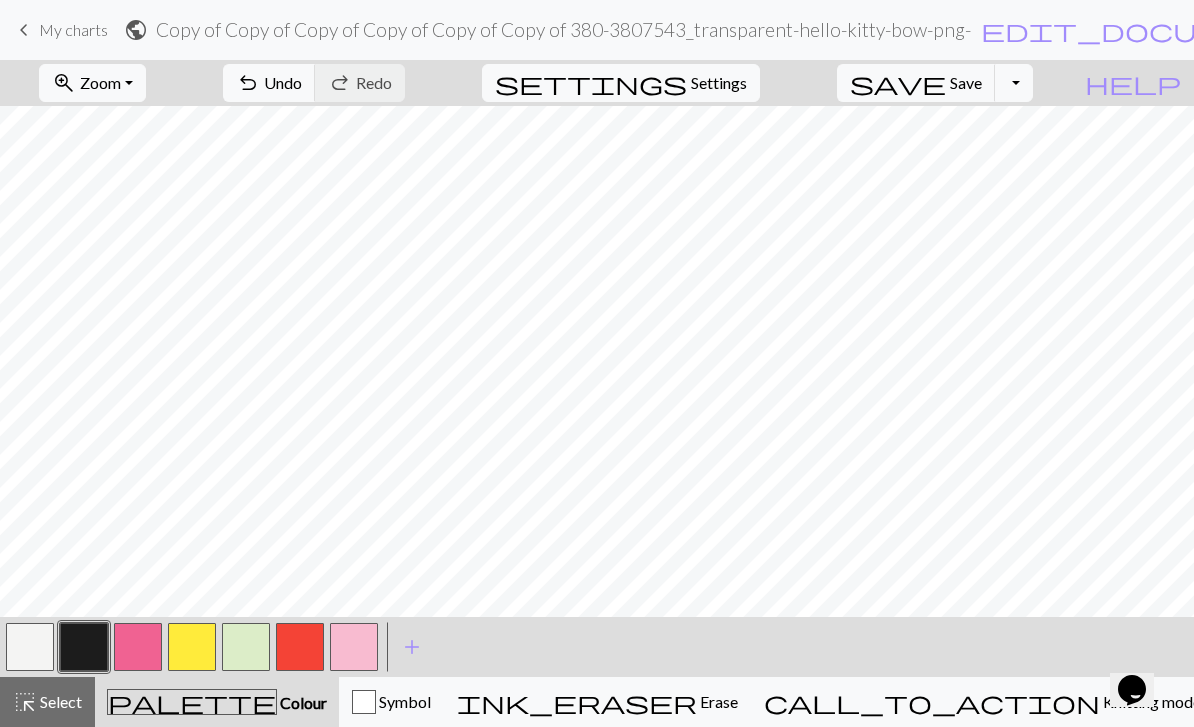 click on "Undo" at bounding box center (283, 82) 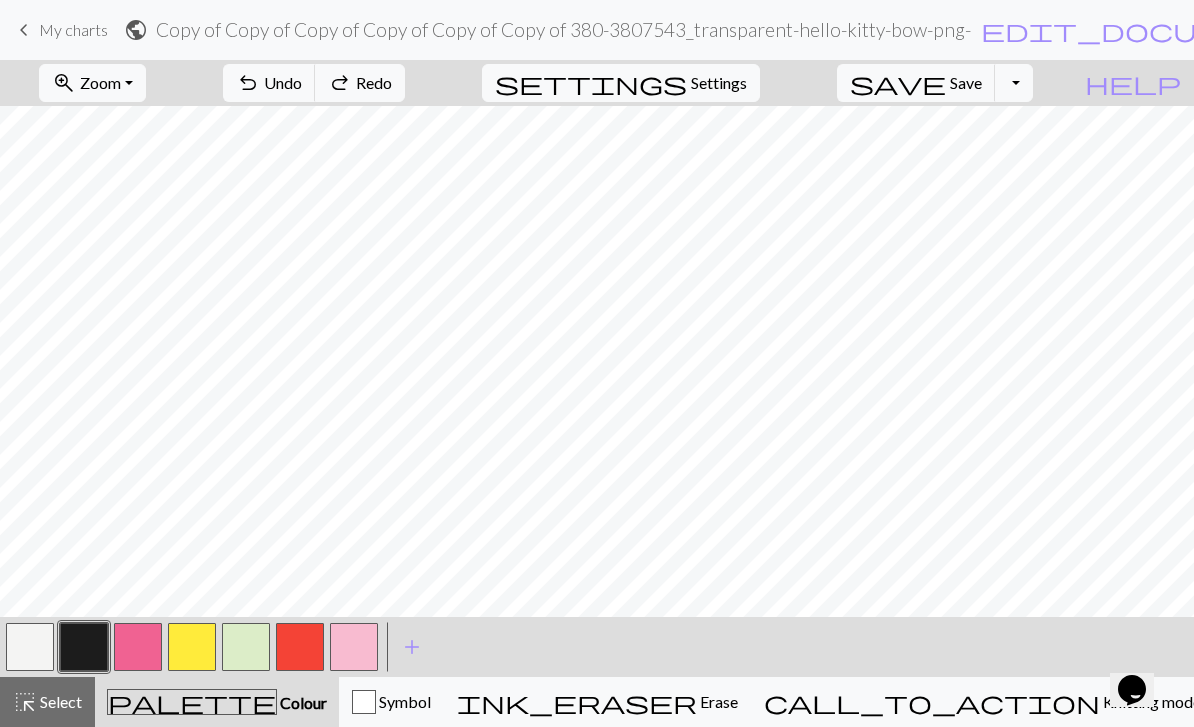 click on "Select" at bounding box center [59, 701] 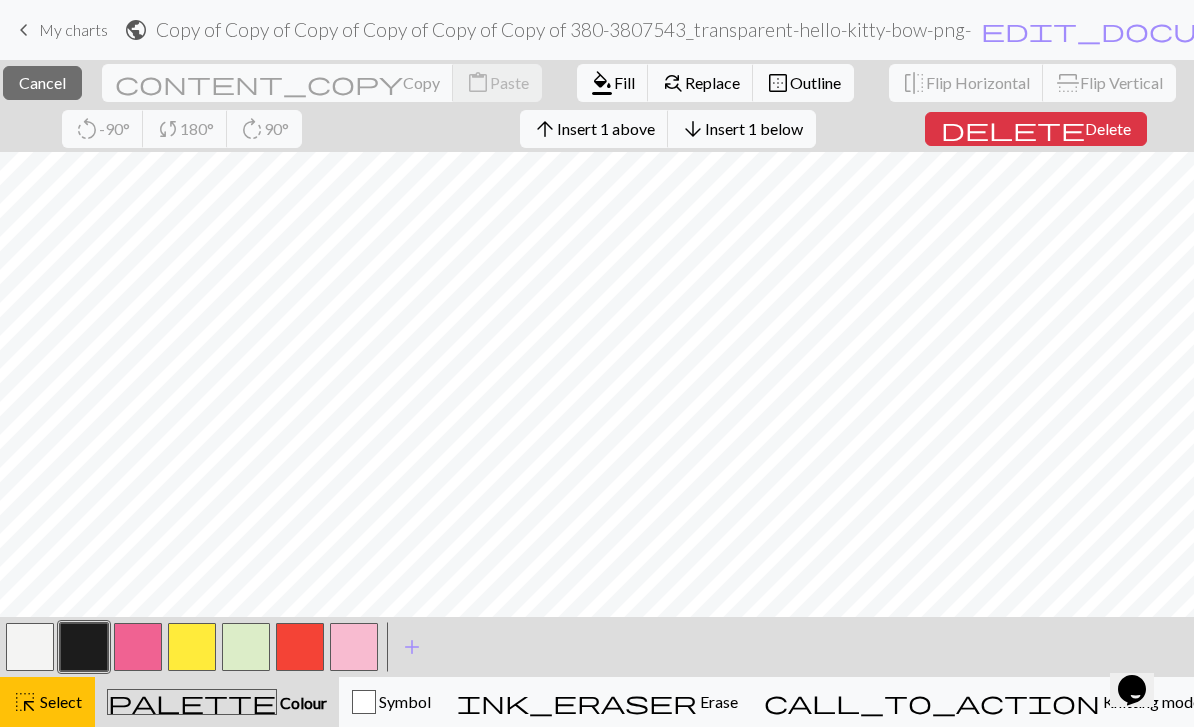 click on "Insert 1 below" at bounding box center [754, 128] 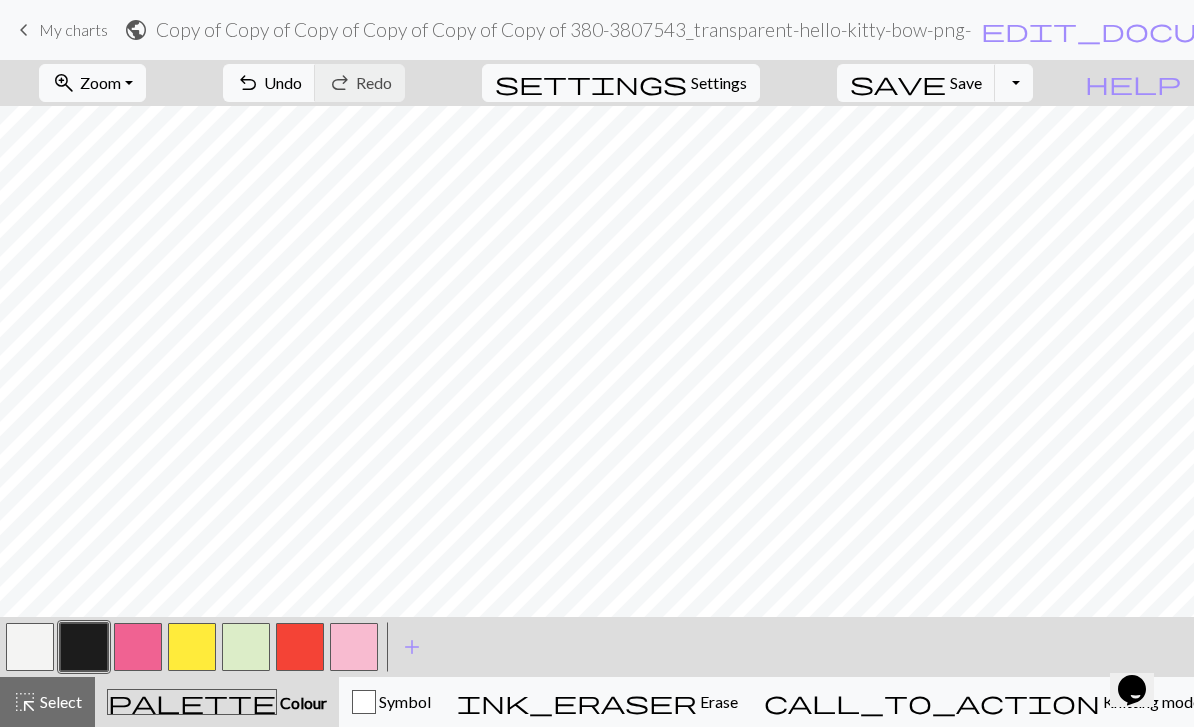 click on "undo" at bounding box center [248, 83] 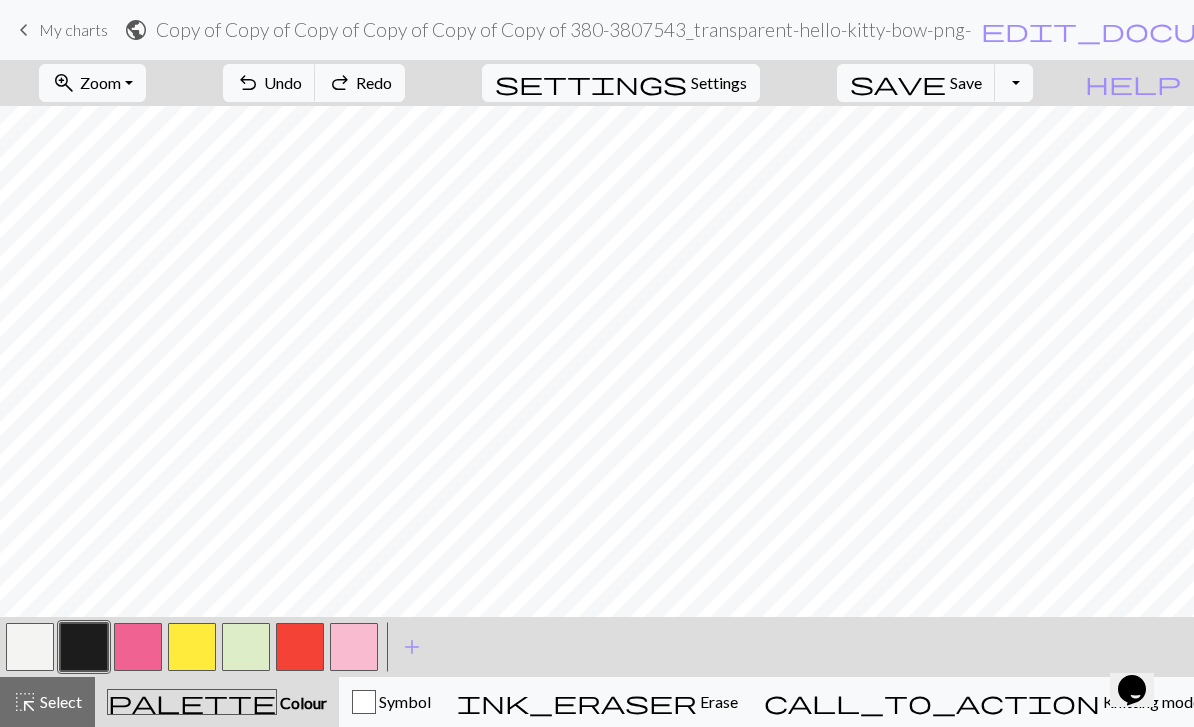click on "undo Undo Undo" at bounding box center (269, 83) 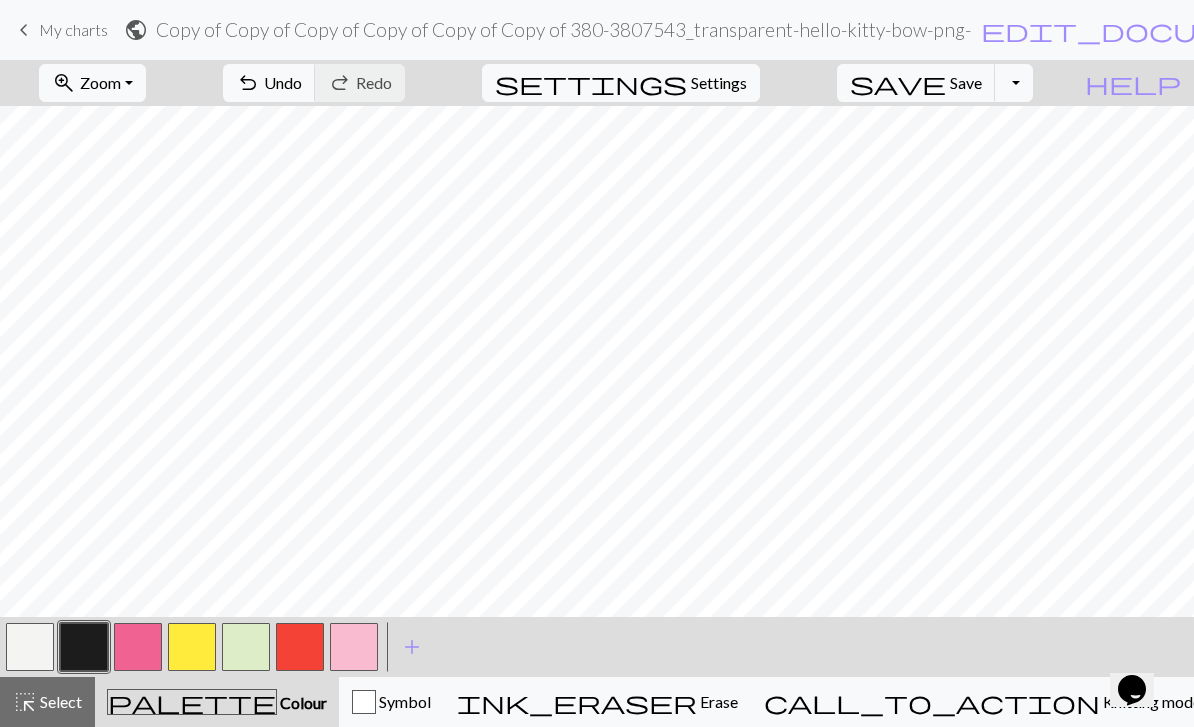 click on "Undo" at bounding box center (283, 82) 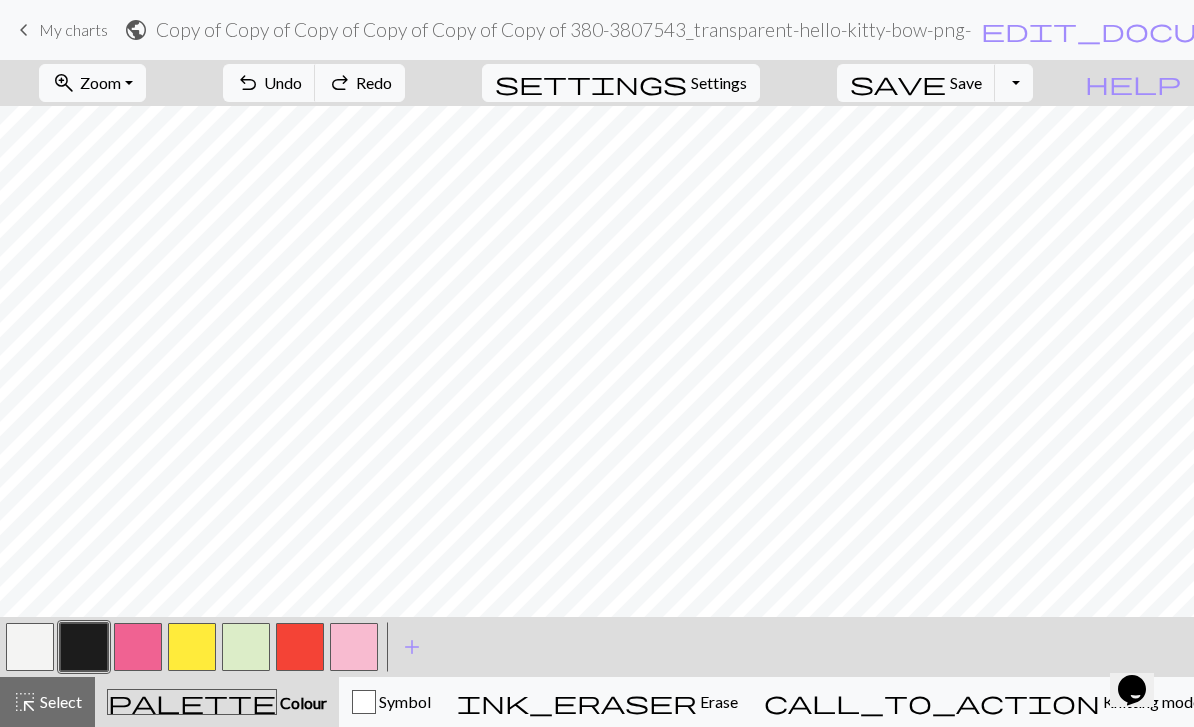 click on "Select" at bounding box center (59, 701) 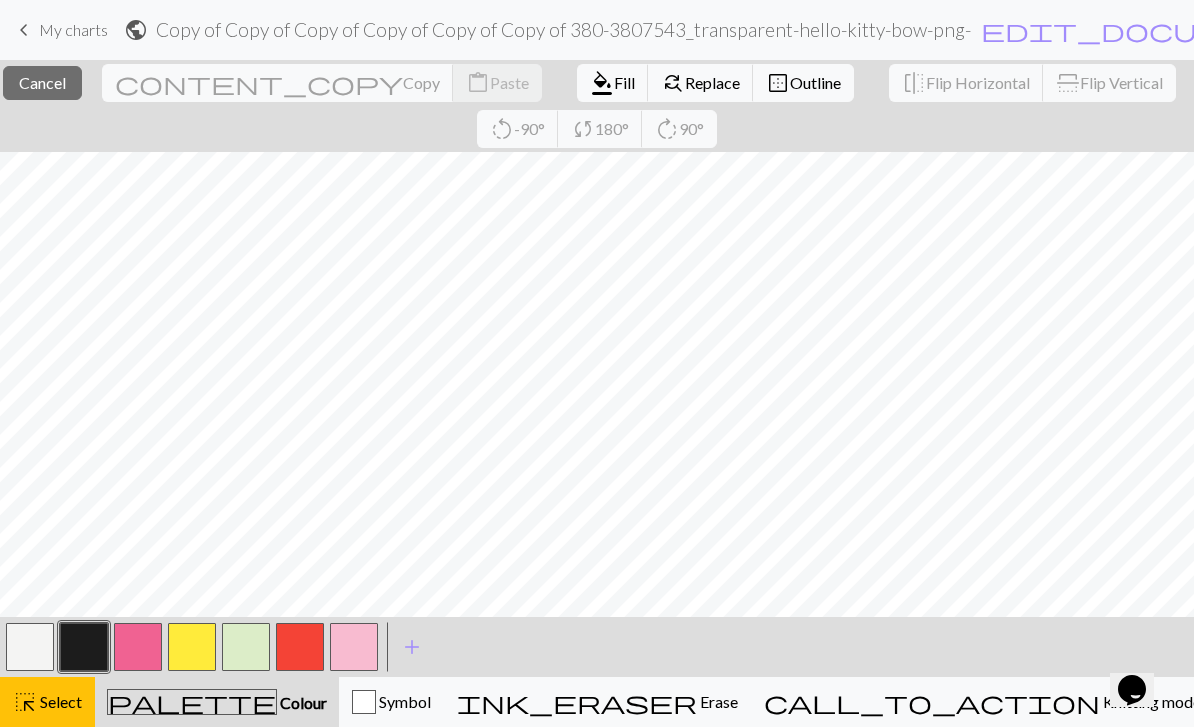 click on "Cancel" at bounding box center [42, 82] 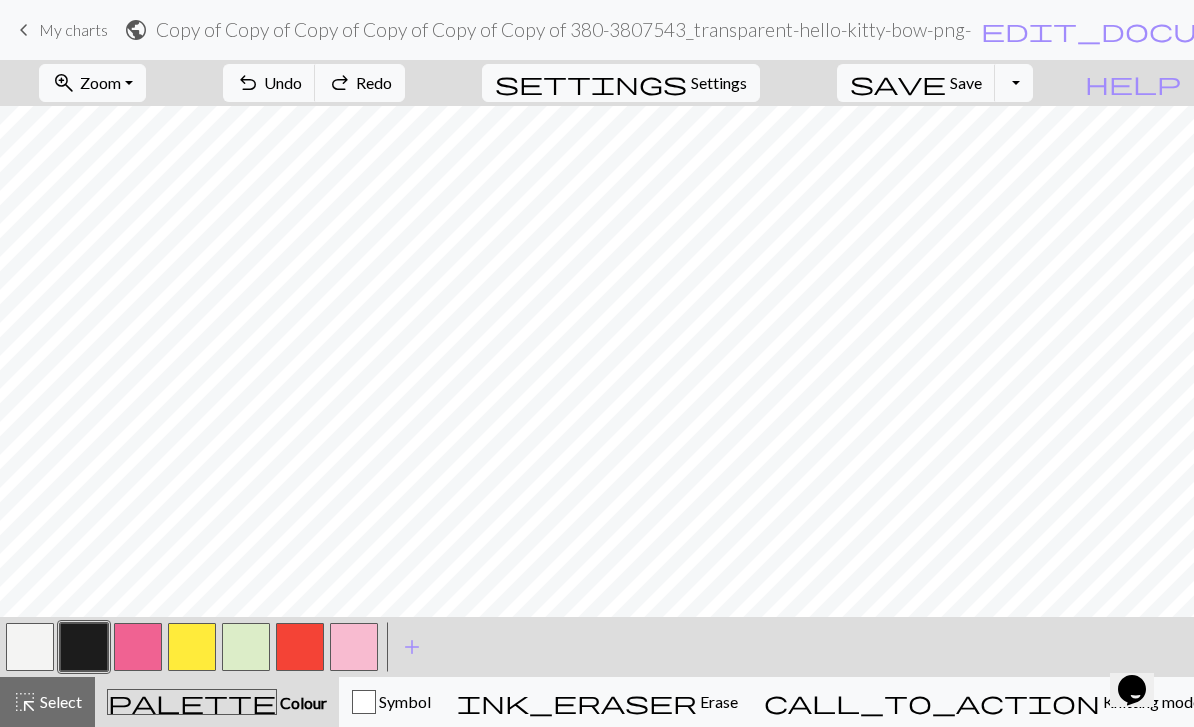 click on "Select" at bounding box center (59, 701) 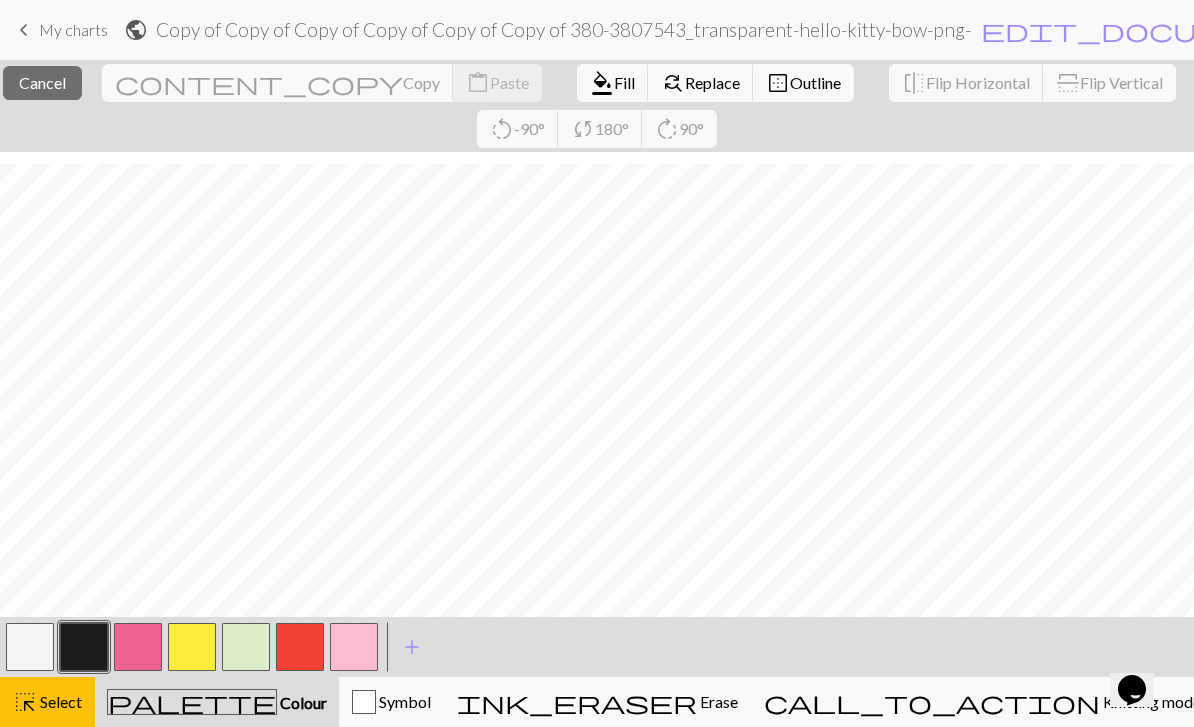 scroll, scrollTop: 89, scrollLeft: 0, axis: vertical 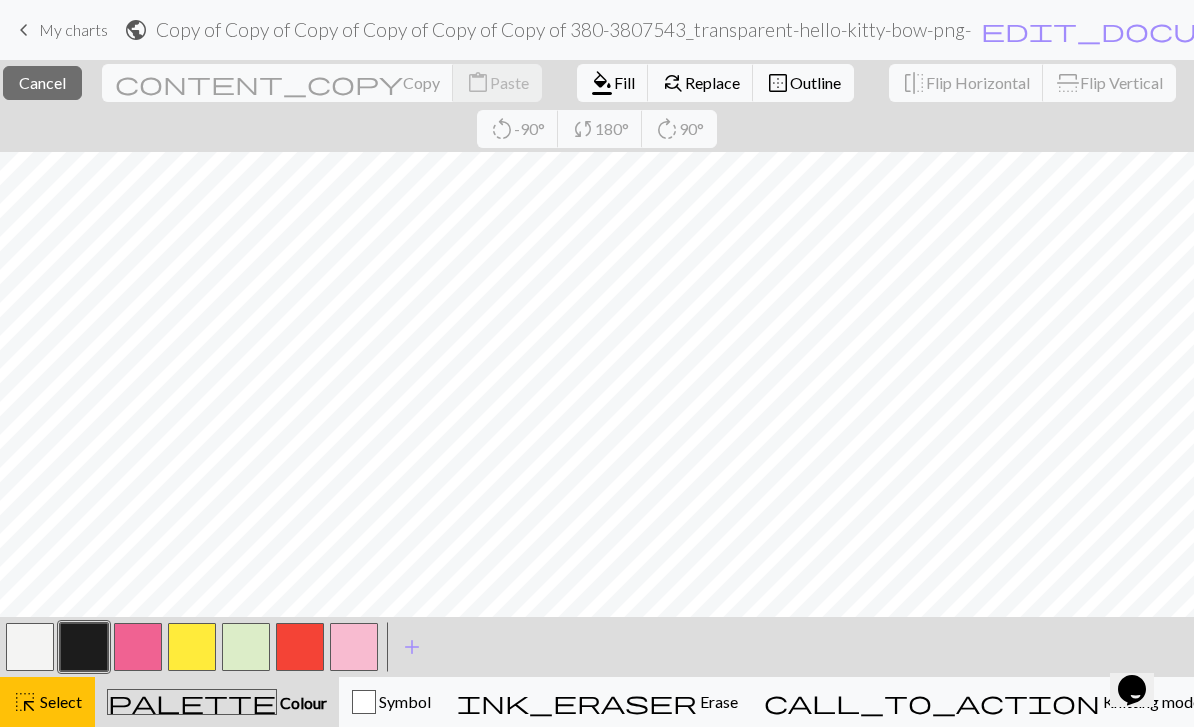 click on "Select" at bounding box center (59, 701) 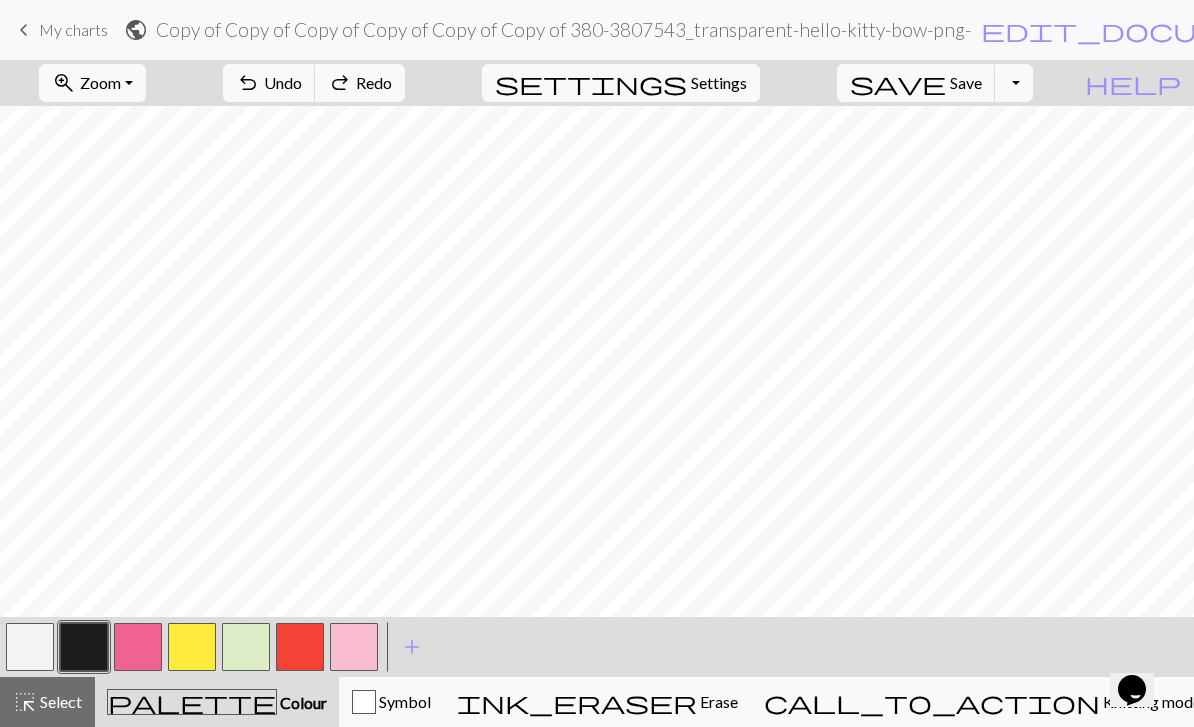 click on "Select" at bounding box center [59, 701] 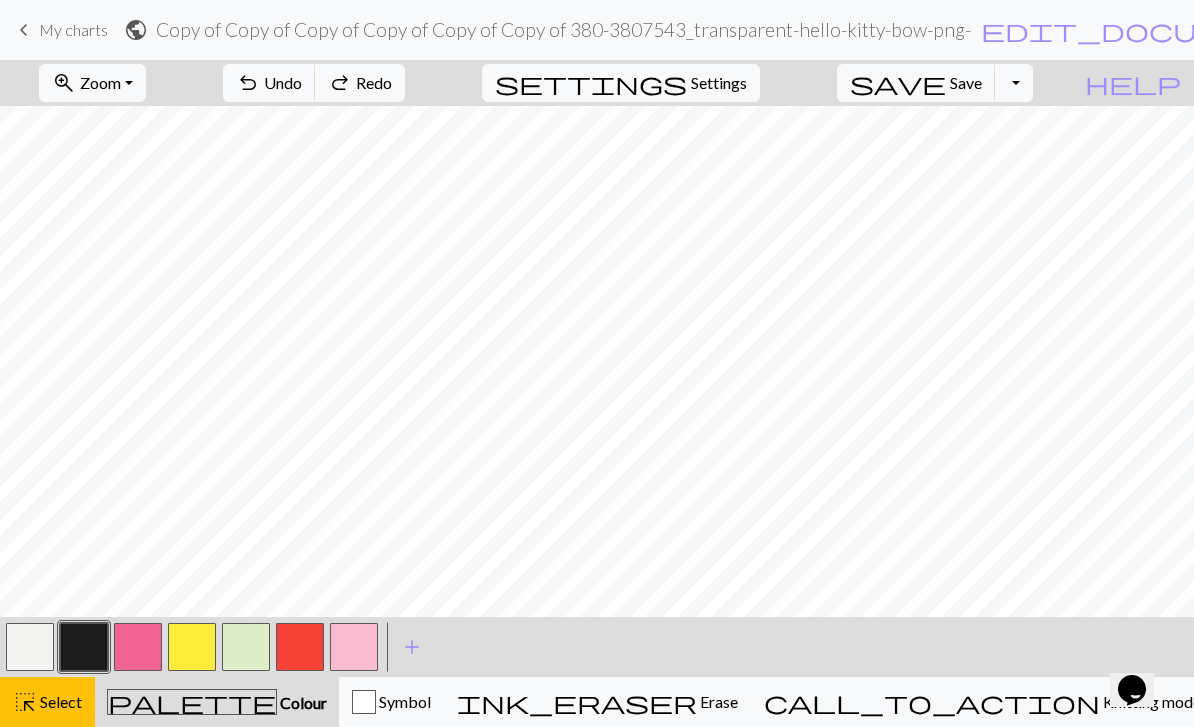 click on "Select" at bounding box center (59, 701) 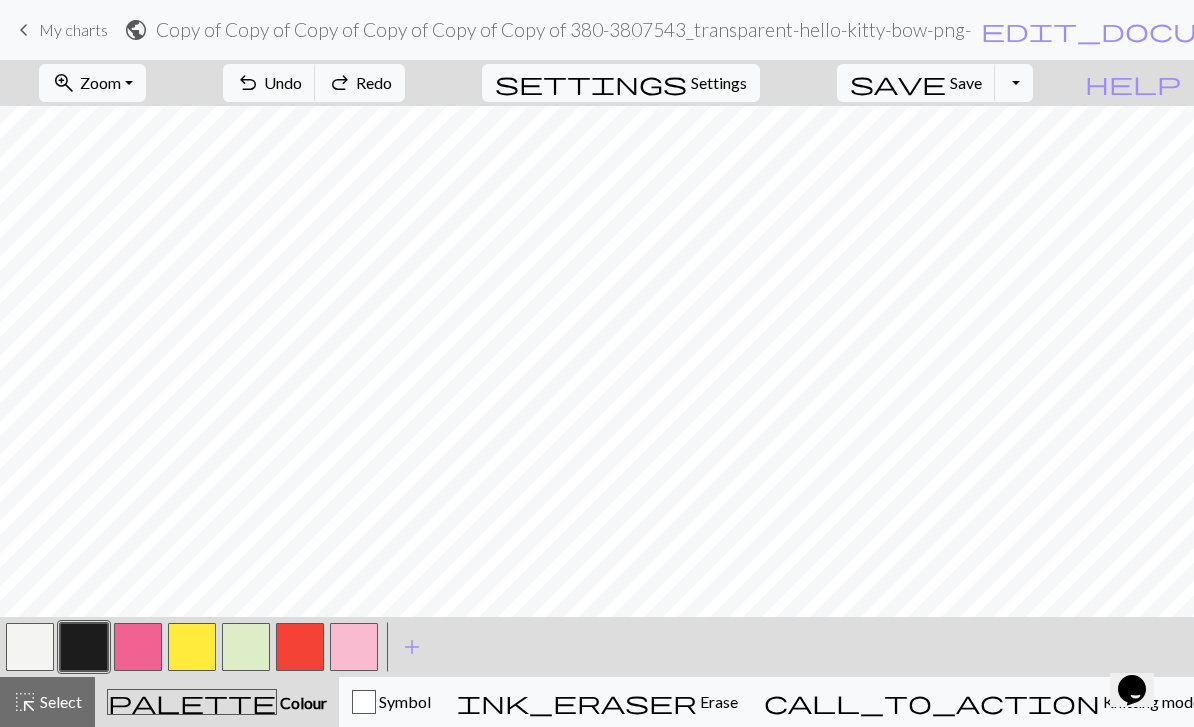 click on "Select" at bounding box center [59, 701] 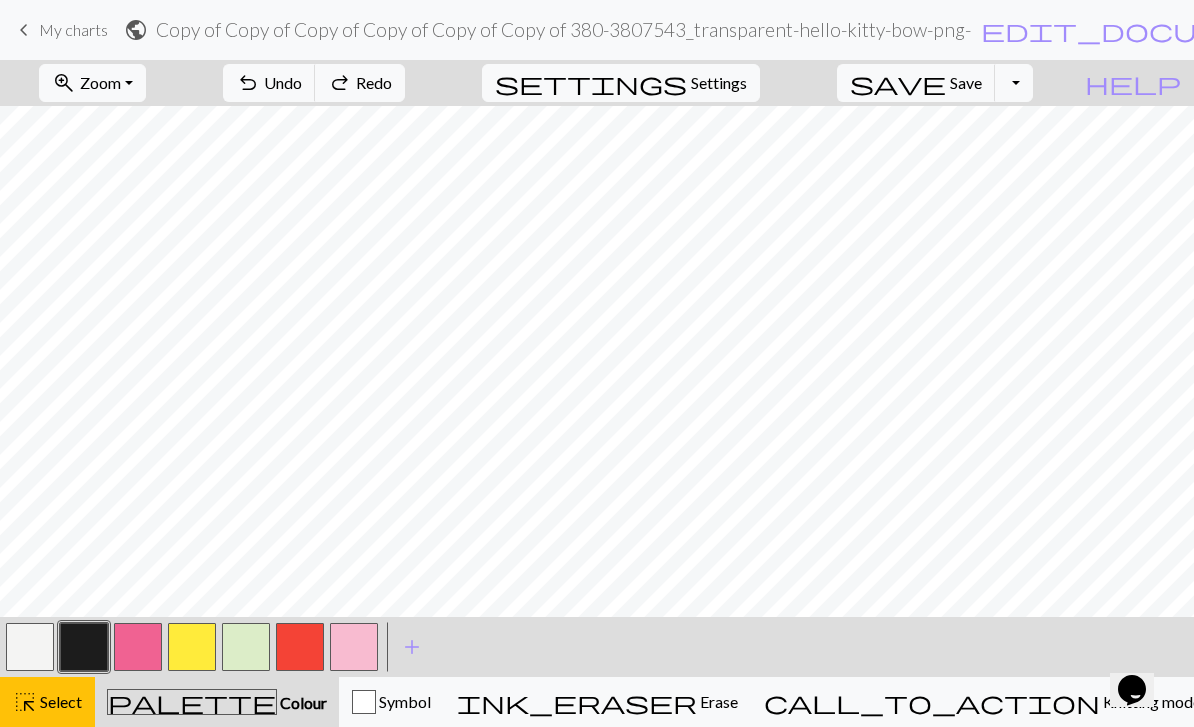click on "undo Undo Undo" at bounding box center [269, 83] 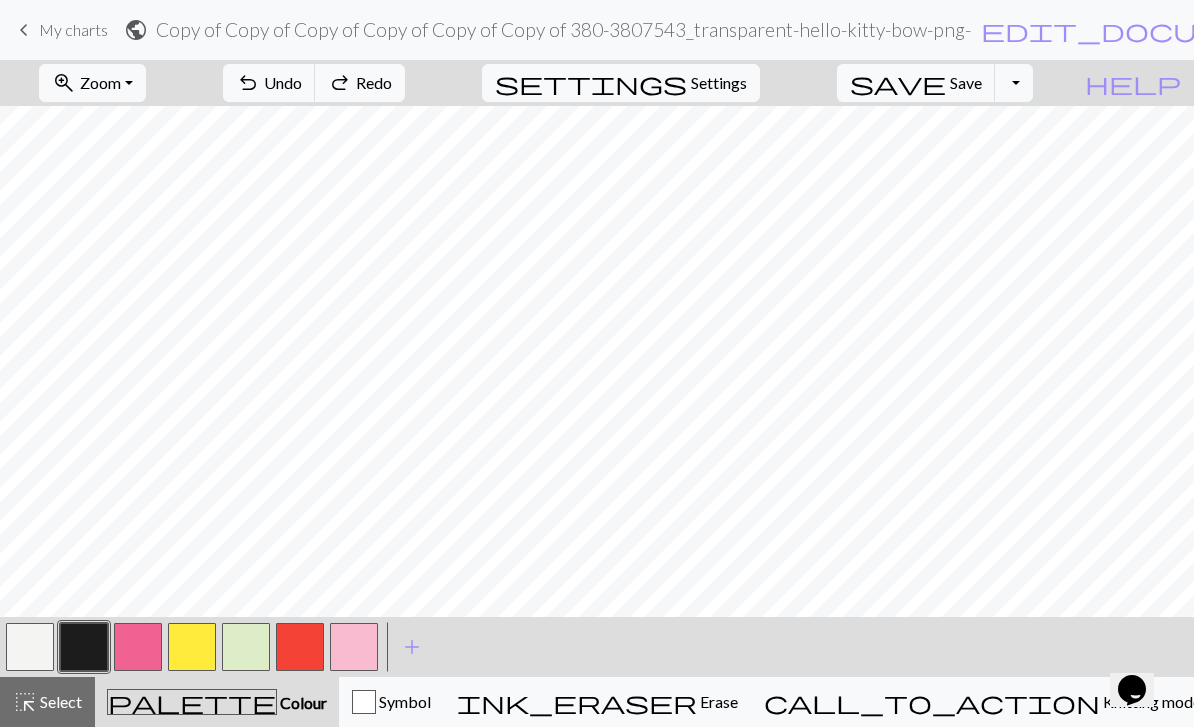 click on "palette   Colour   Colour" at bounding box center [217, 702] 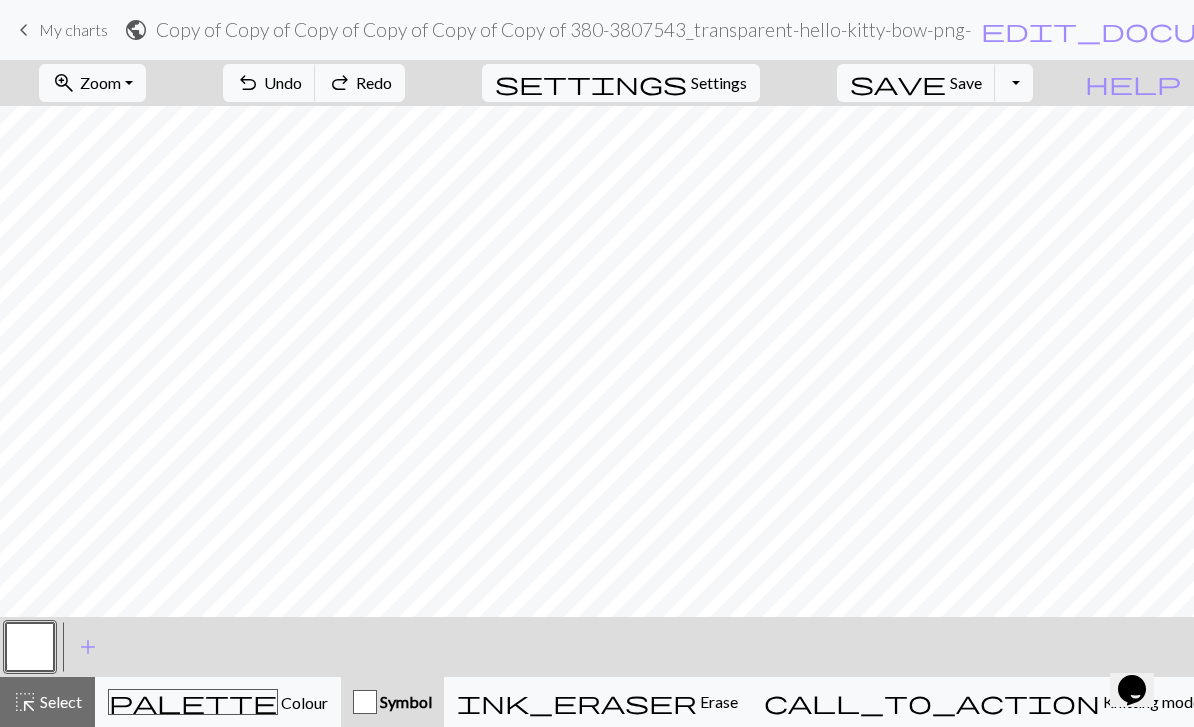 click on "highlight_alt   Select   Select" at bounding box center [47, 702] 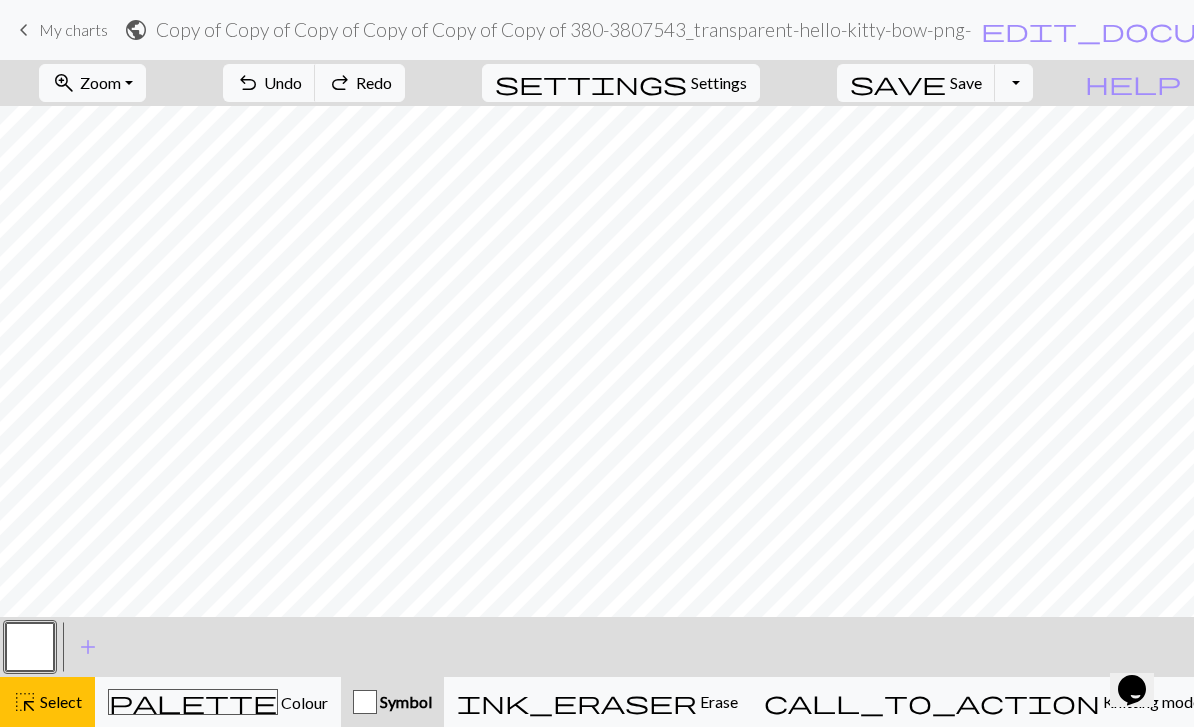 click on "highlight_alt   Select   Select" at bounding box center [47, 702] 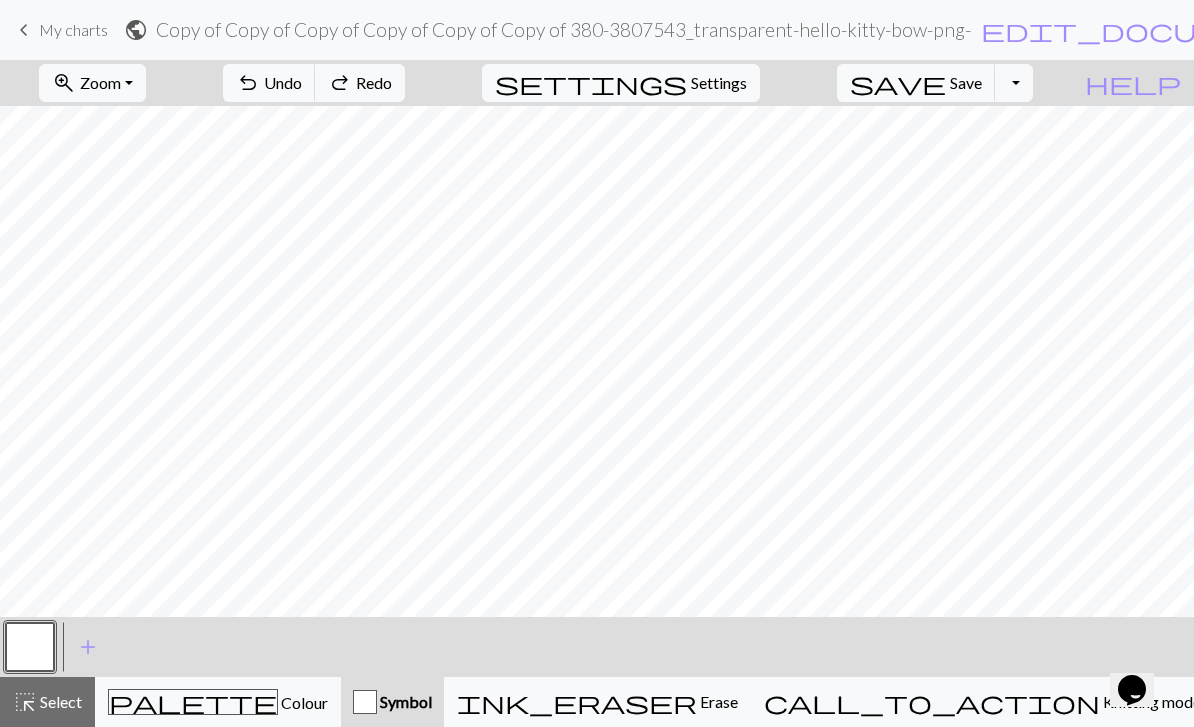 click on "Select" at bounding box center (59, 701) 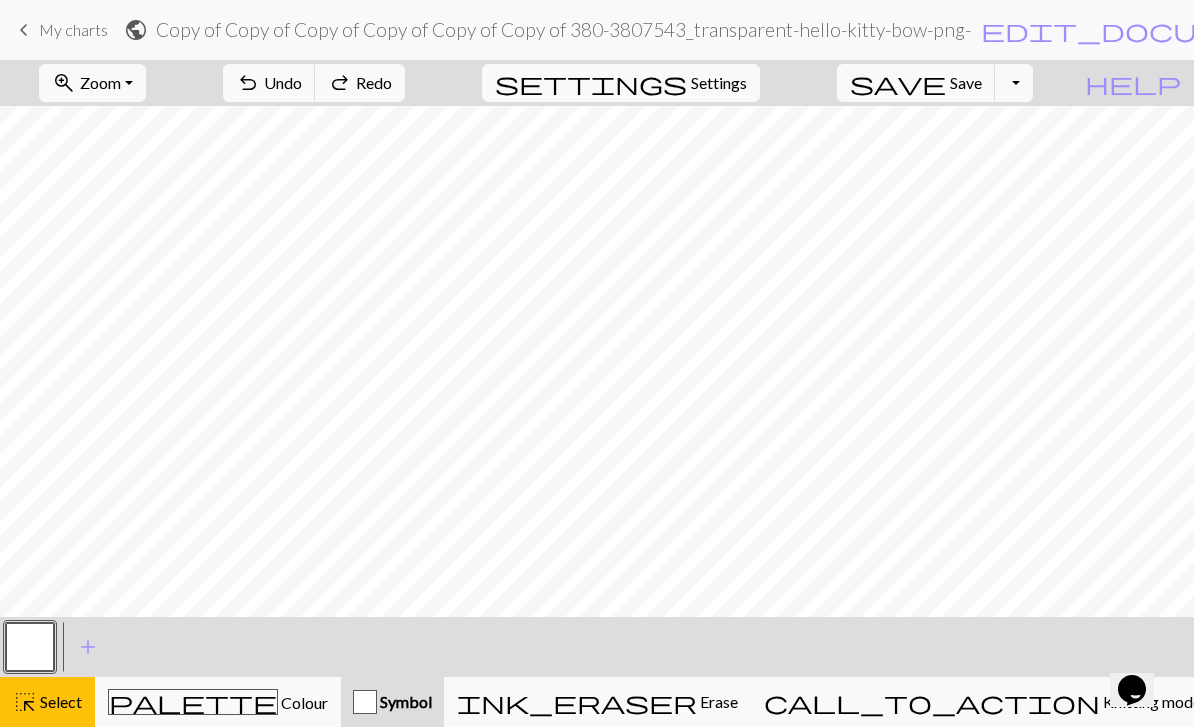 click on "palette   Colour   Colour" at bounding box center (218, 702) 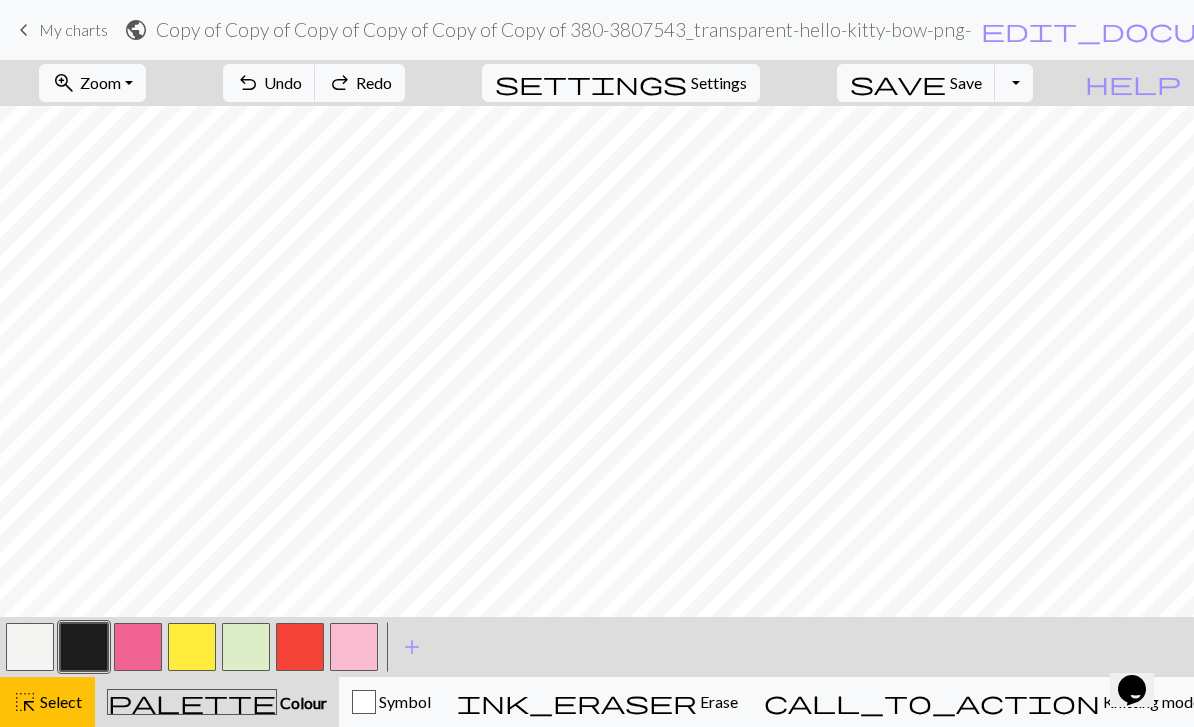 click on "Select" at bounding box center (59, 701) 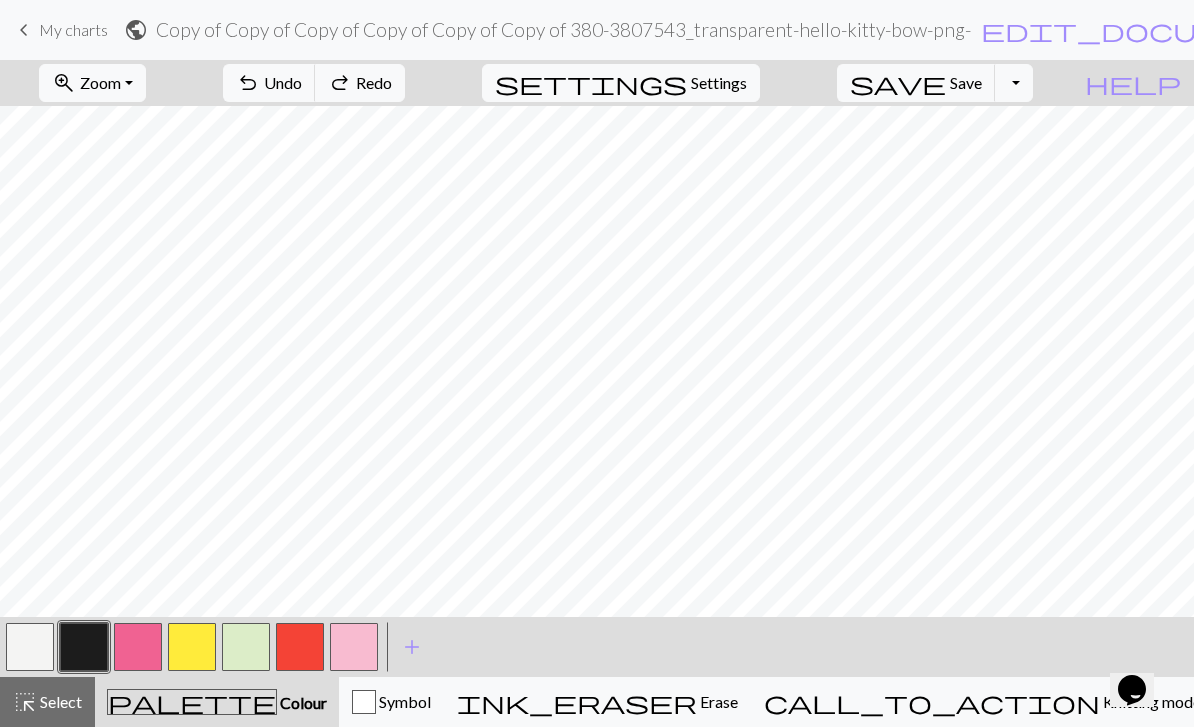 click on "Select" at bounding box center [59, 701] 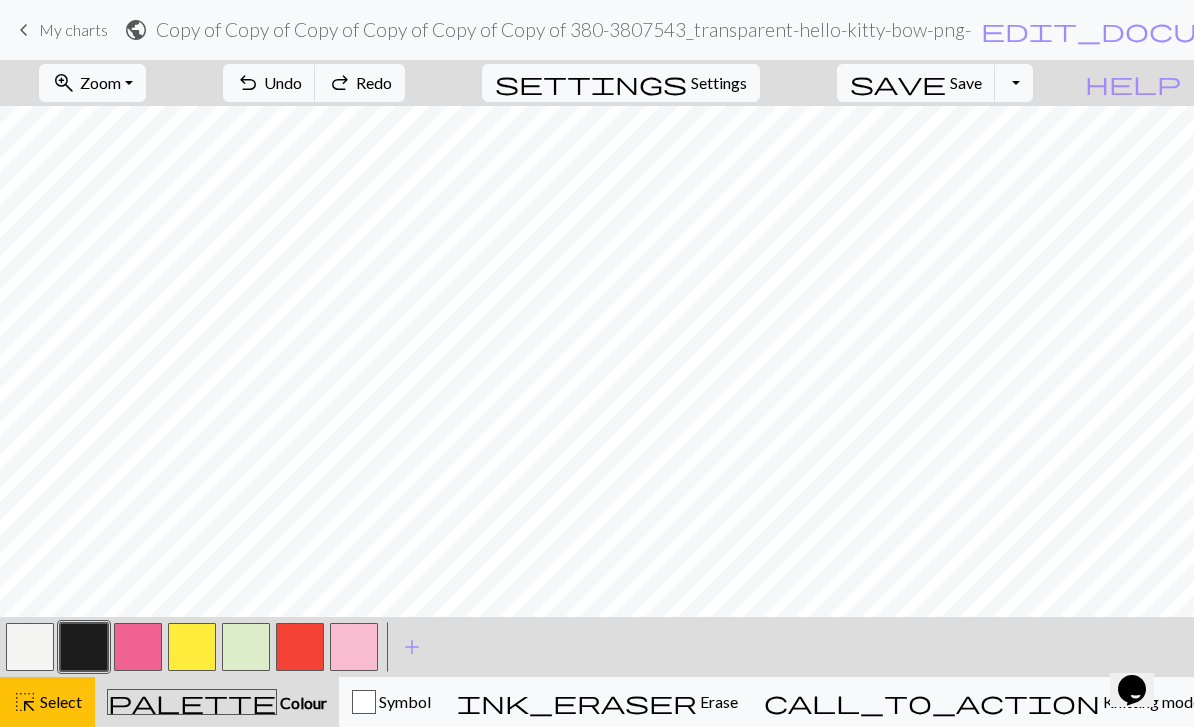 click on "Zoom" at bounding box center [100, 82] 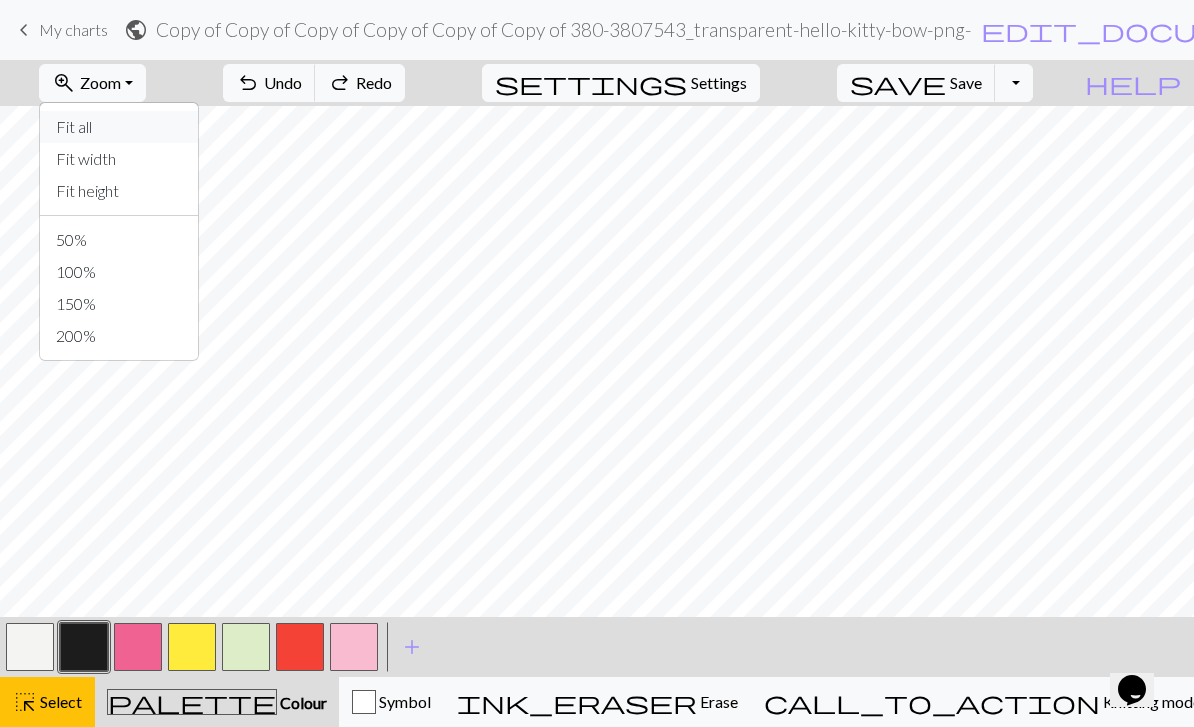 click on "Fit all" at bounding box center (119, 127) 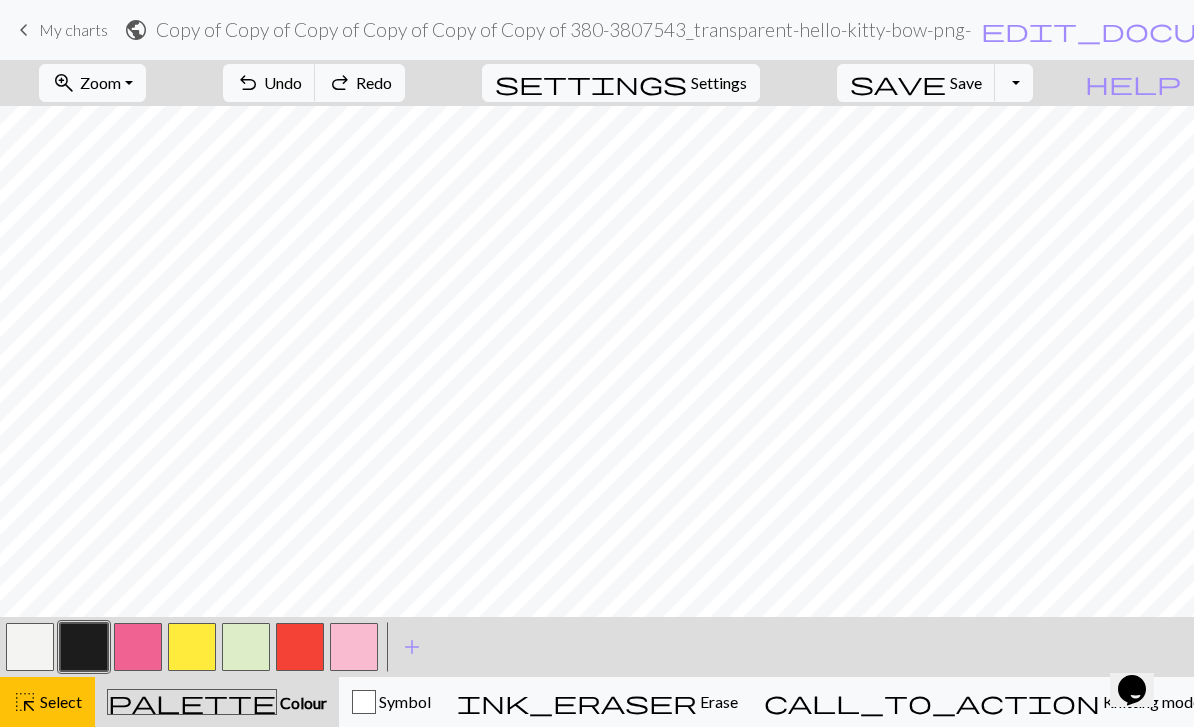 click on "My charts" at bounding box center [73, 29] 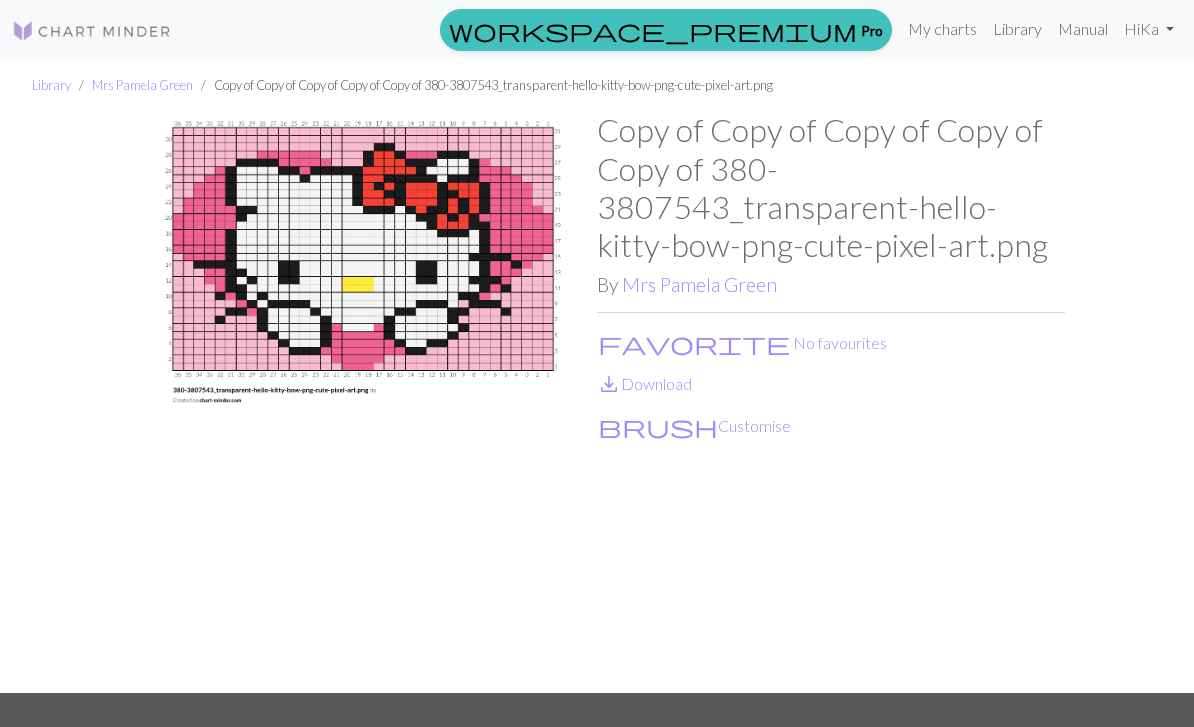 scroll, scrollTop: 0, scrollLeft: 0, axis: both 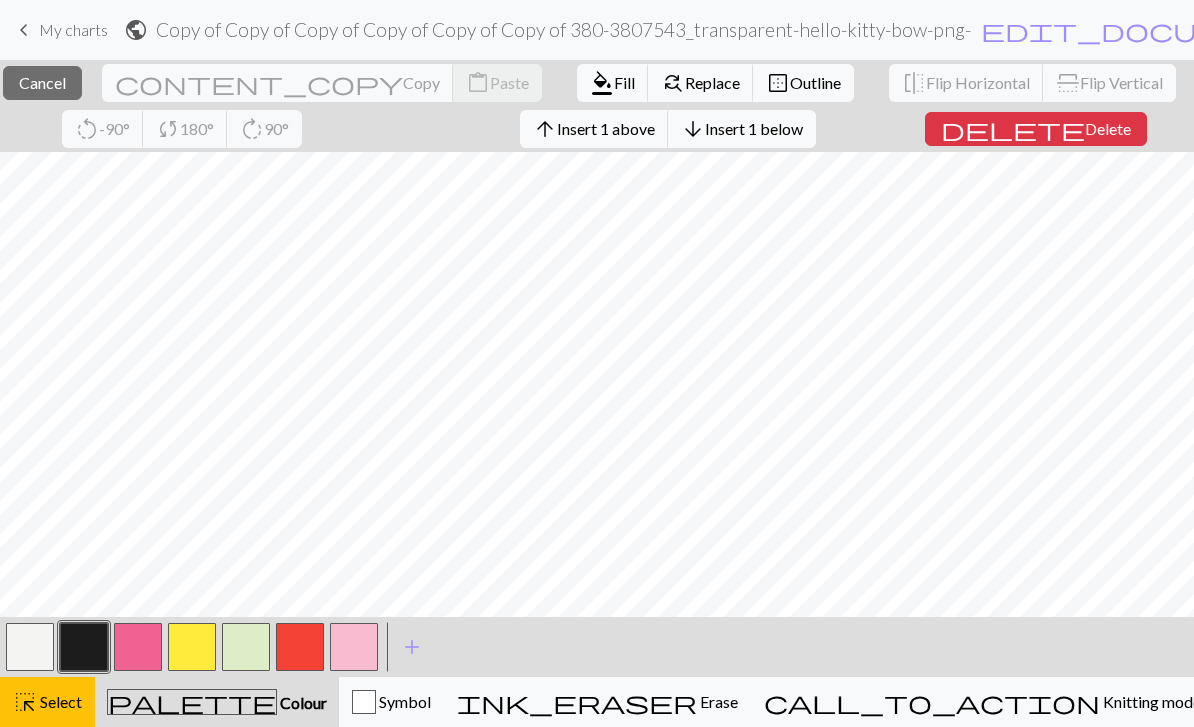 click on "Insert 1 above" at bounding box center (606, 128) 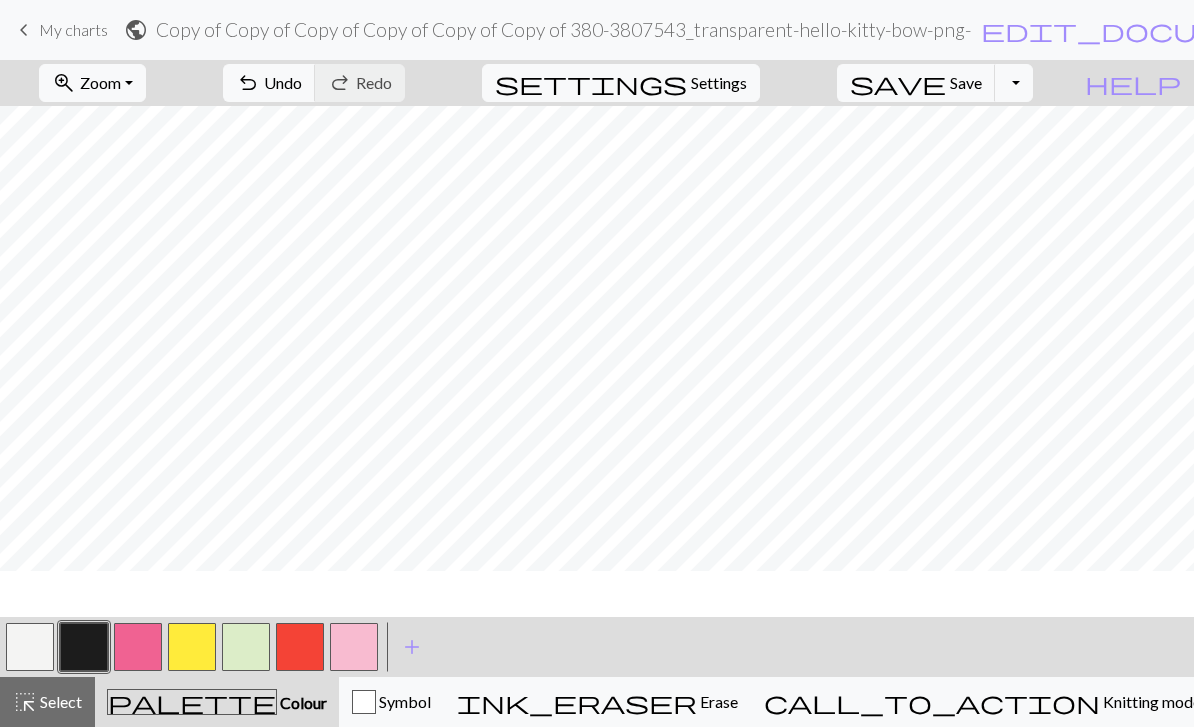 scroll, scrollTop: 56, scrollLeft: 0, axis: vertical 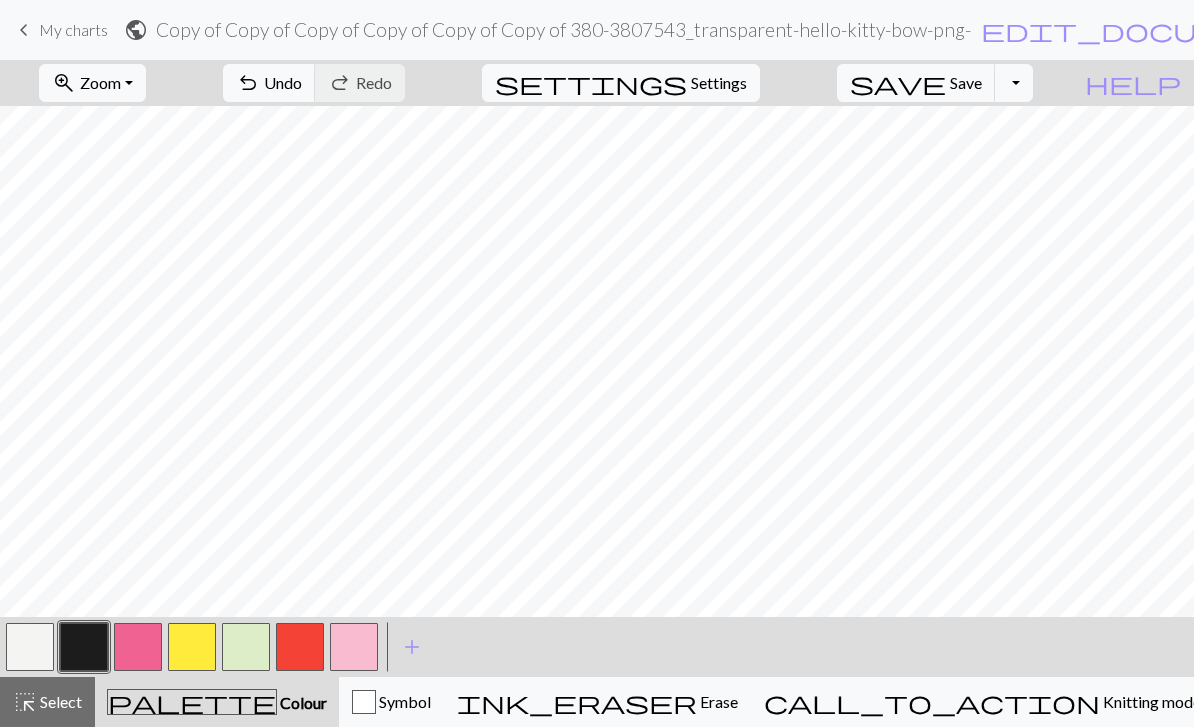 click on "zoom_in" at bounding box center (64, 83) 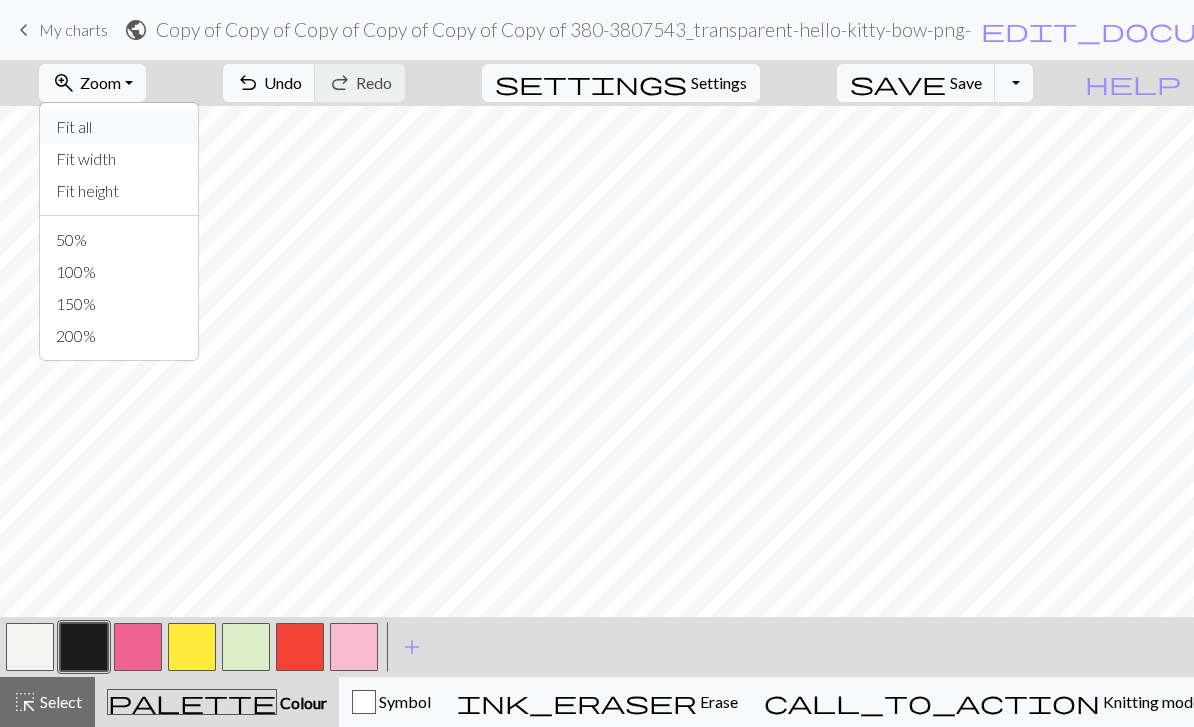 click on "Fit all" at bounding box center [119, 127] 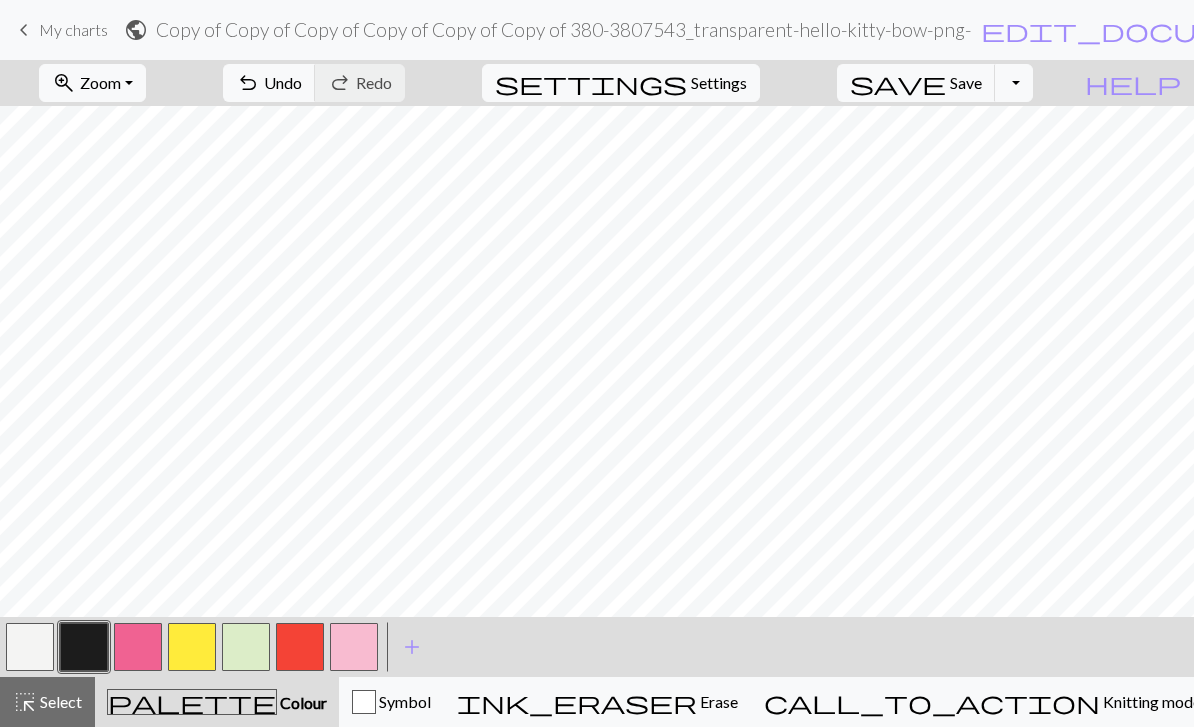scroll, scrollTop: 0, scrollLeft: 0, axis: both 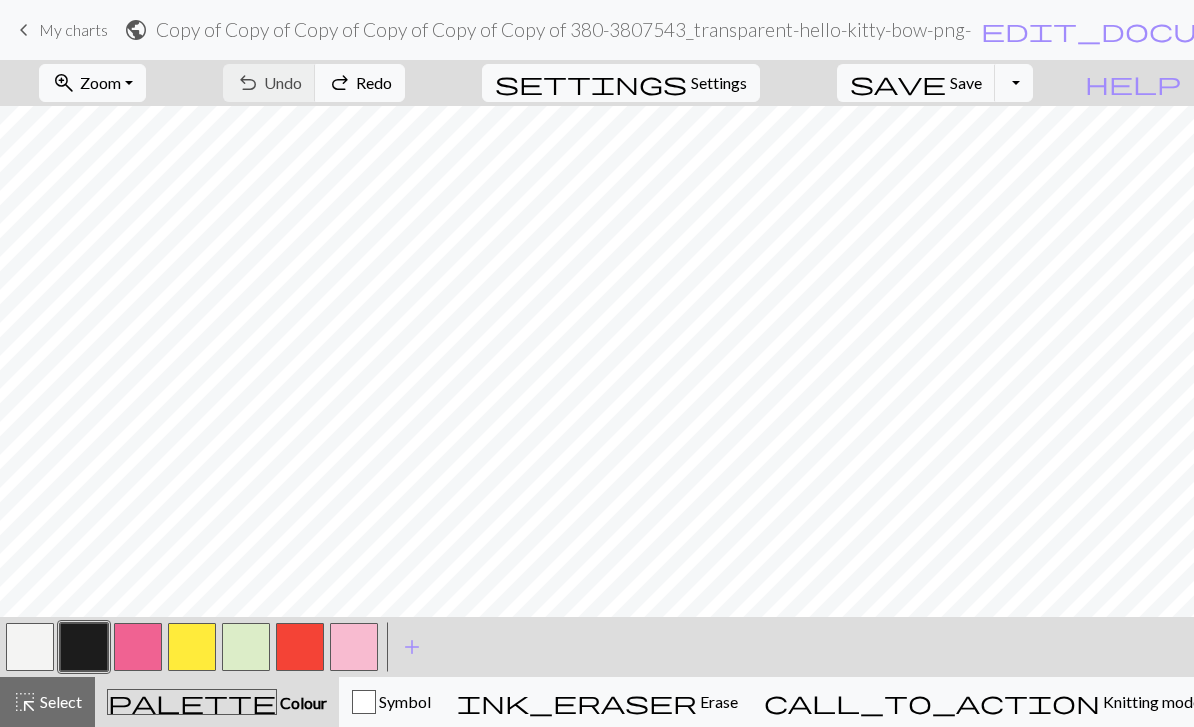 click on "Select" at bounding box center (59, 701) 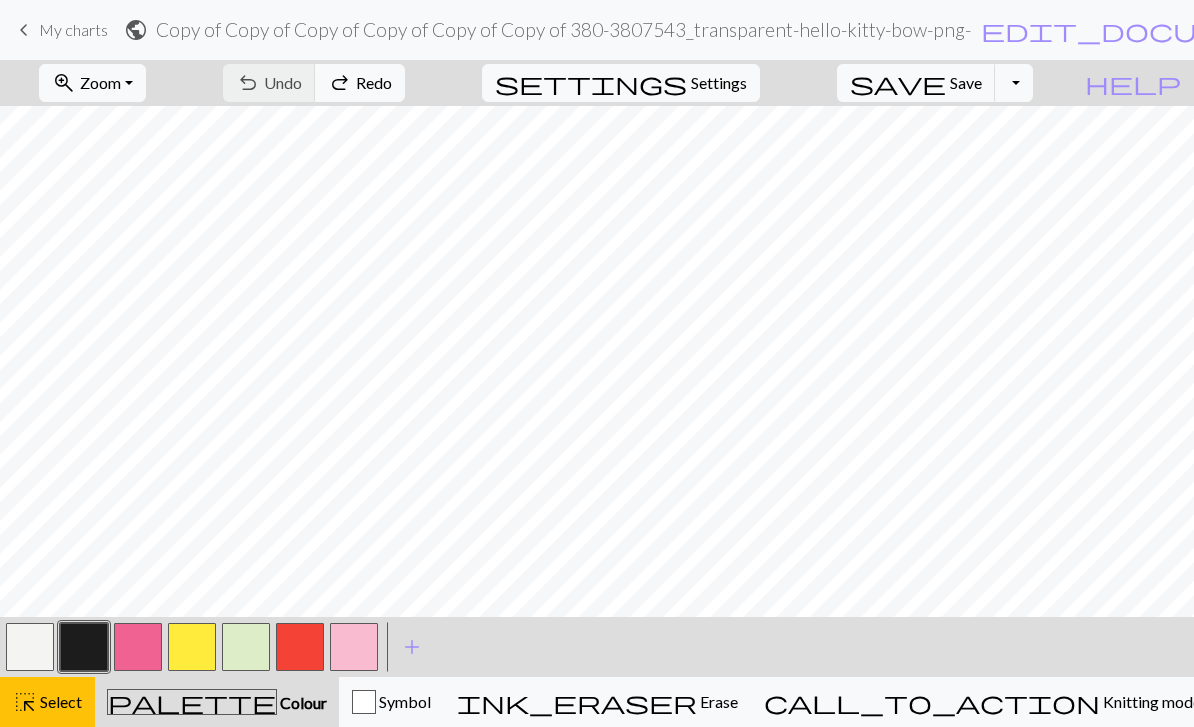 click on "zoom_in Zoom Zoom" at bounding box center [92, 83] 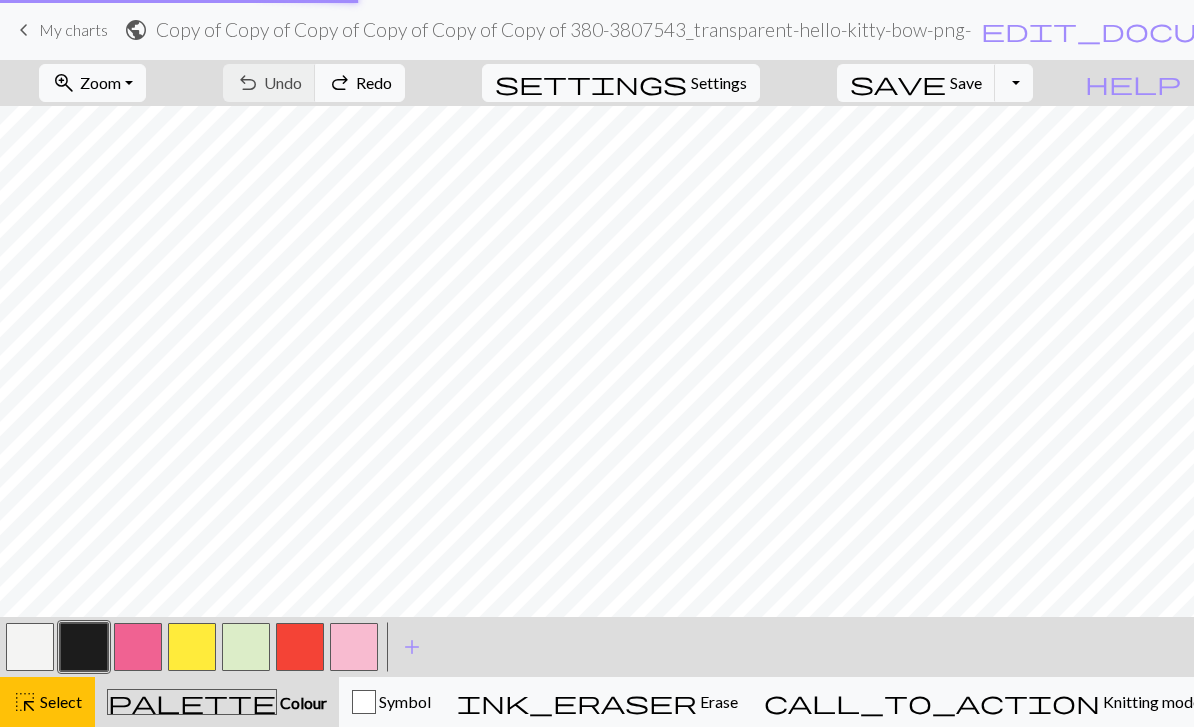 click on "keyboard_arrow_left   My charts" at bounding box center (60, 30) 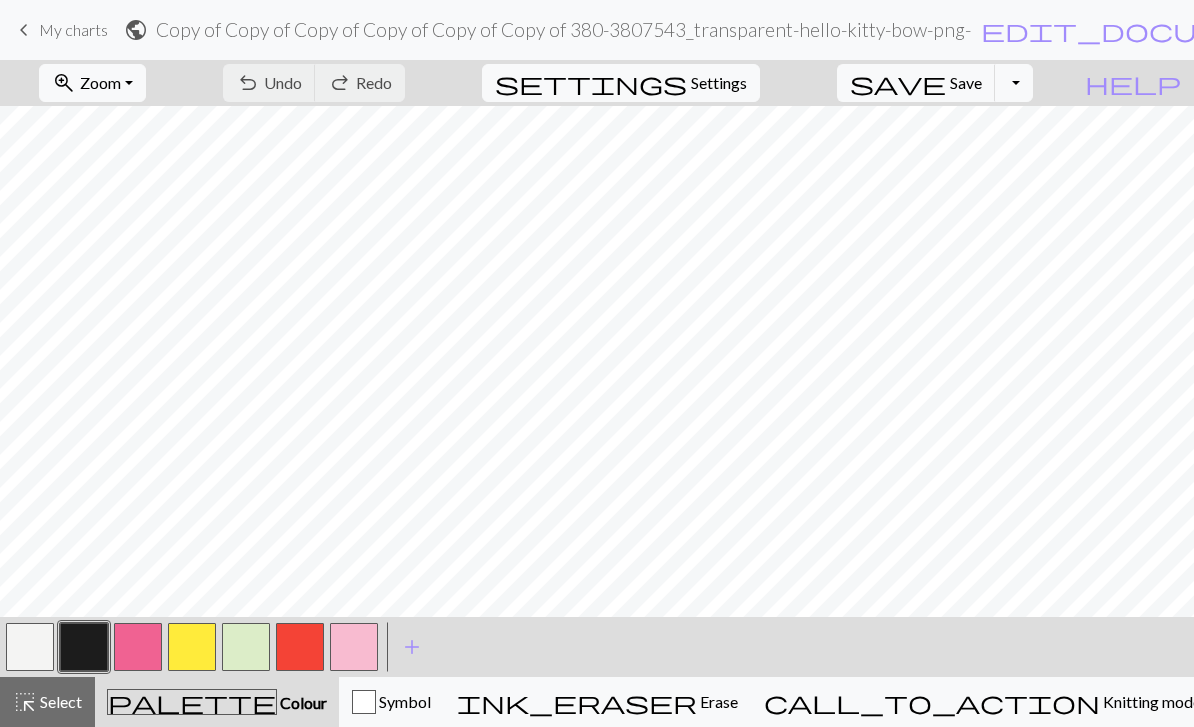 click on "highlight_alt   Select   Select" at bounding box center (47, 702) 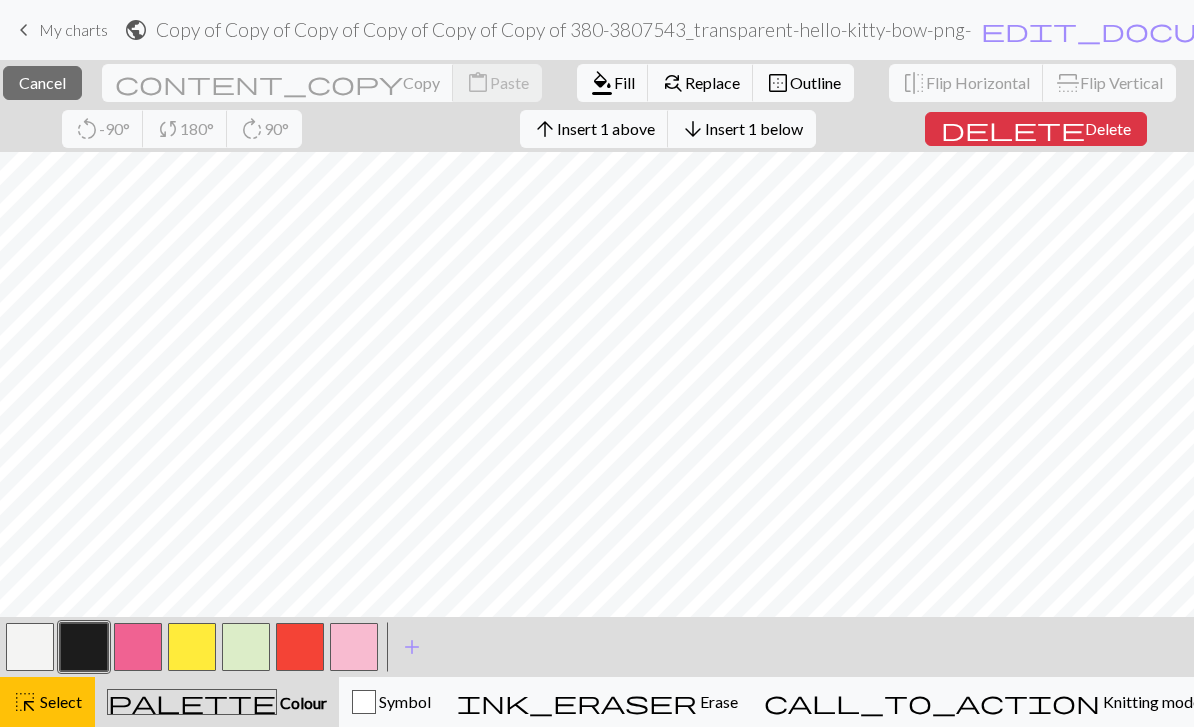 click on "Insert 1 above" at bounding box center (606, 128) 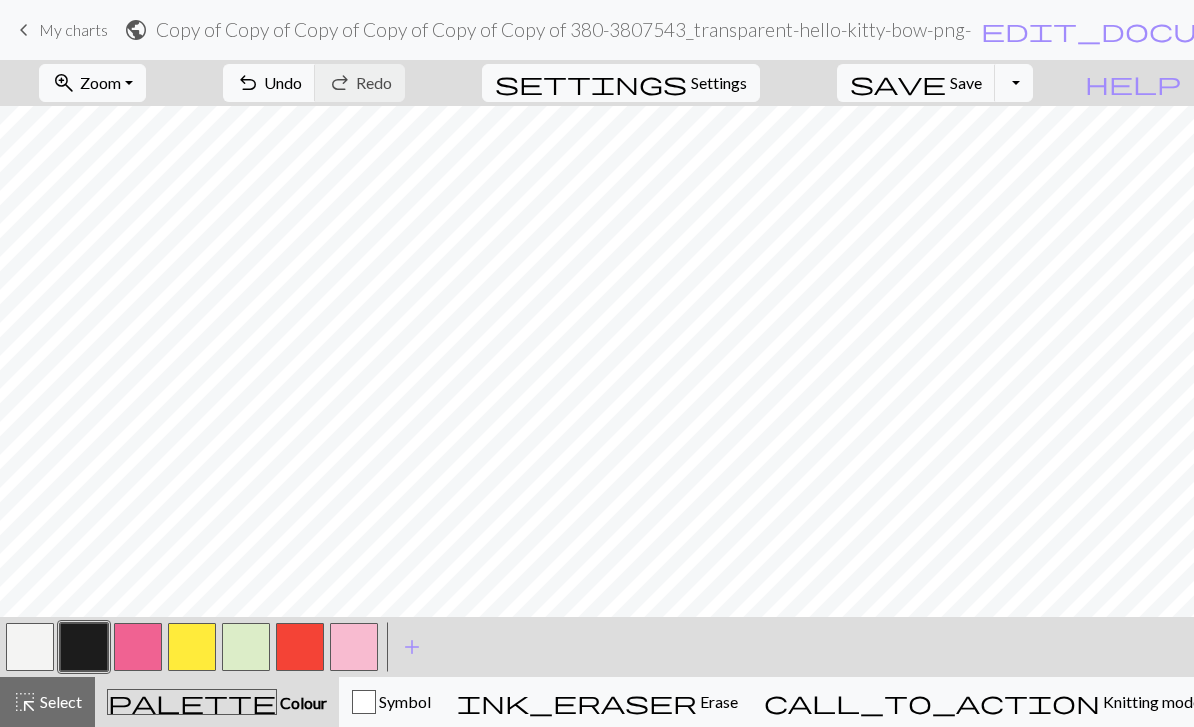 click on "undo Undo Undo" at bounding box center (269, 83) 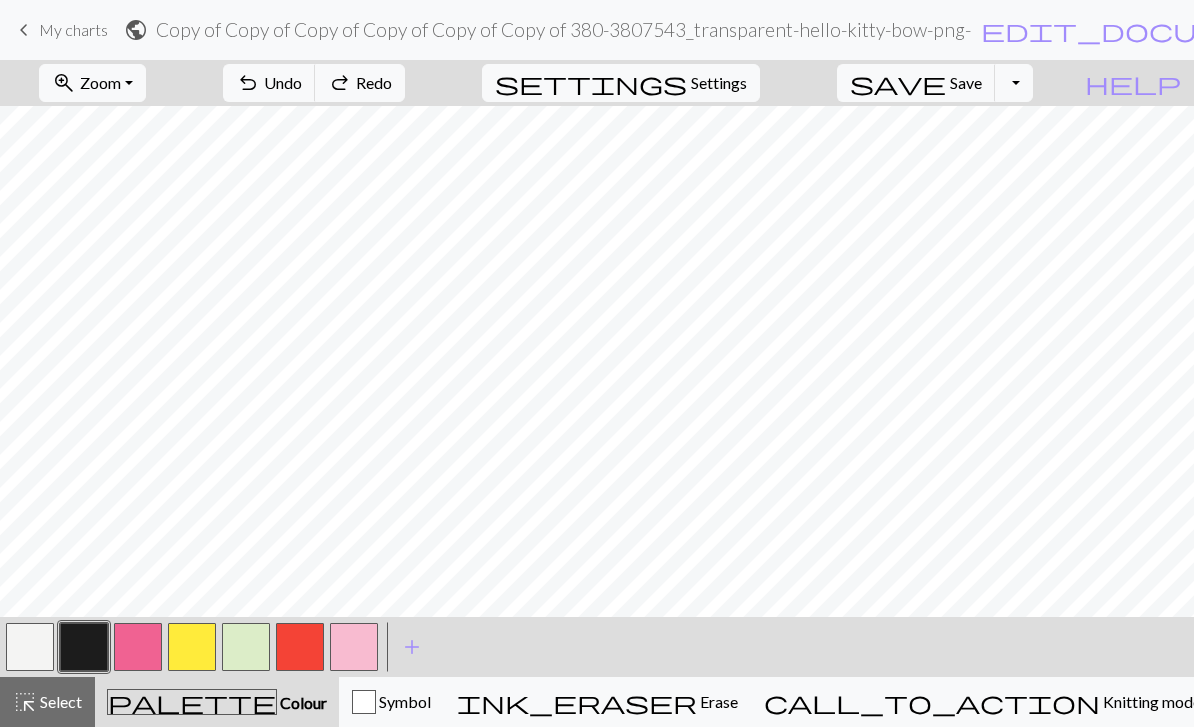 click on "Select" at bounding box center (59, 701) 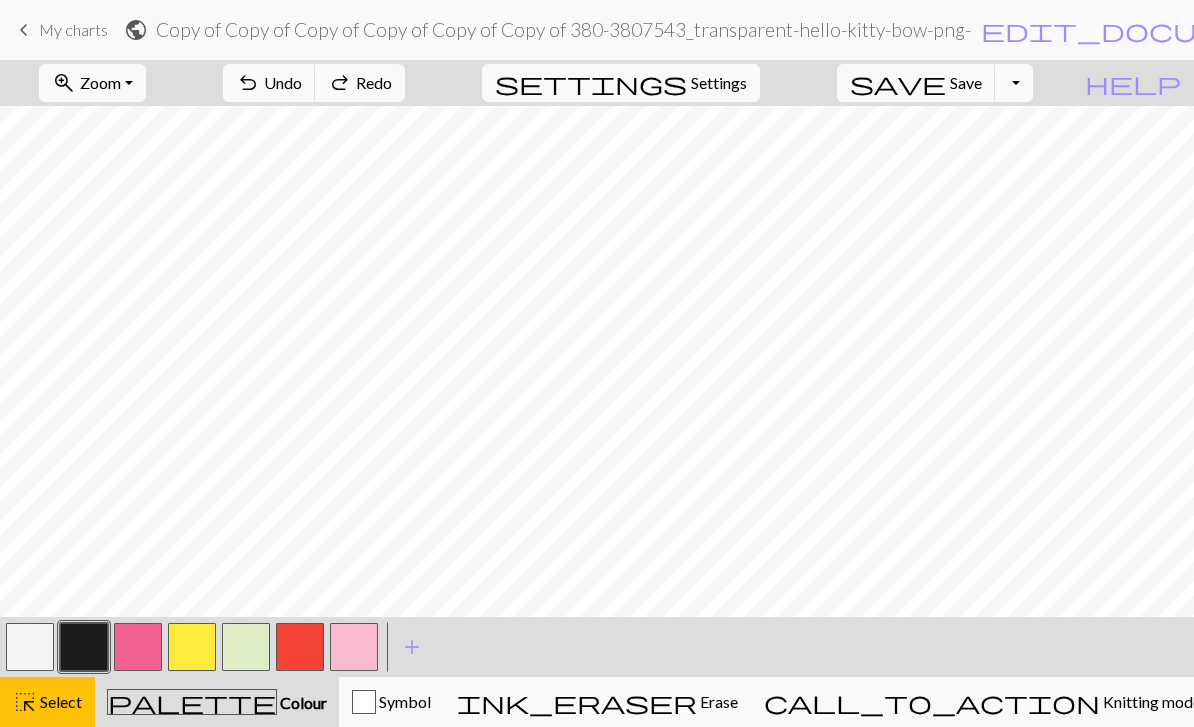 click on "Symbol" at bounding box center (391, 702) 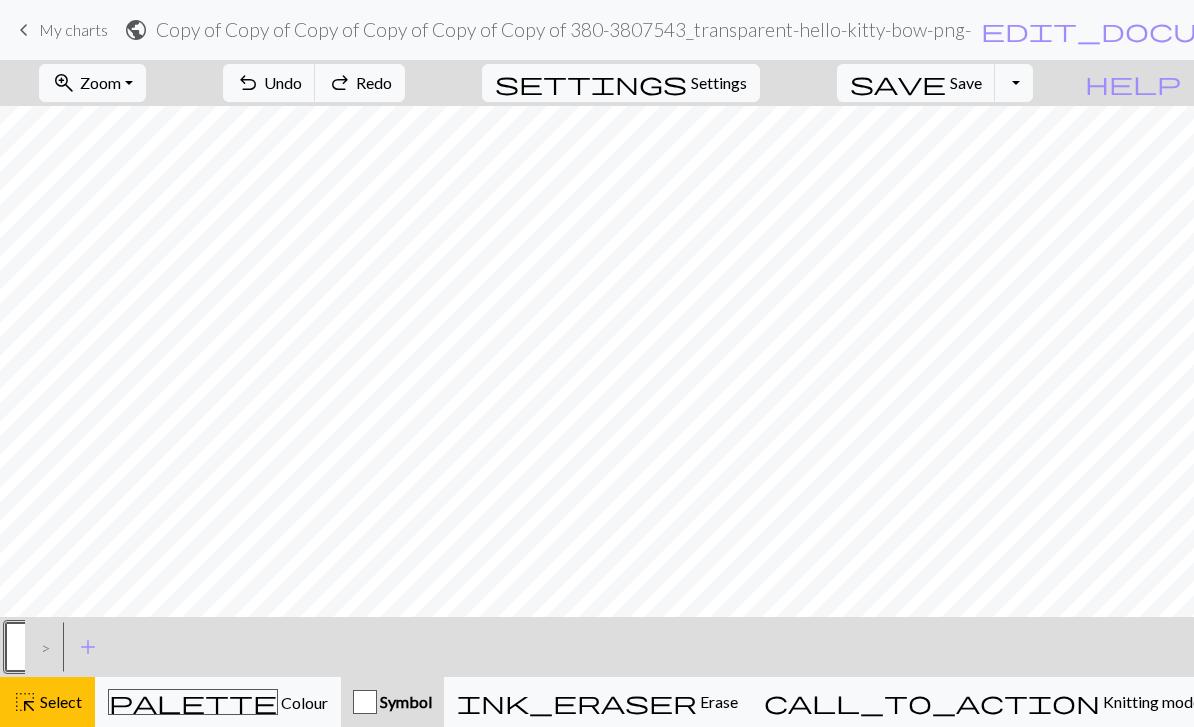click on "Select" at bounding box center [59, 701] 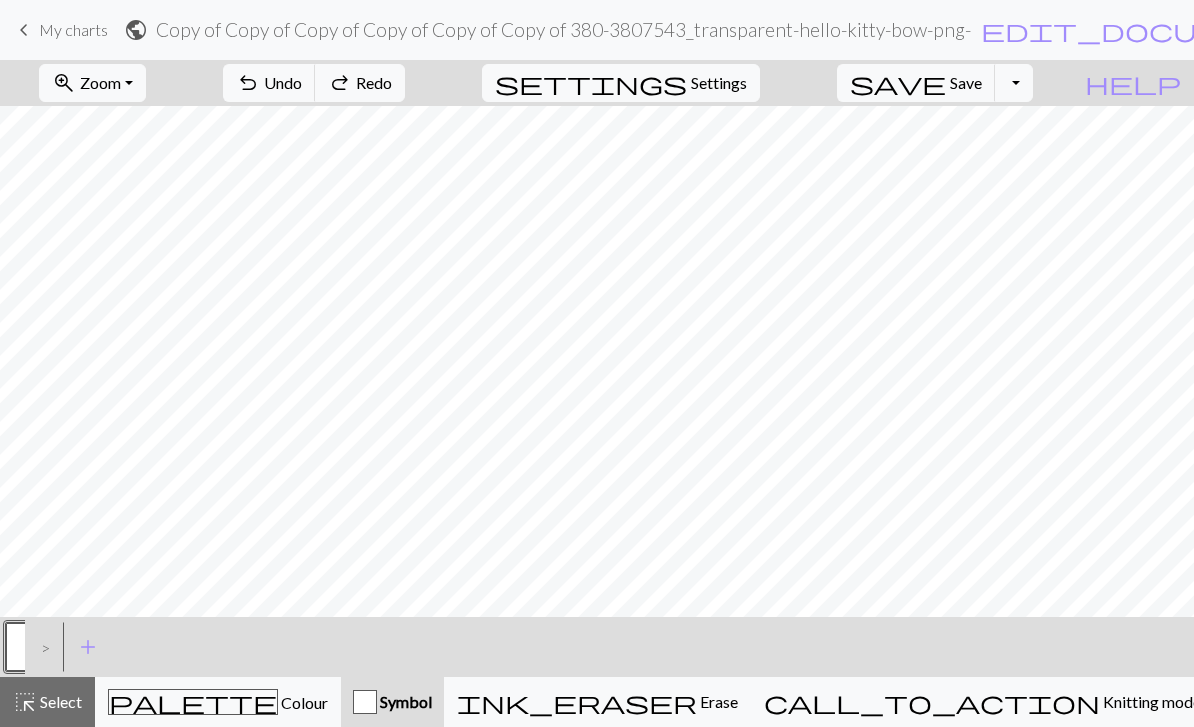 click on "highlight_alt   Select   Select" at bounding box center (47, 702) 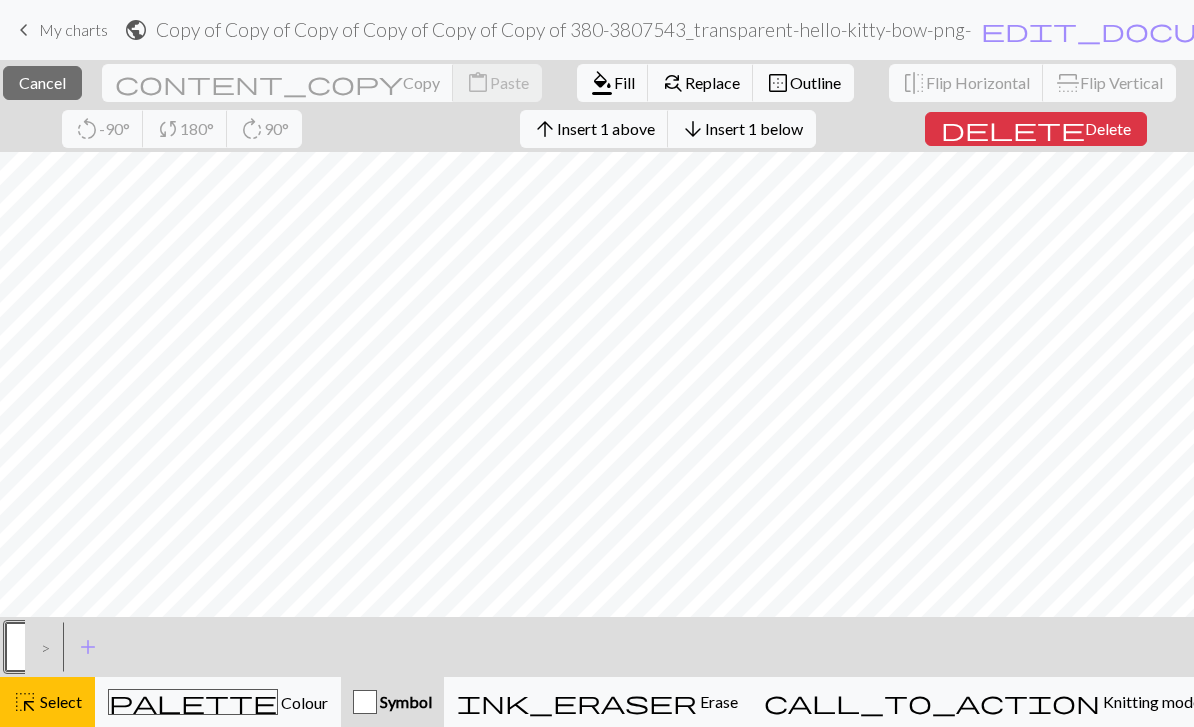 click on "Insert 1 below" at bounding box center [754, 128] 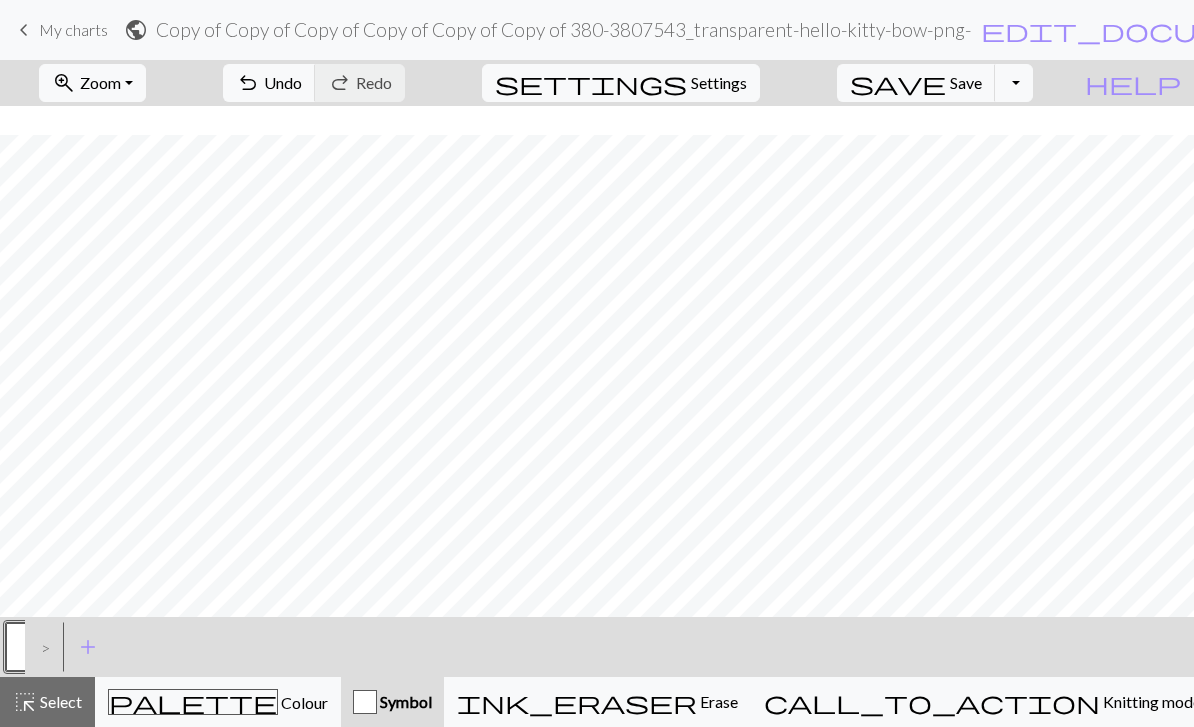 scroll, scrollTop: 29, scrollLeft: 0, axis: vertical 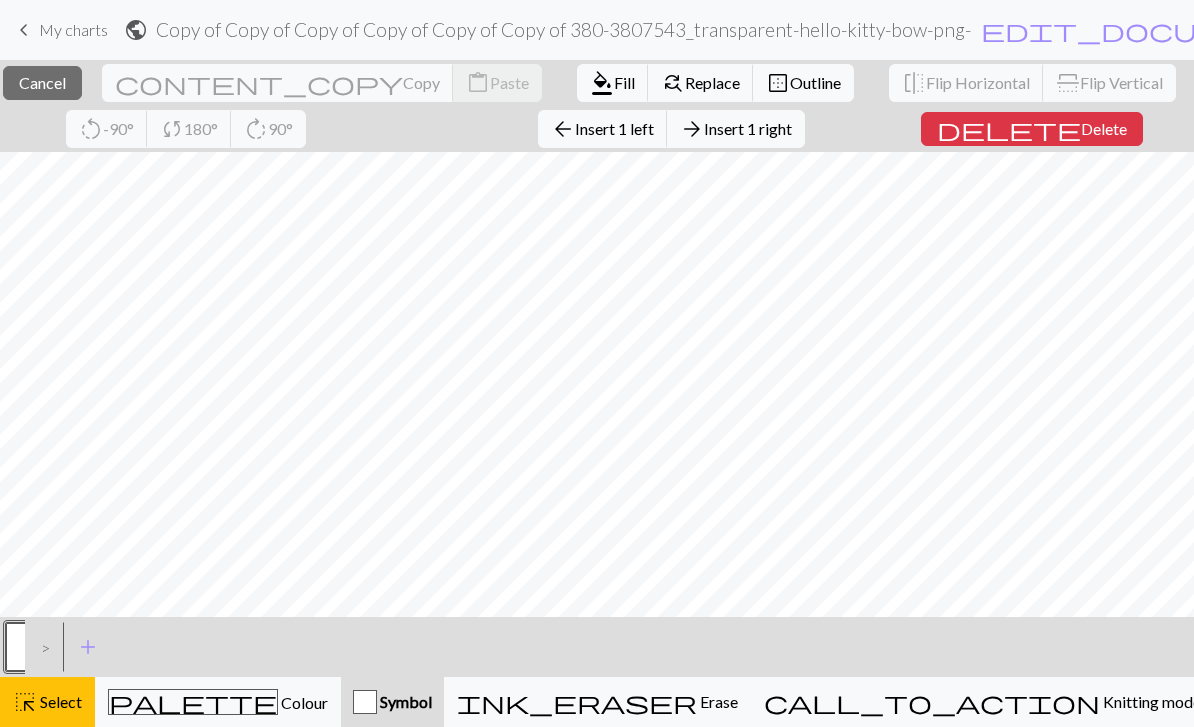 click on "Insert 1 right" at bounding box center [748, 128] 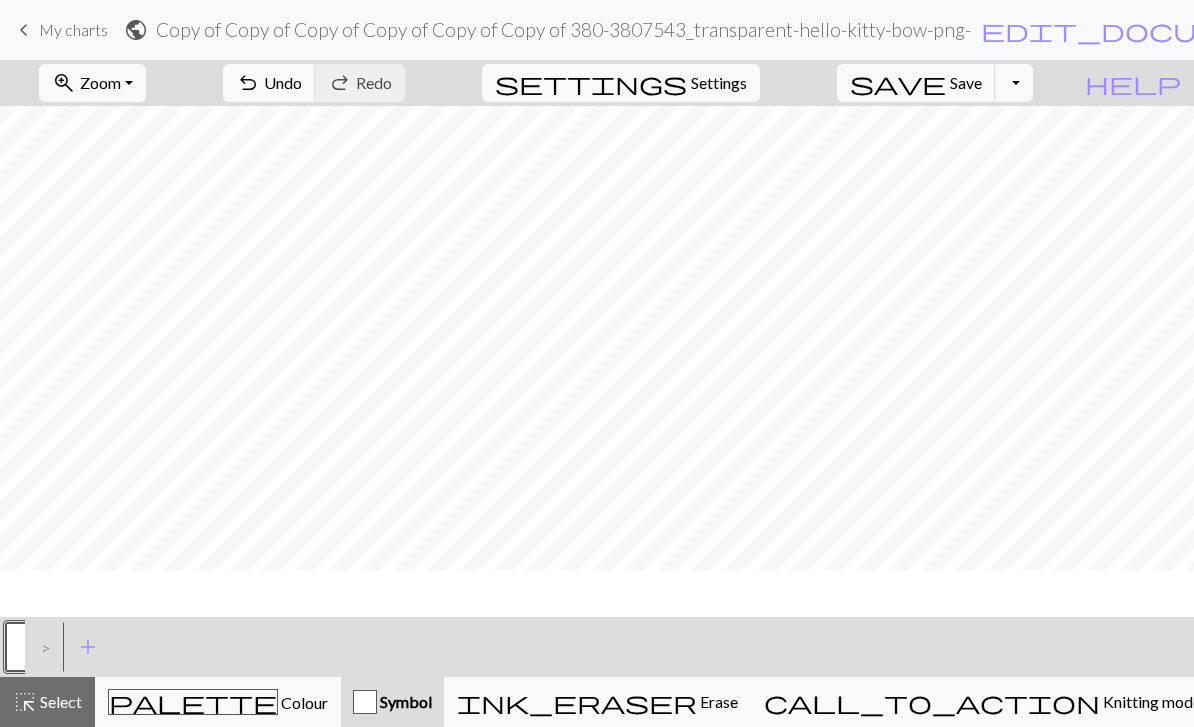 scroll, scrollTop: 29, scrollLeft: 0, axis: vertical 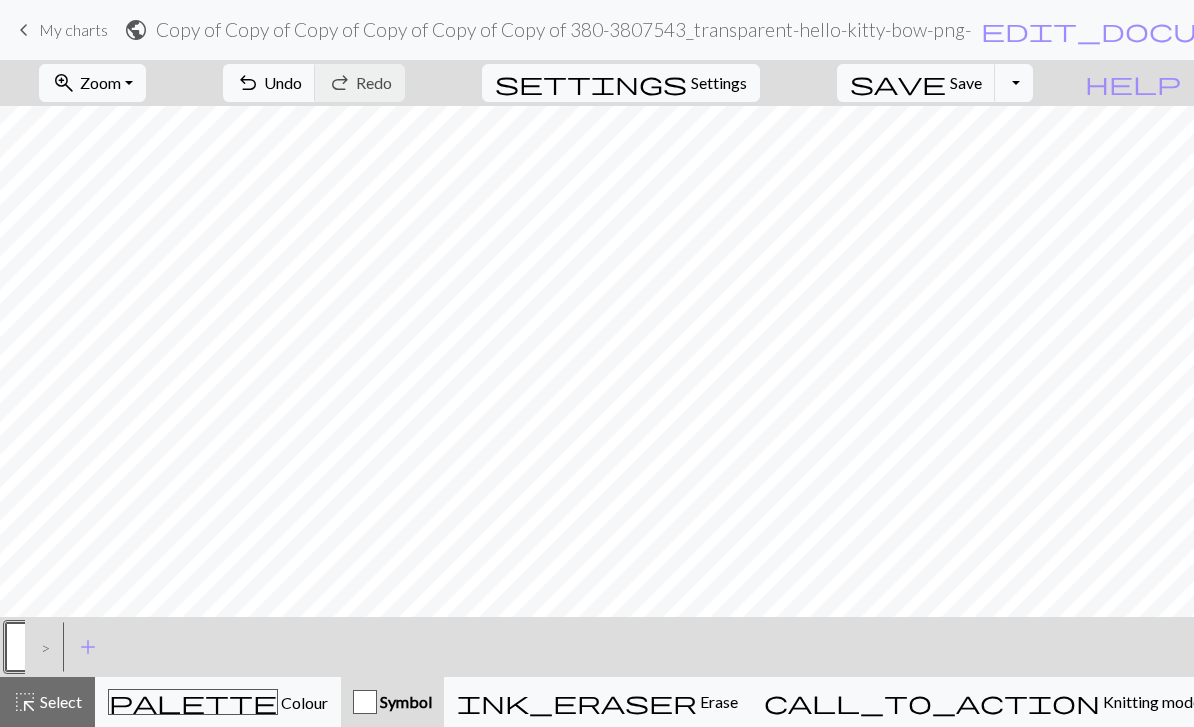 click on "highlight_alt   Select   Select" at bounding box center (47, 702) 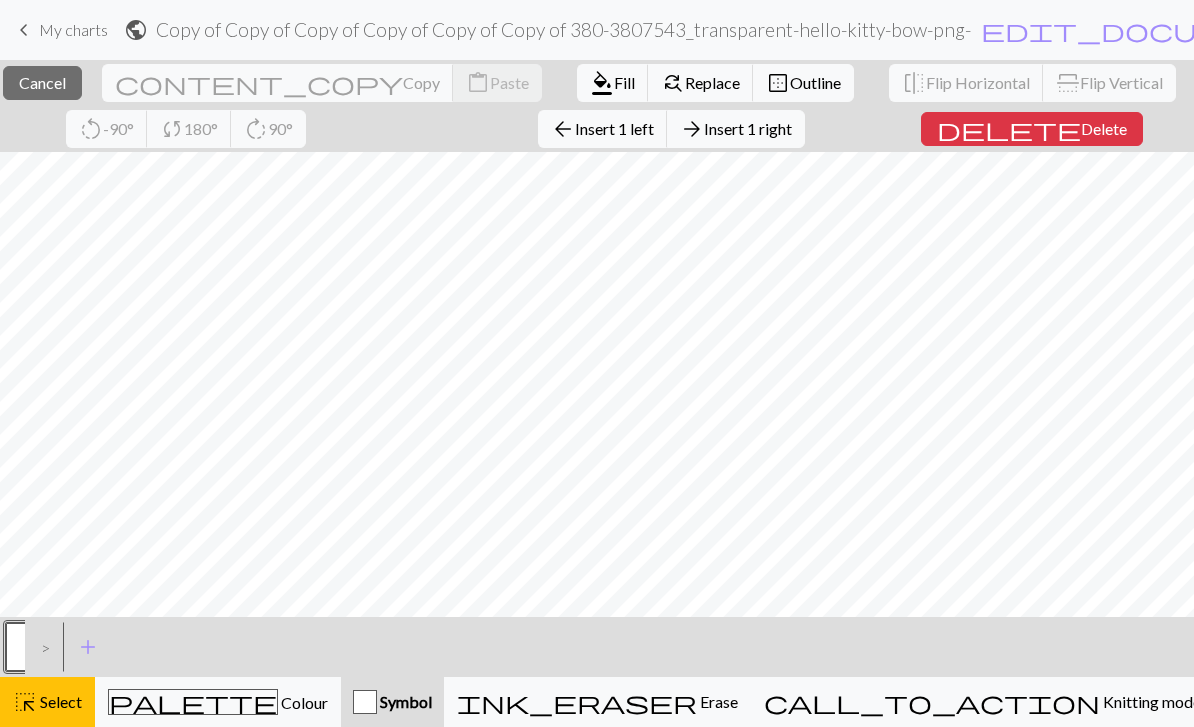 click on "Insert 1 left" at bounding box center [614, 128] 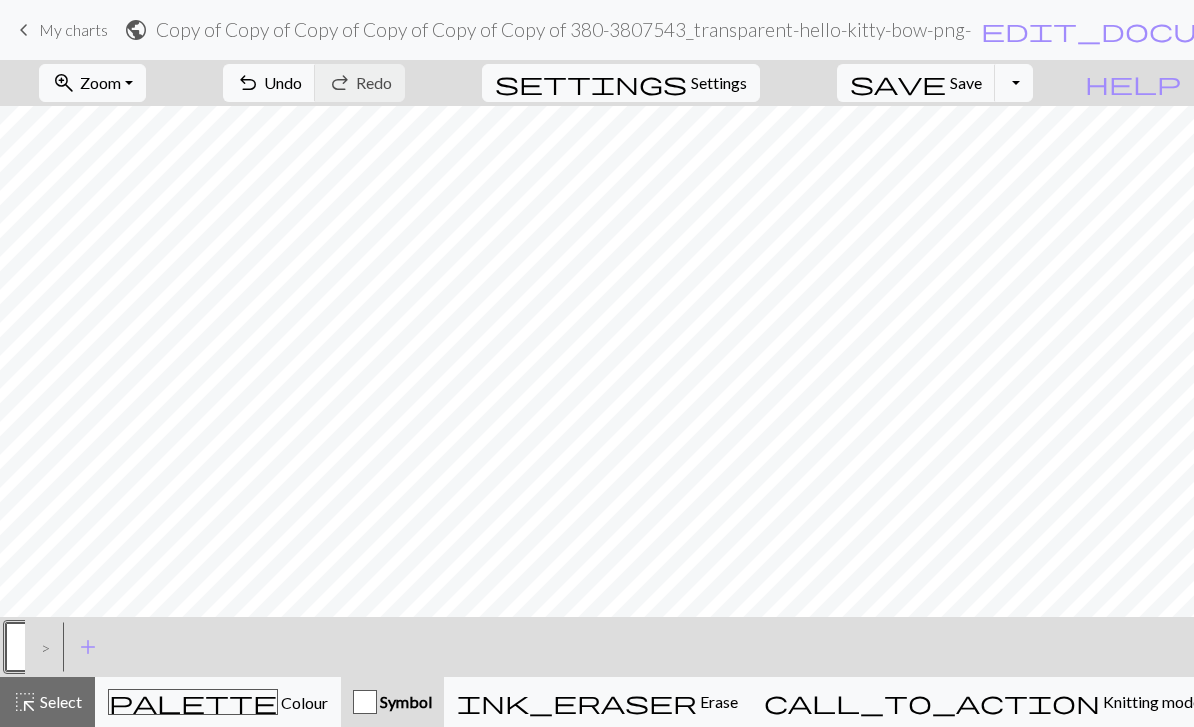 click on "Select" at bounding box center [59, 701] 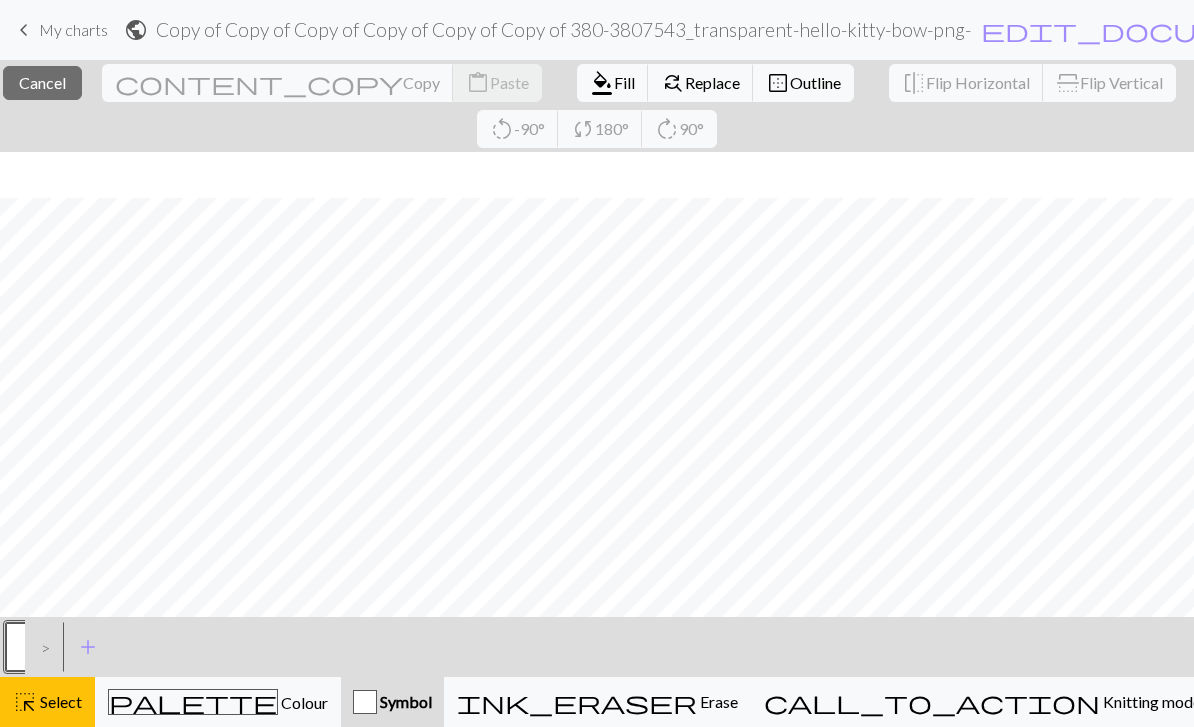 scroll, scrollTop: 75, scrollLeft: 0, axis: vertical 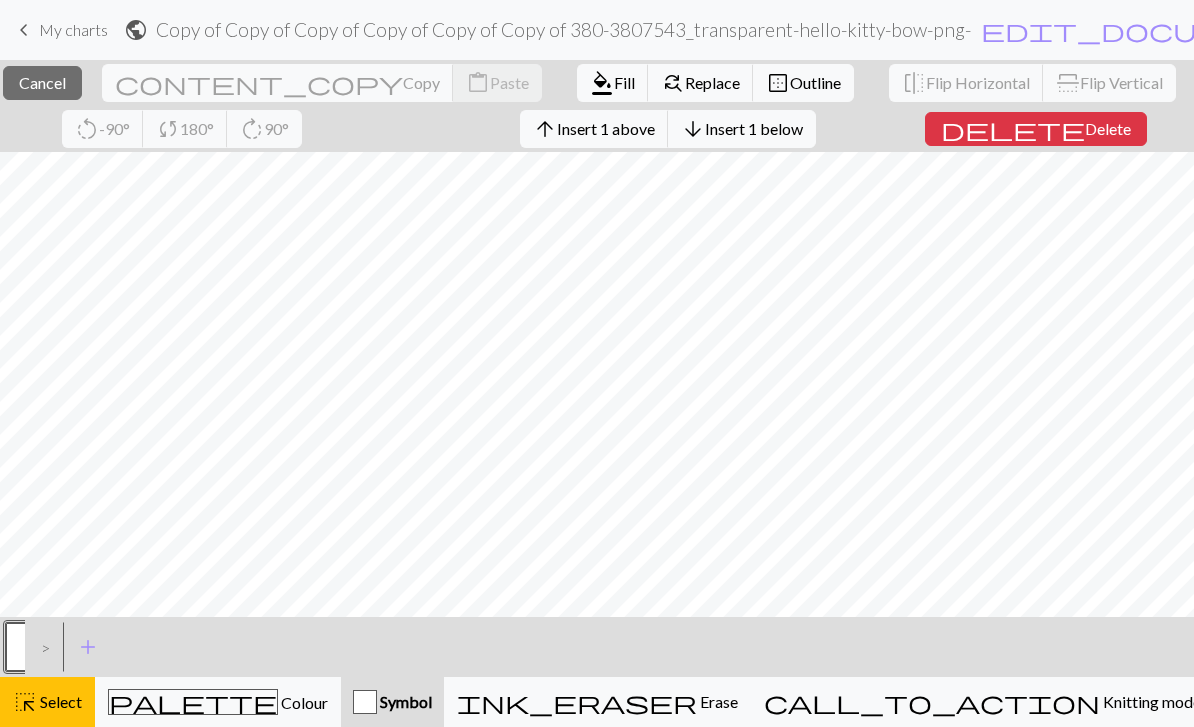 click on "Insert 1 below" at bounding box center [754, 128] 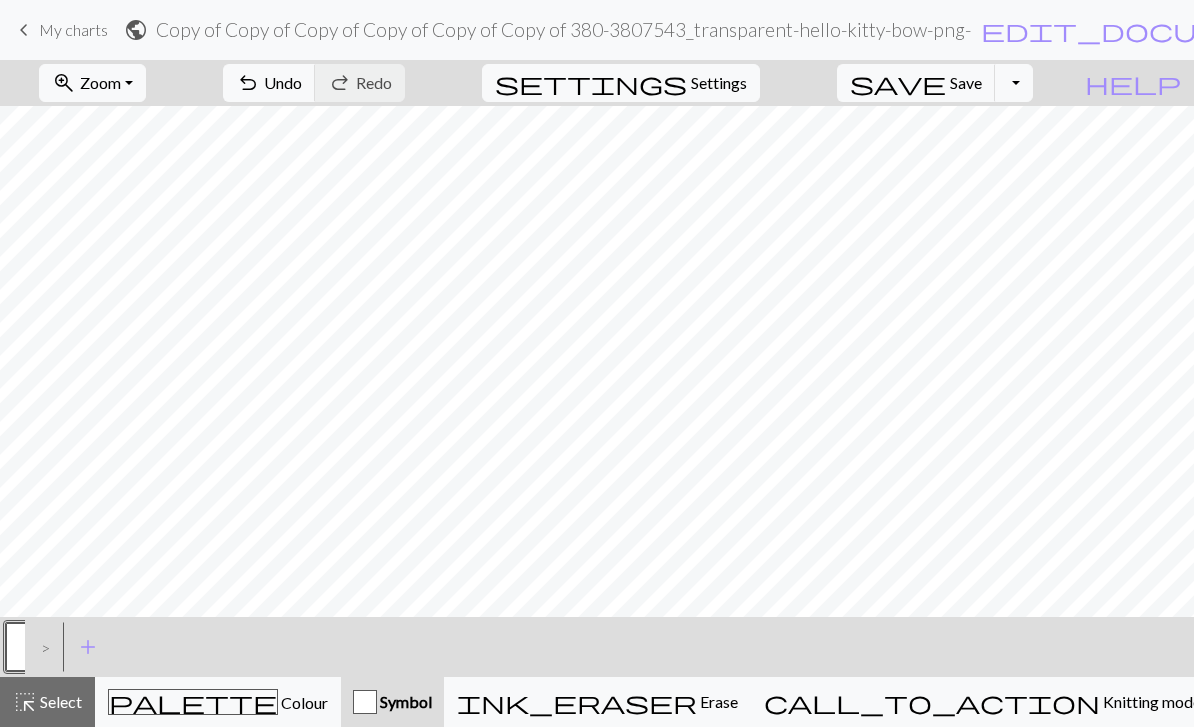 click on "highlight_alt" at bounding box center [25, 702] 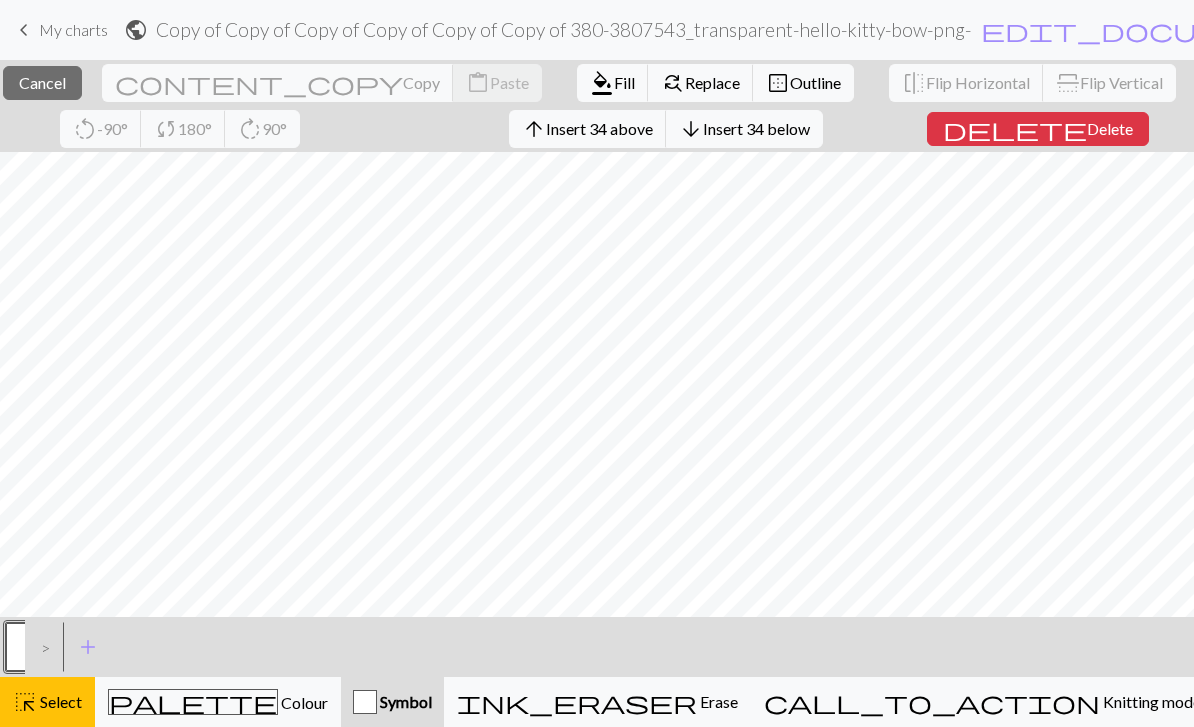 click on "Select" at bounding box center [59, 701] 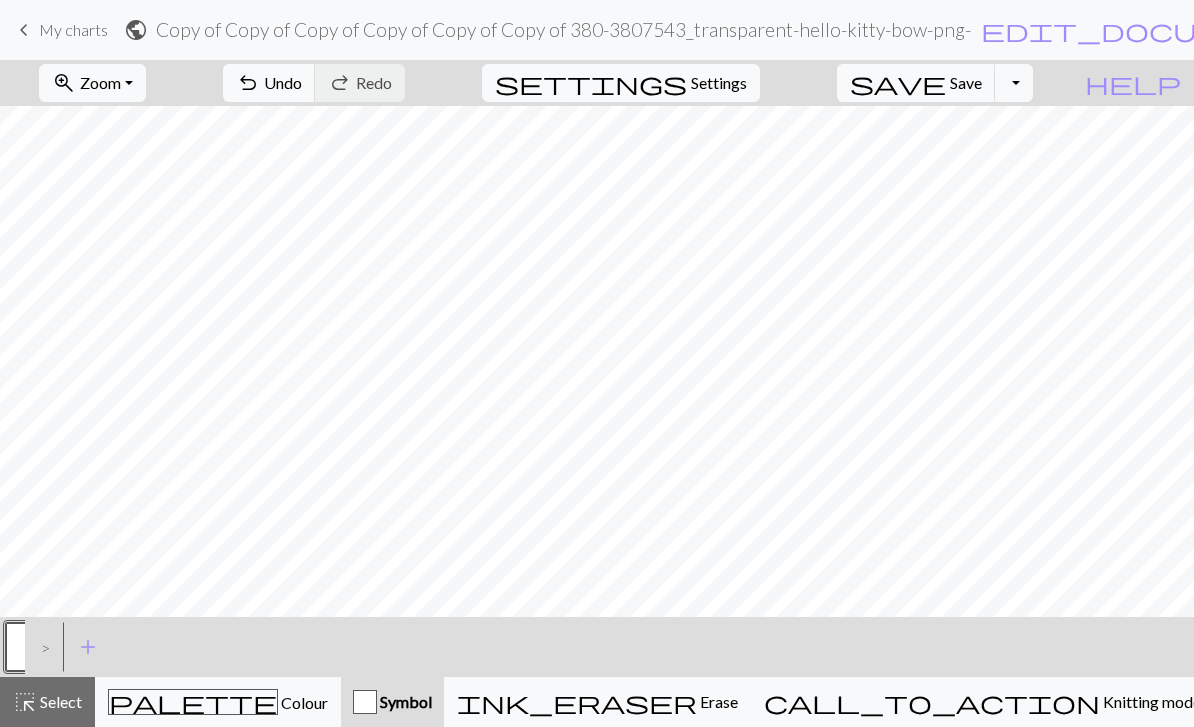 click on "Select" at bounding box center [59, 701] 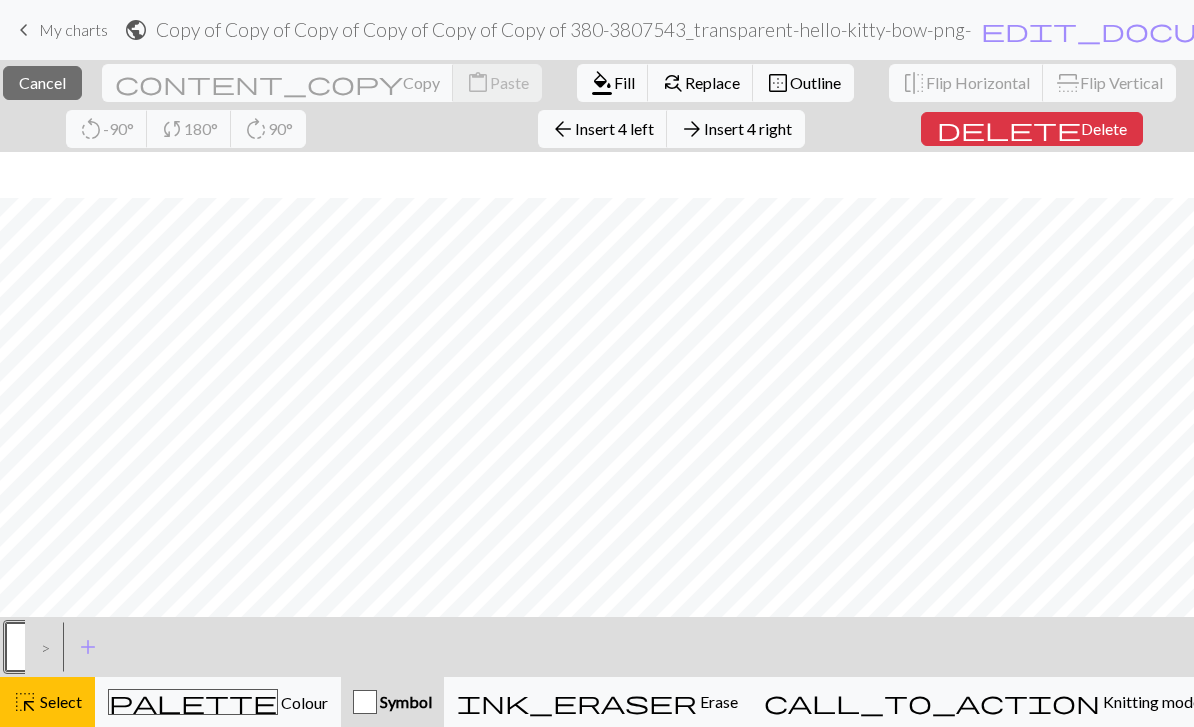 scroll, scrollTop: 89, scrollLeft: 0, axis: vertical 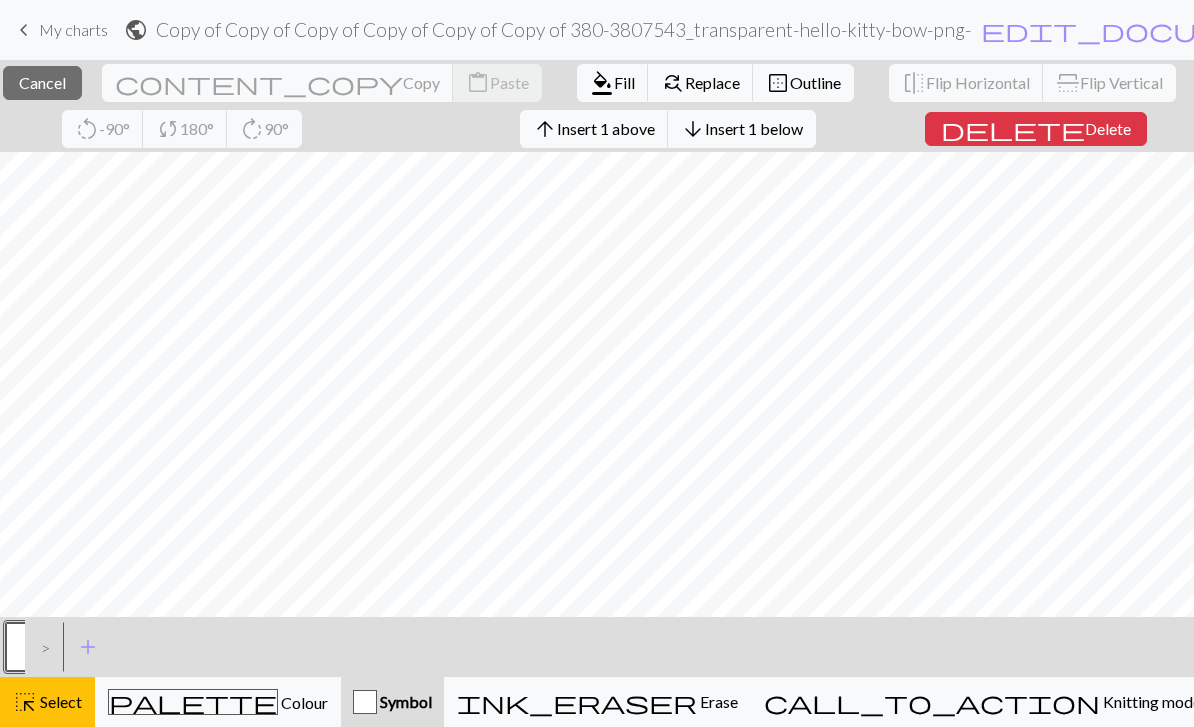 click on "Insert 1 below" at bounding box center [754, 128] 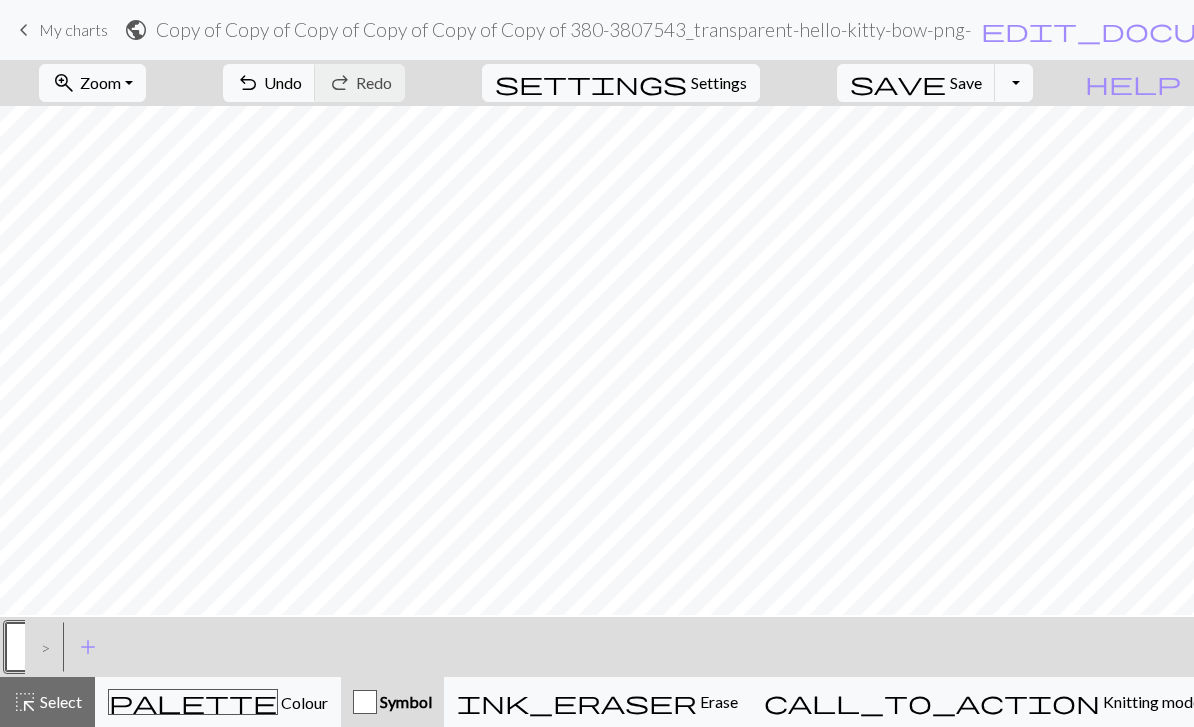 scroll, scrollTop: 0, scrollLeft: 0, axis: both 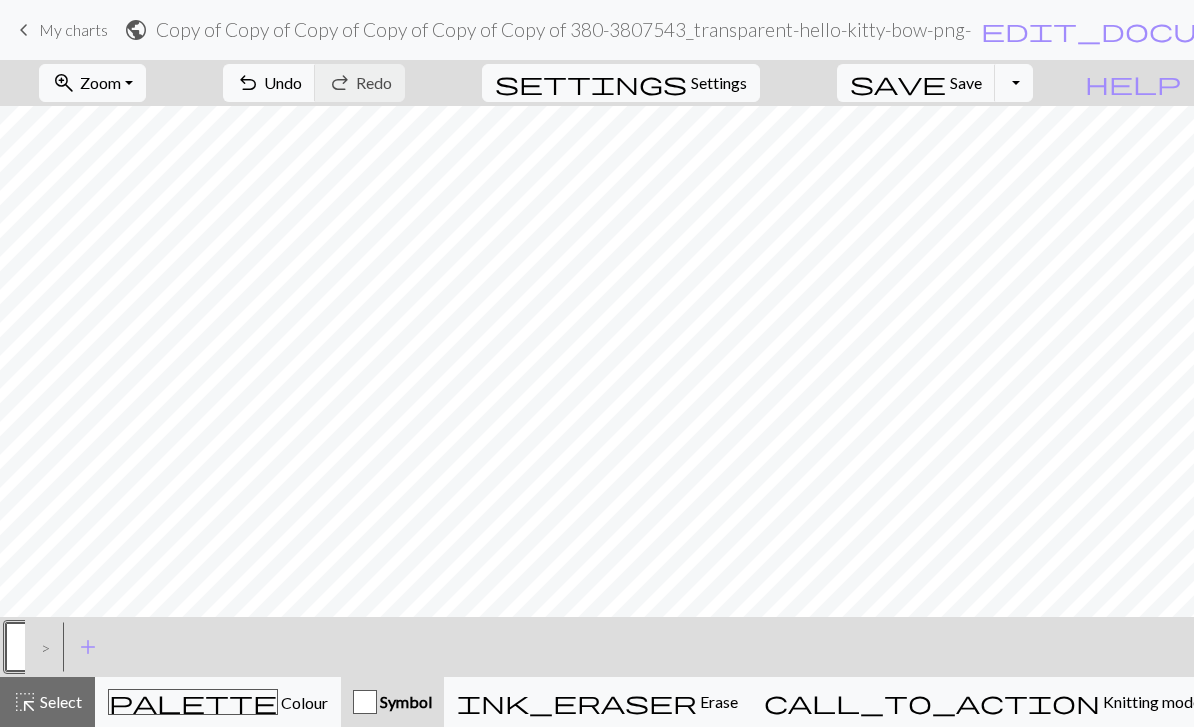 click on "zoom_in Zoom Zoom" at bounding box center [92, 83] 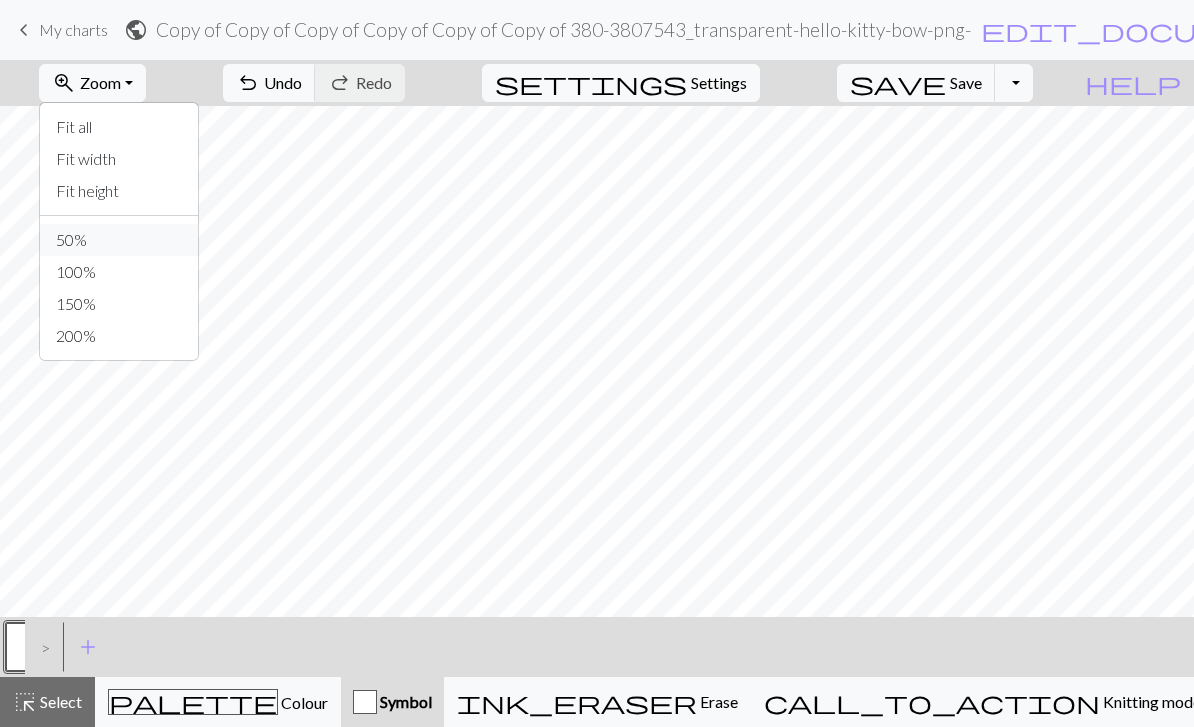 click on "50%" at bounding box center [119, 240] 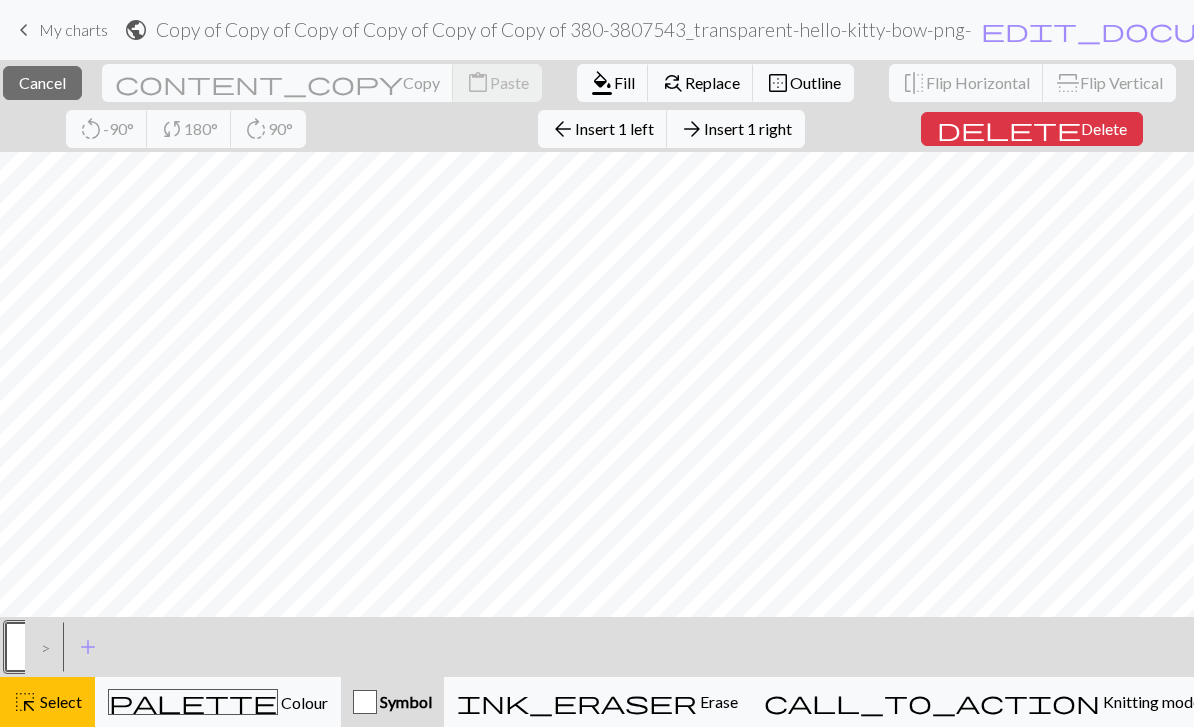click on "Insert 1 left" at bounding box center (614, 128) 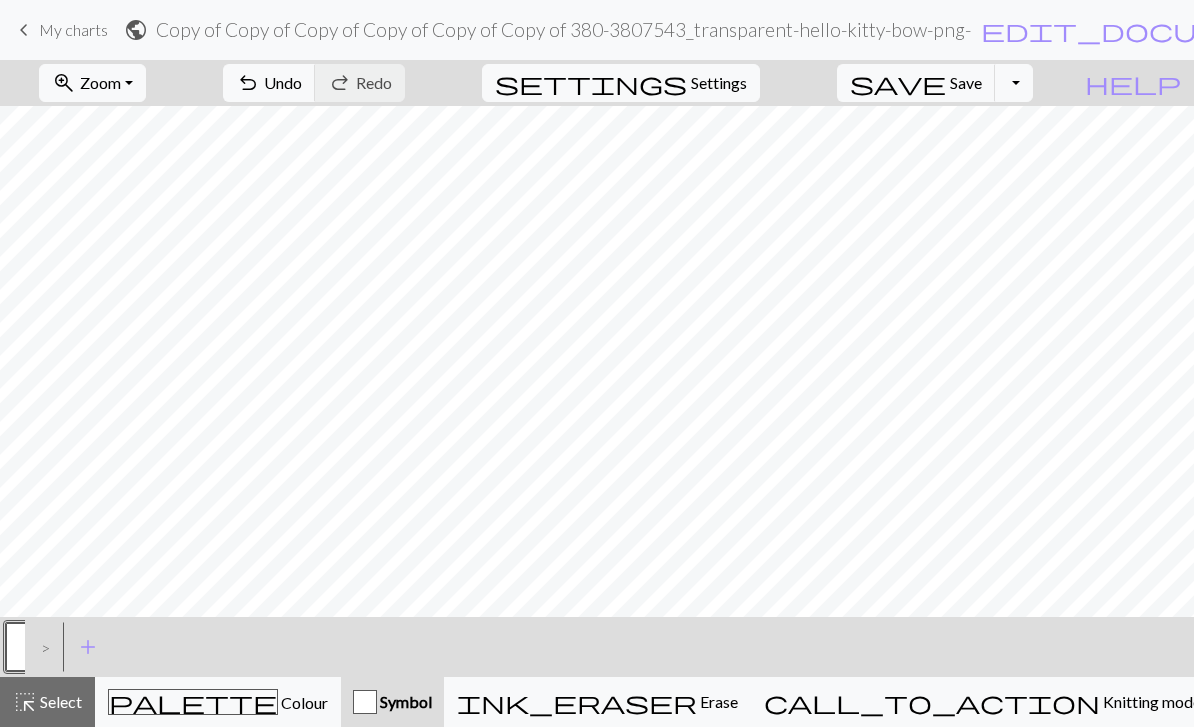 click on "highlight_alt" at bounding box center [25, 702] 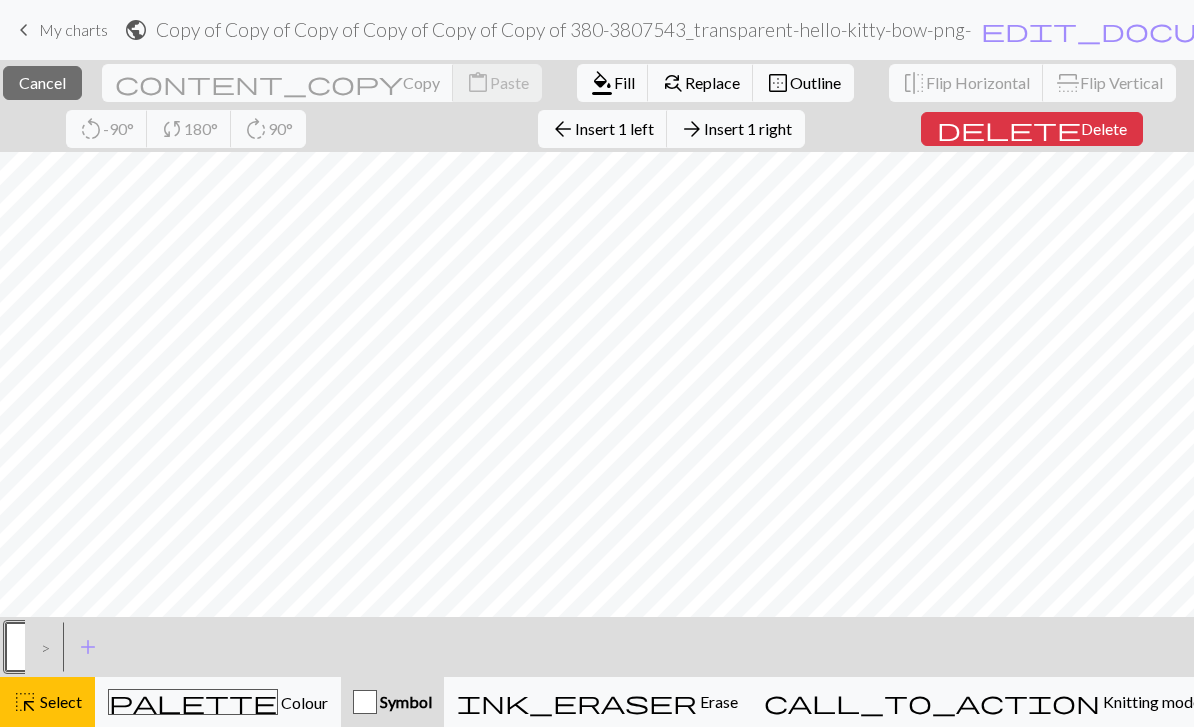 click on "Insert 1 right" at bounding box center [748, 128] 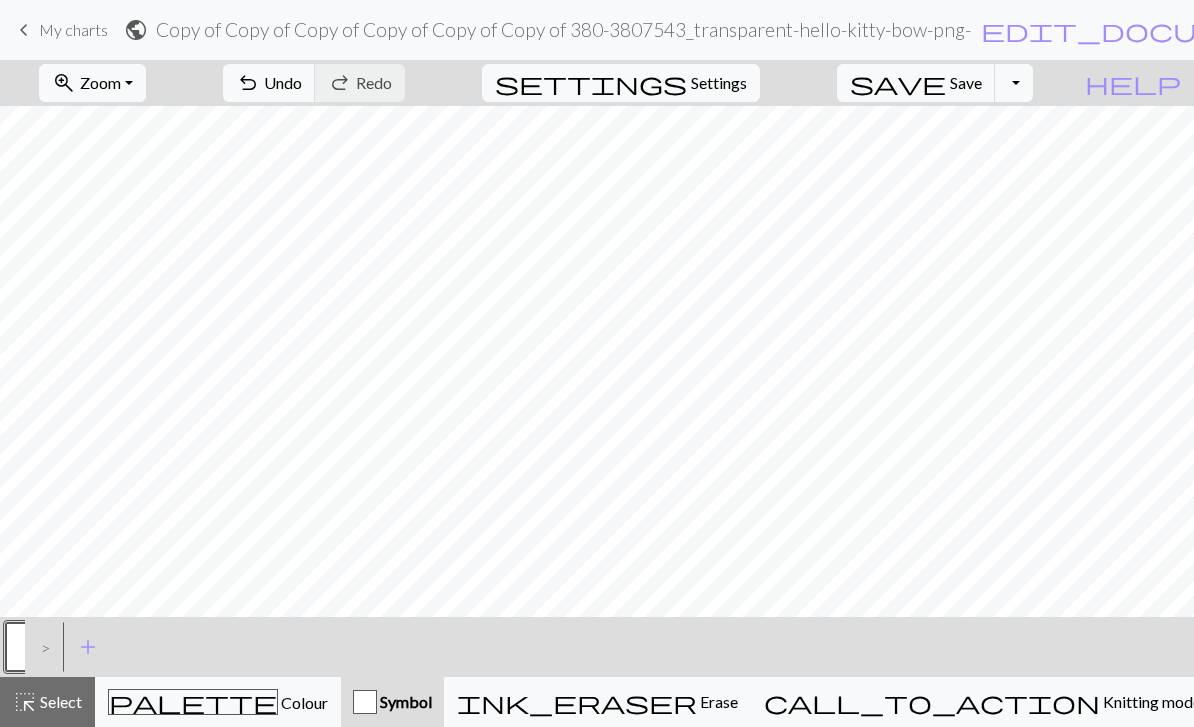 click on "Colour" at bounding box center (303, 702) 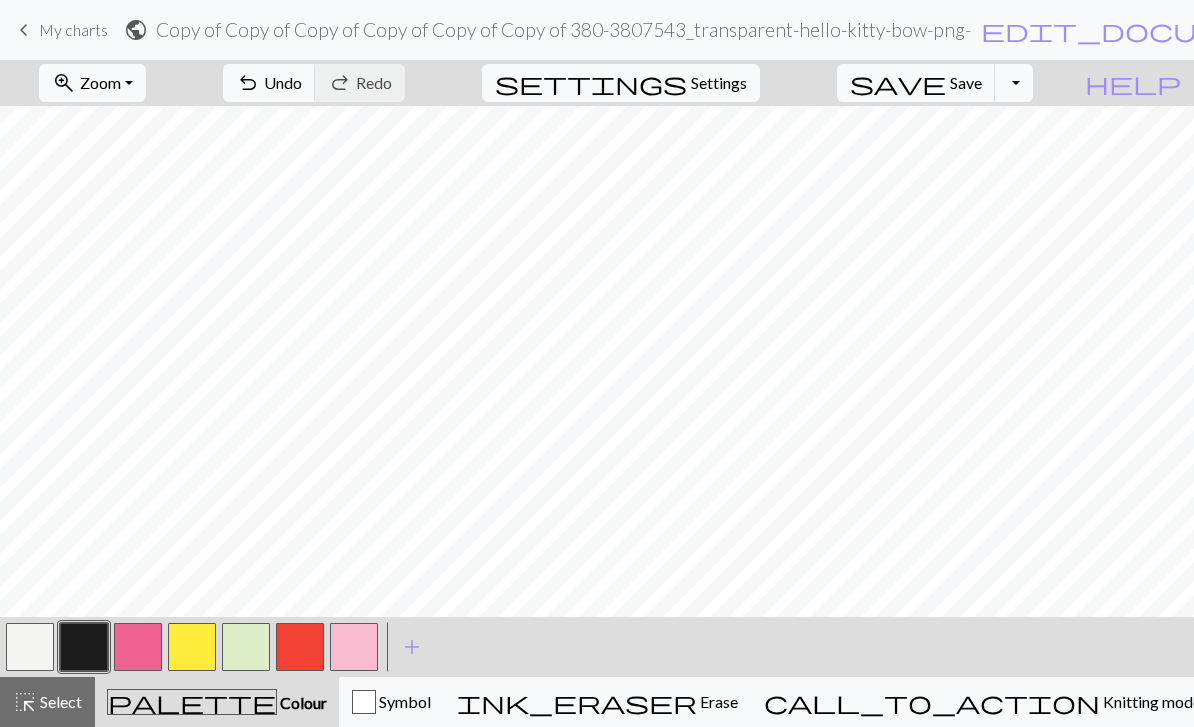 click at bounding box center [354, 647] 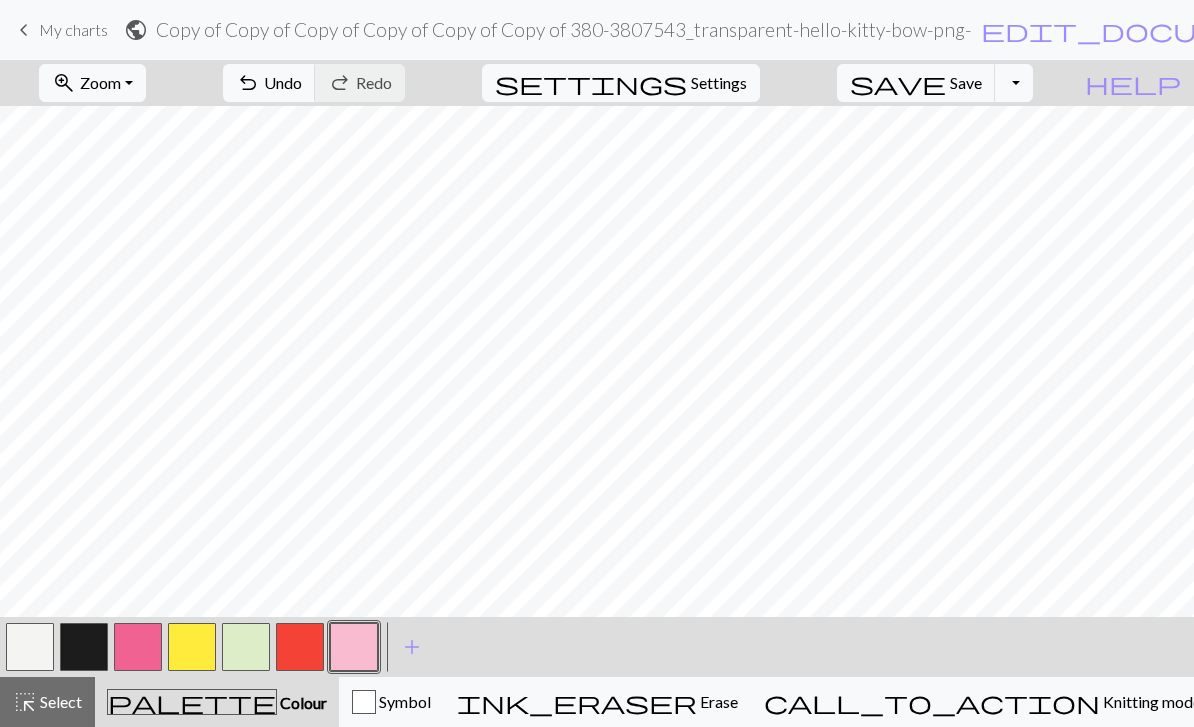 click on "Save" at bounding box center (966, 82) 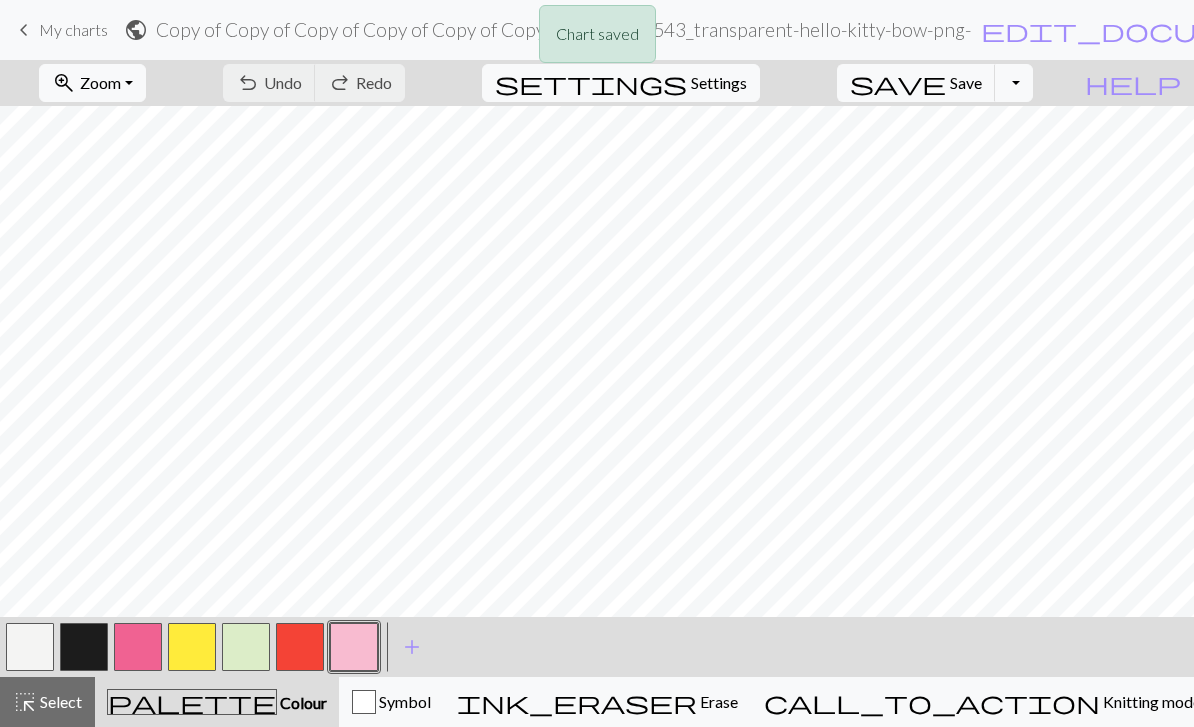 click on "Toggle Dropdown" at bounding box center [1014, 83] 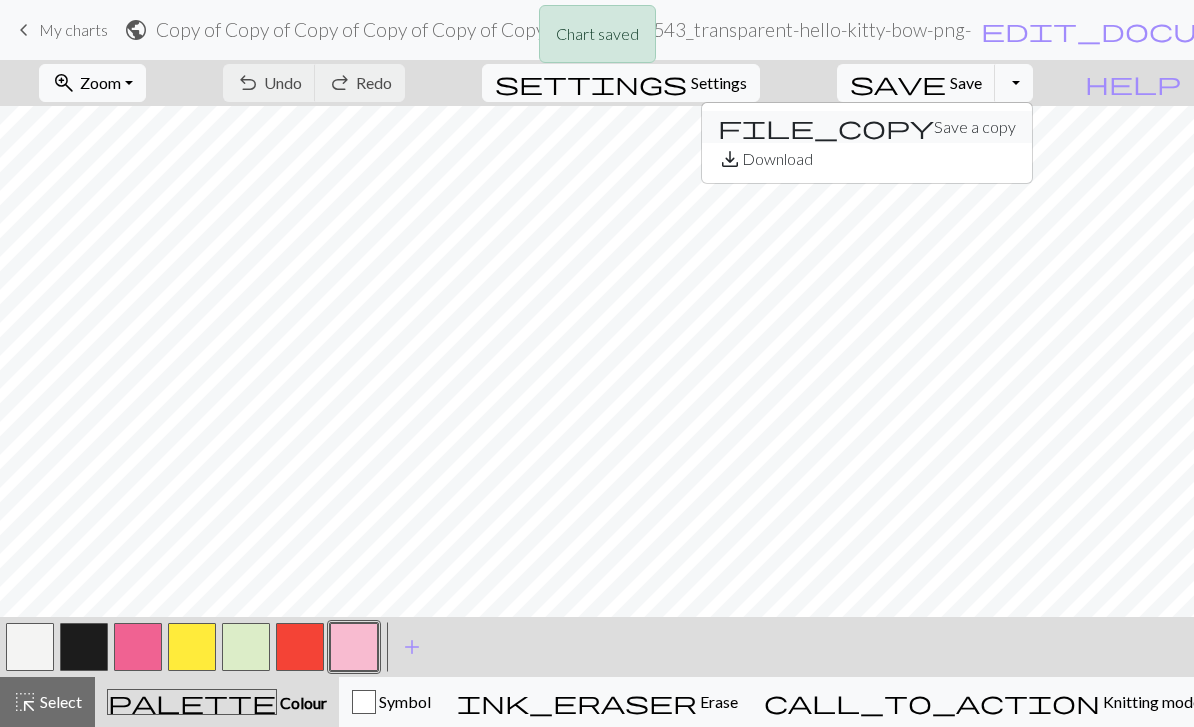 click on "file_copy  Save a copy" at bounding box center (867, 127) 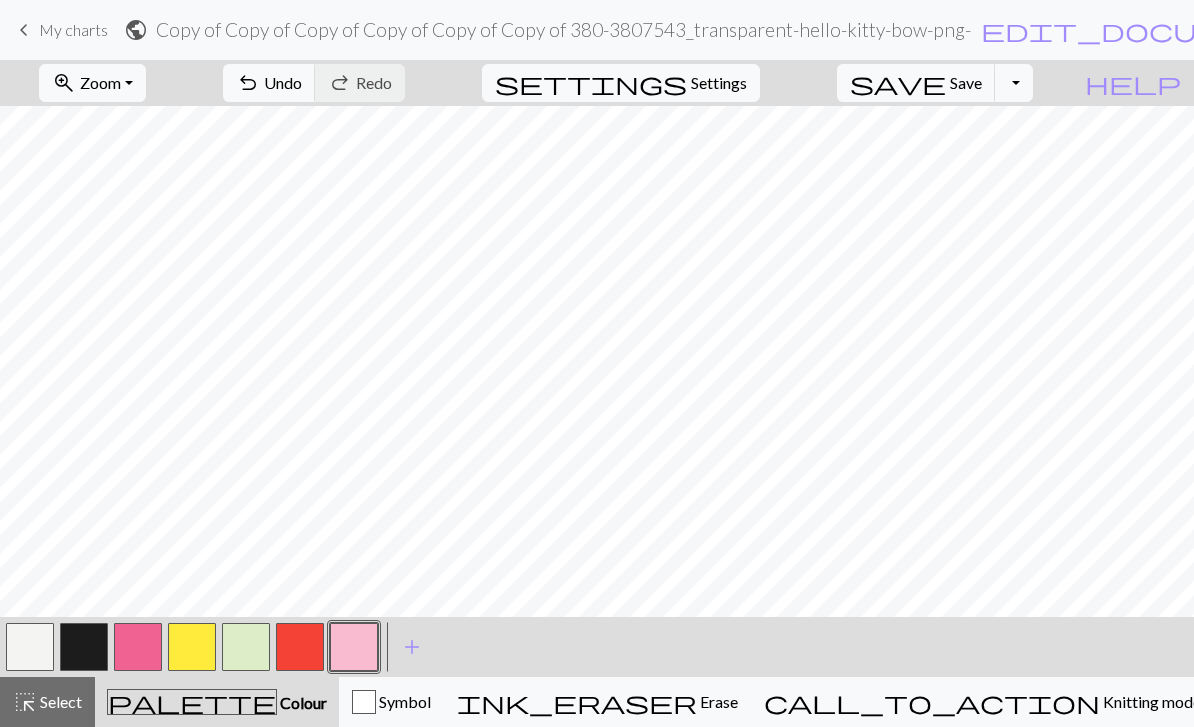 click on "Toggle Dropdown" at bounding box center (1014, 83) 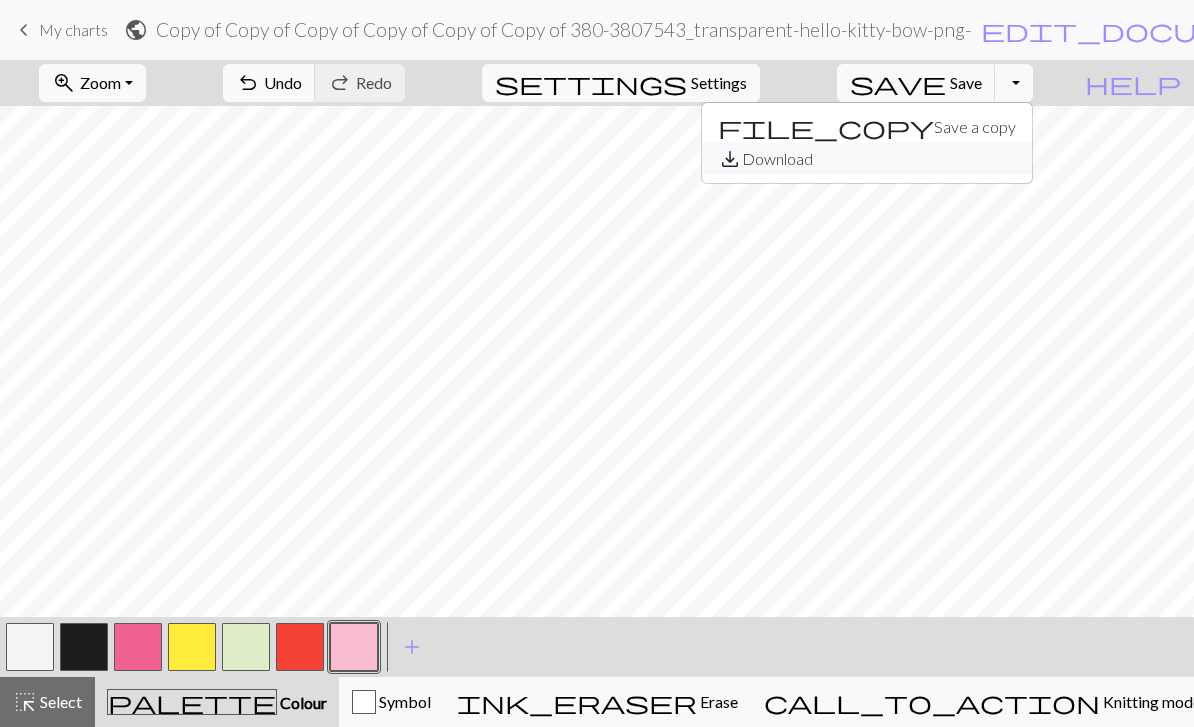 click on "save_alt  Download" at bounding box center (867, 159) 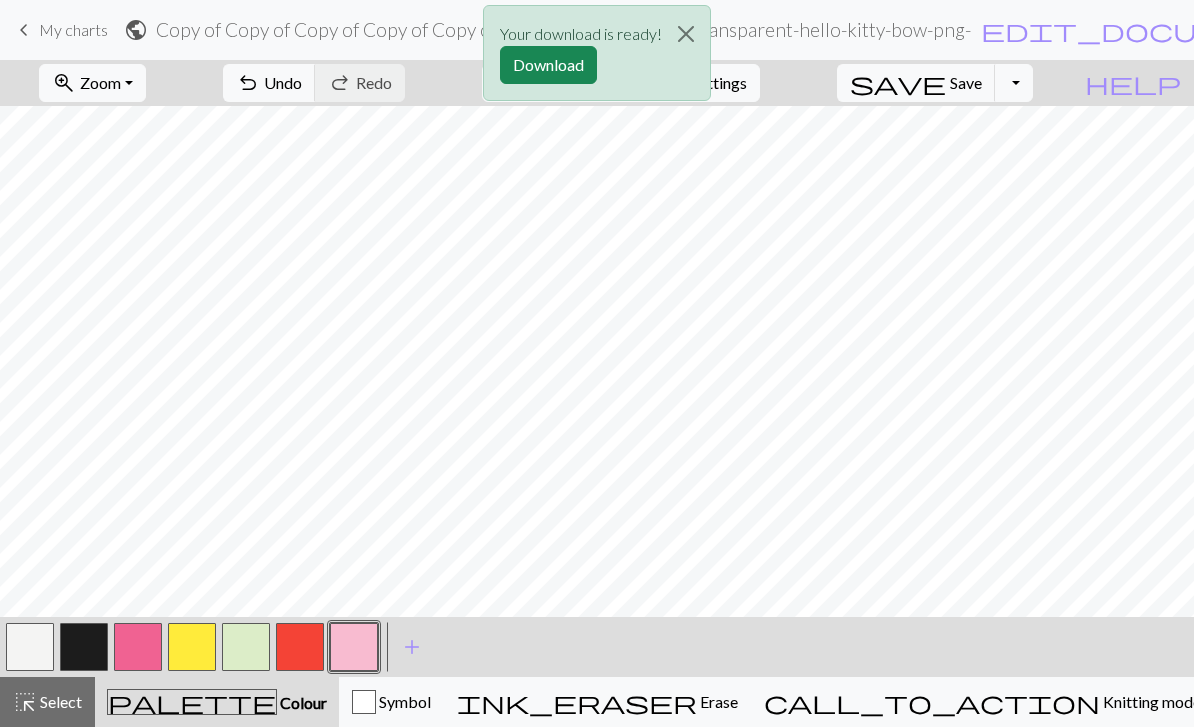click on "Download" at bounding box center [548, 65] 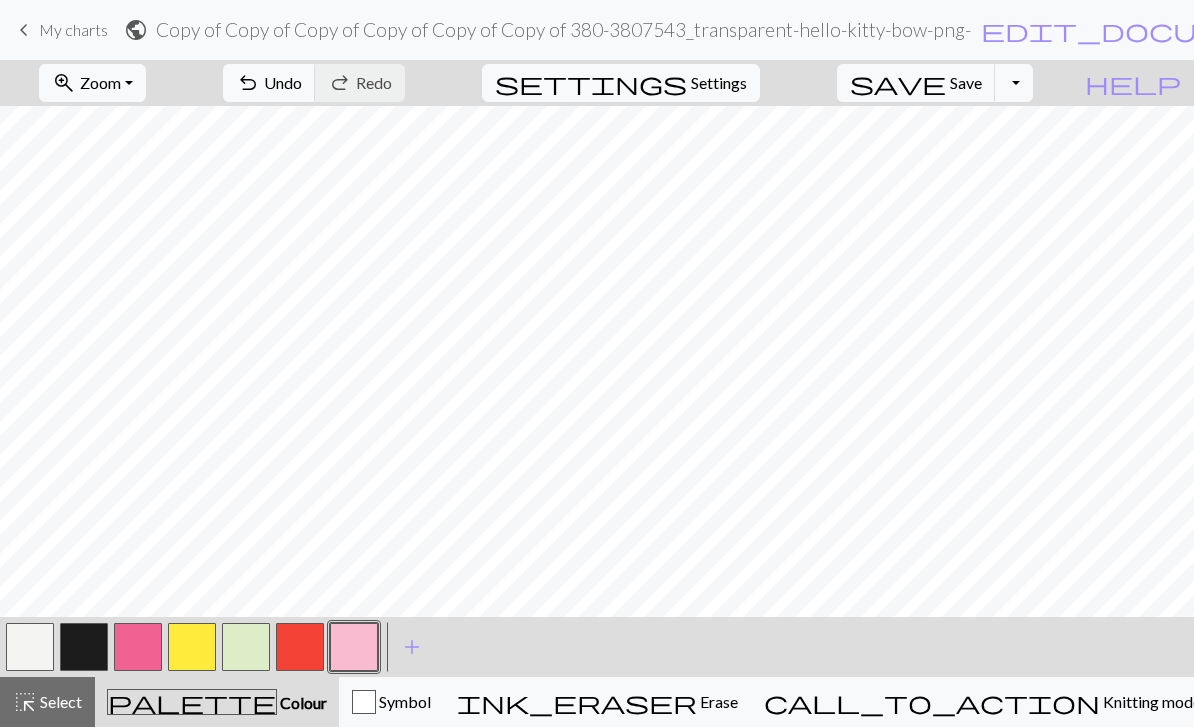 click on "Knitting mode" at bounding box center [1150, 701] 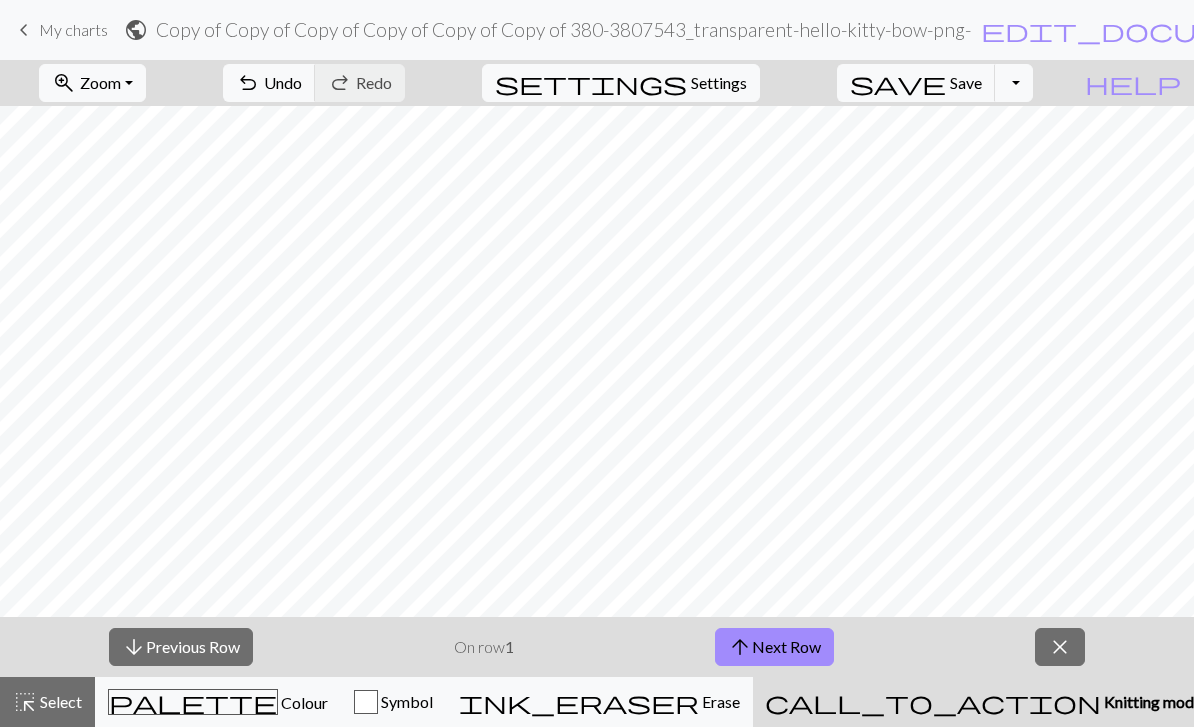 click on "arrow_upward" at bounding box center (740, 647) 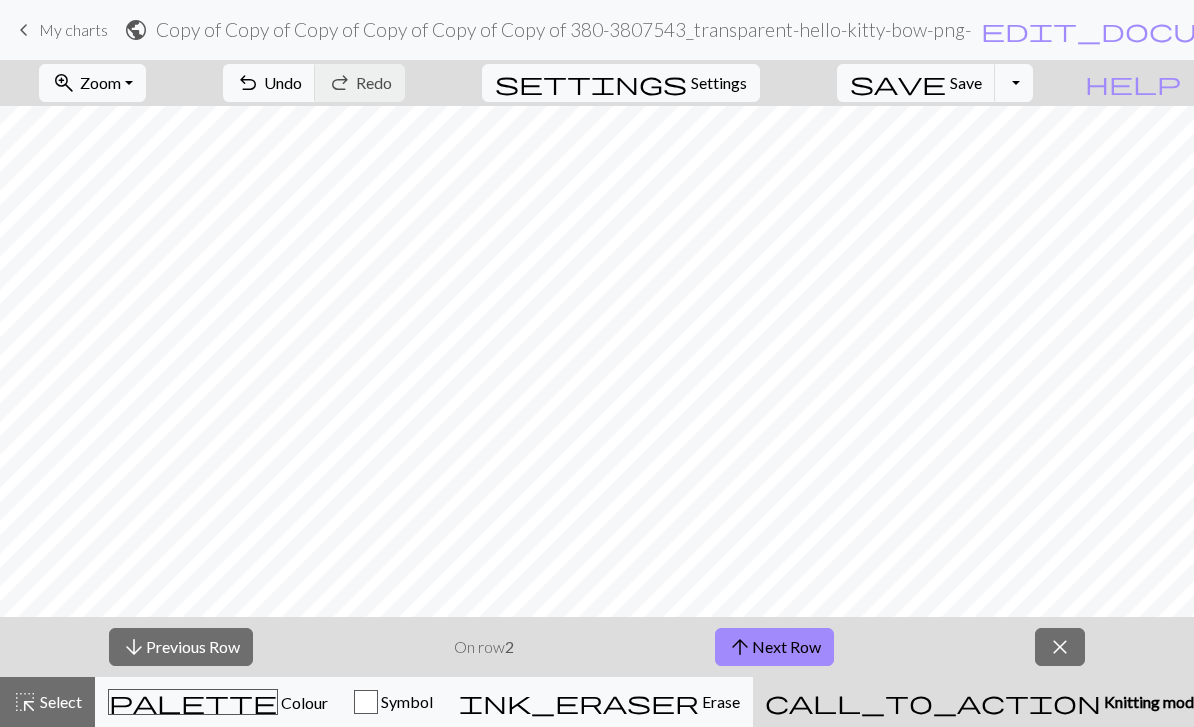 click on "arrow_upward  Next Row" at bounding box center (774, 647) 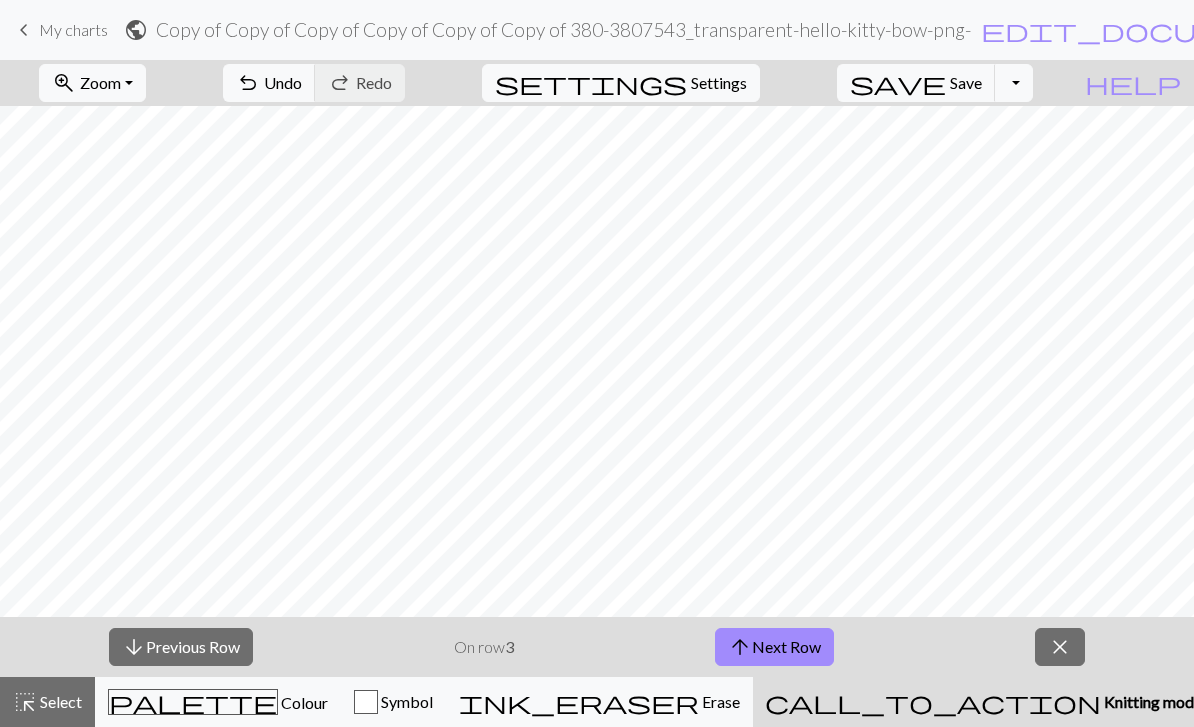 click on "Copy of Copy of Copy of Copy of Copy of Copy of 380-3807543_transparent-hello-kitty-bow-png-cute-pixel-art.png  /  Copy of 380-3807543_transparent-hello-kitty-bow-png-cute-pixel-art.png" at bounding box center (564, 29) 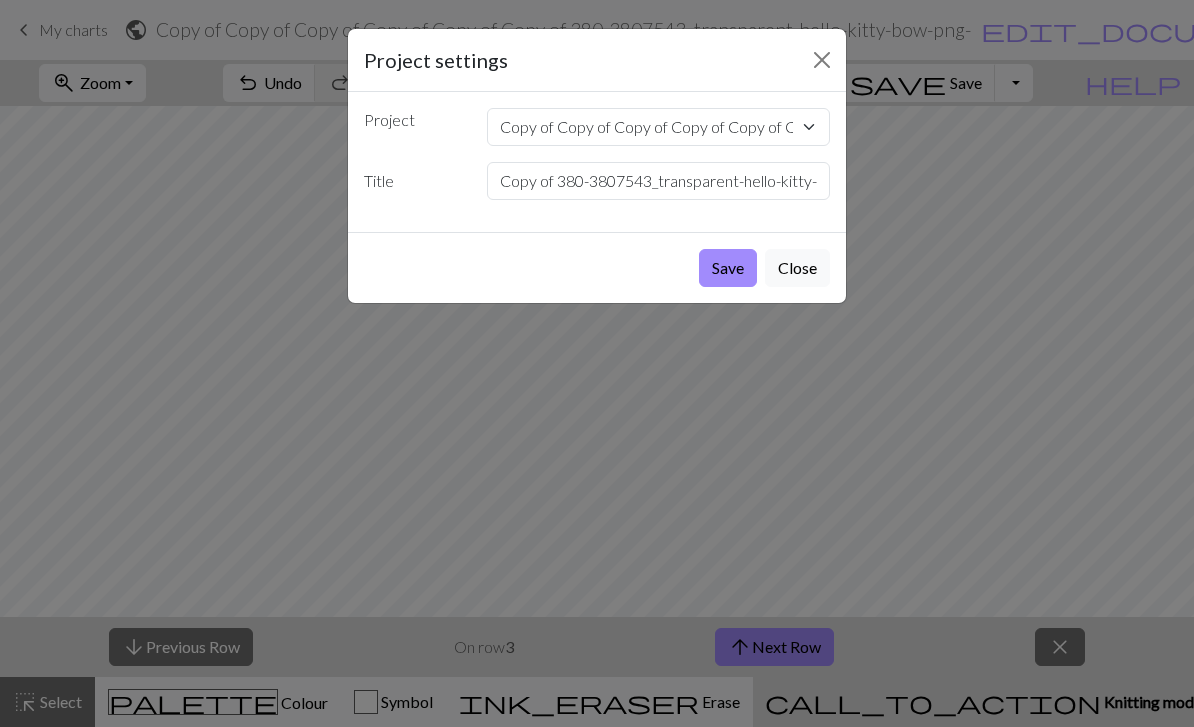 click at bounding box center [822, 60] 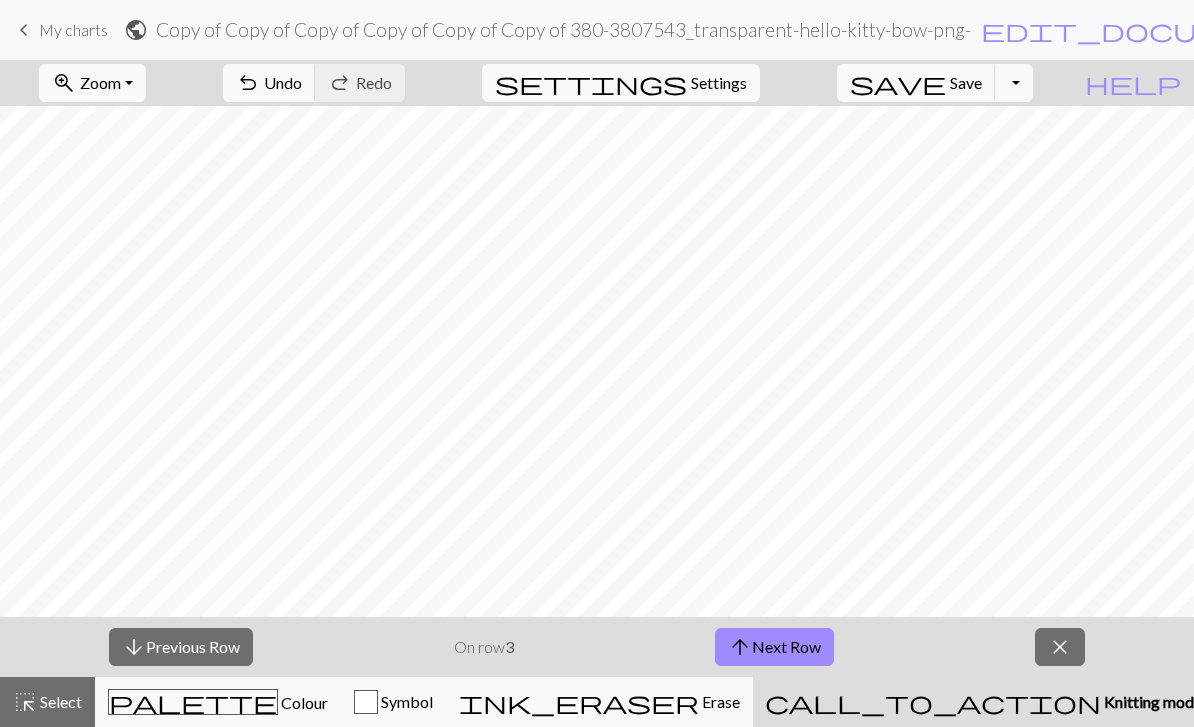 click on "arrow_upward  Next Row" at bounding box center (774, 647) 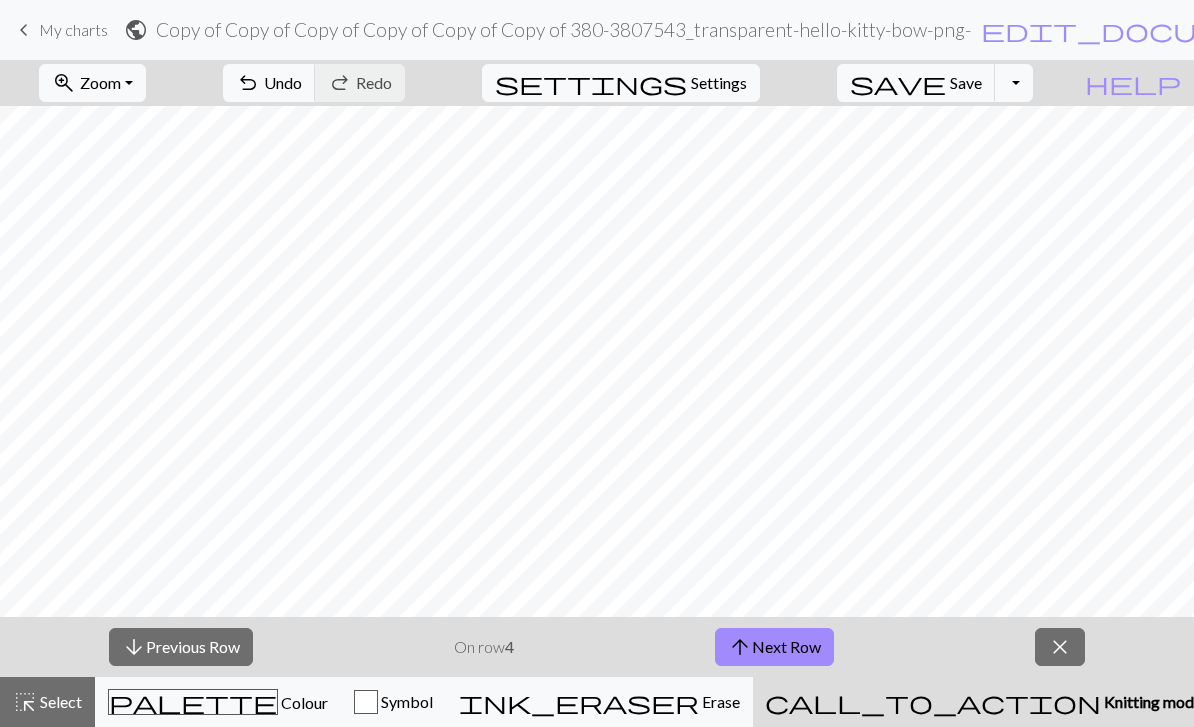 click on "zoom_in Zoom Zoom" at bounding box center (92, 83) 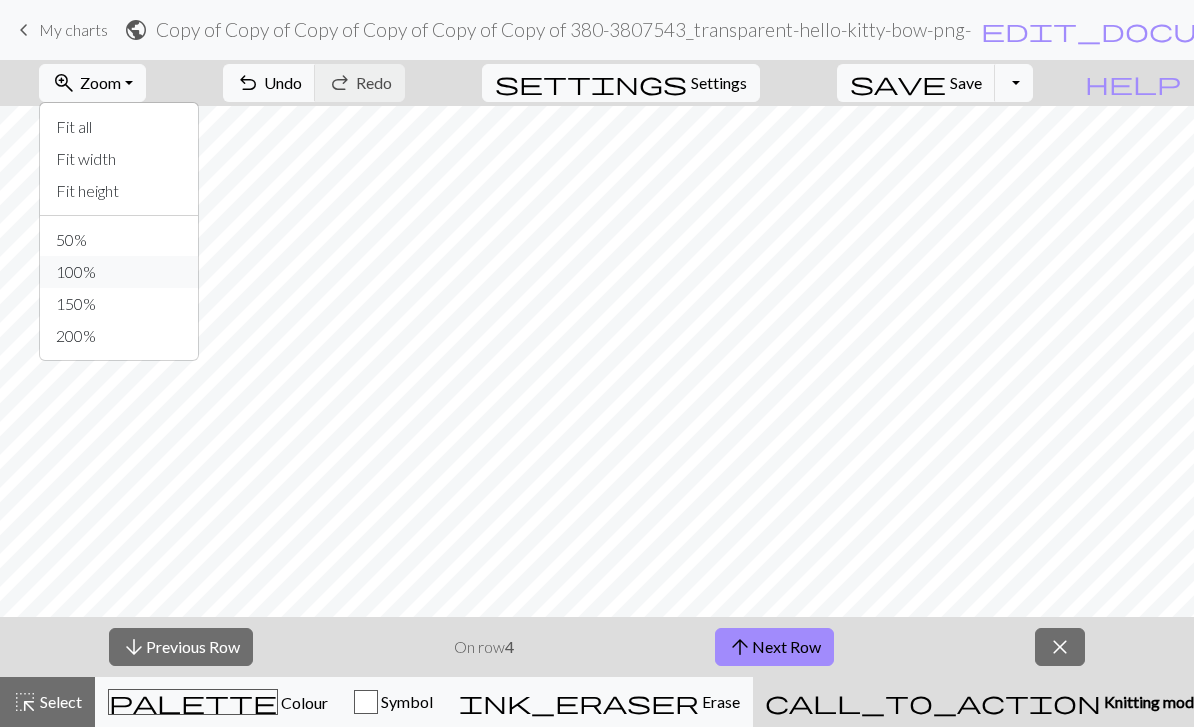 click on "100%" at bounding box center [119, 272] 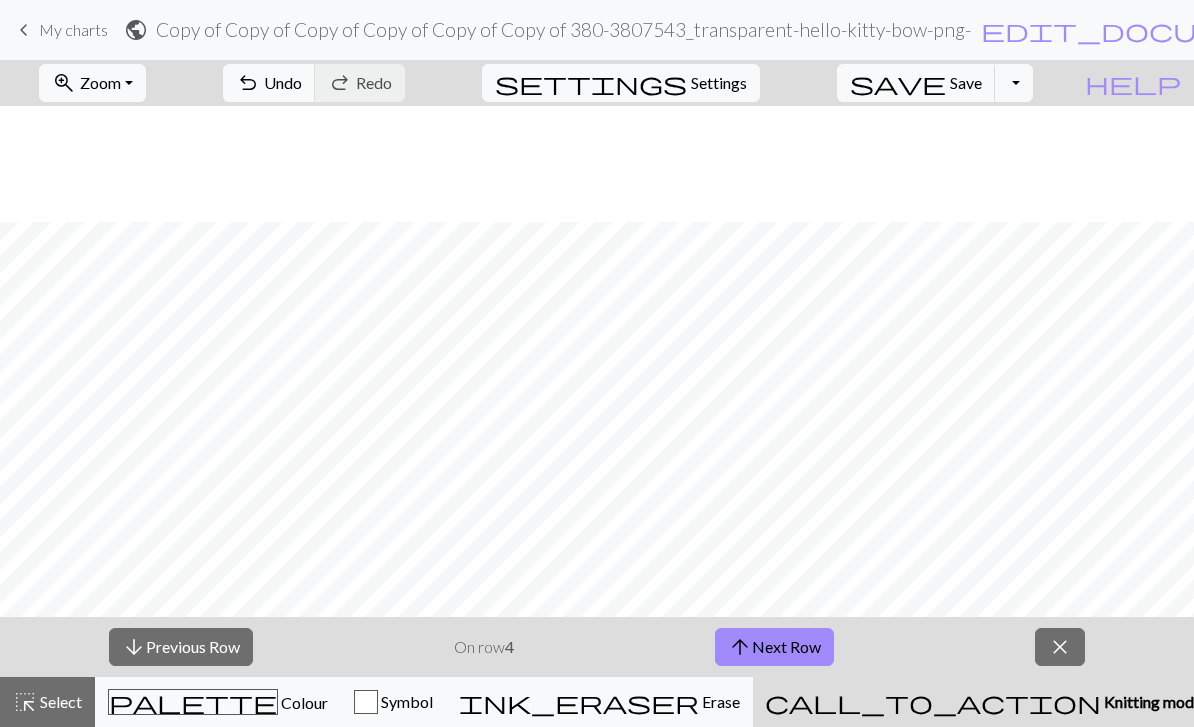scroll, scrollTop: 279, scrollLeft: 0, axis: vertical 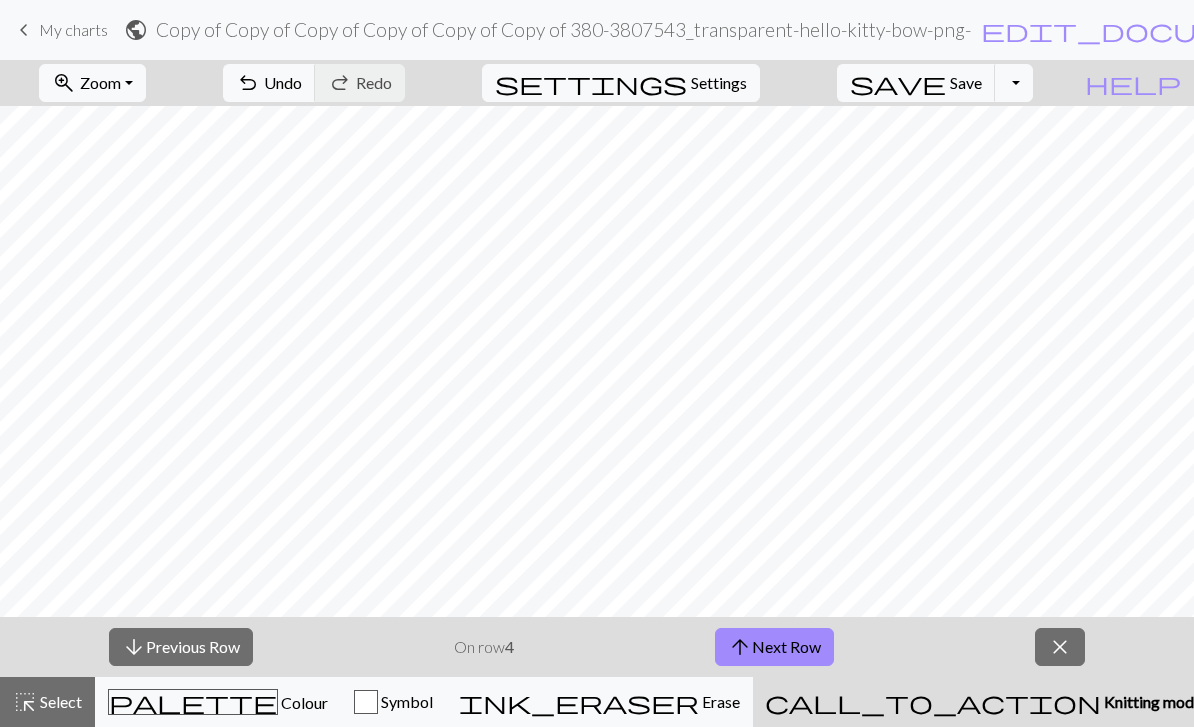 click on "arrow_upward  Next Row" at bounding box center [774, 647] 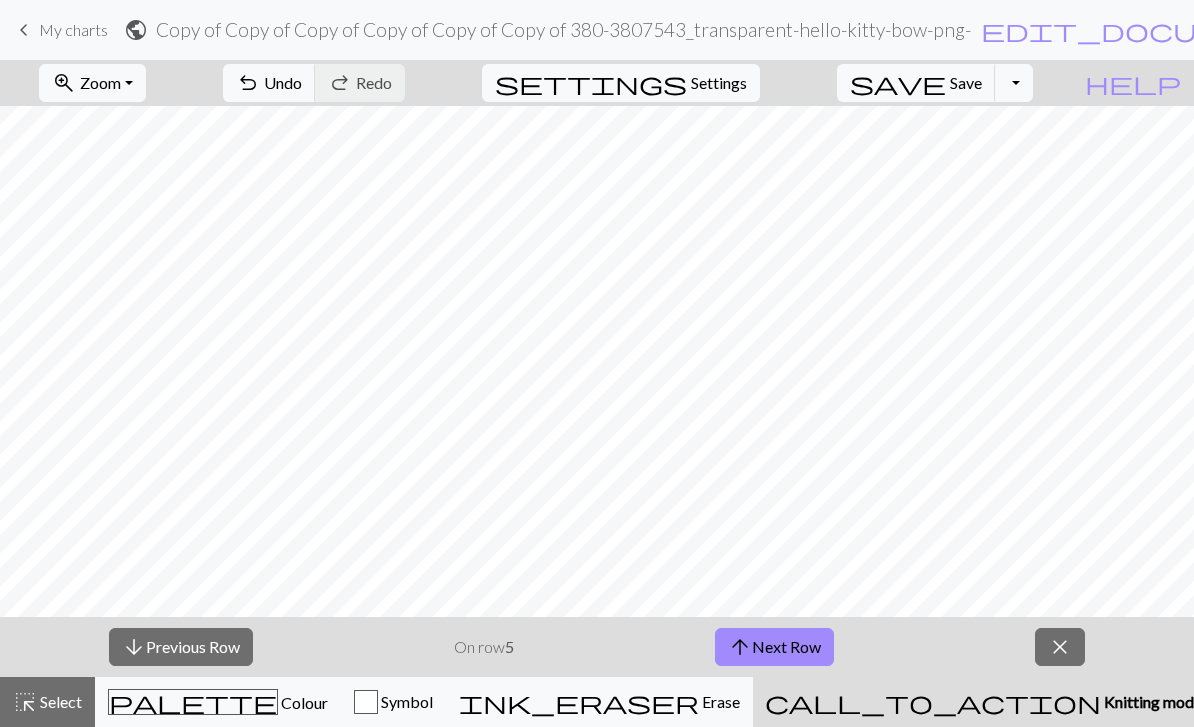click on "arrow_upward" at bounding box center (740, 647) 